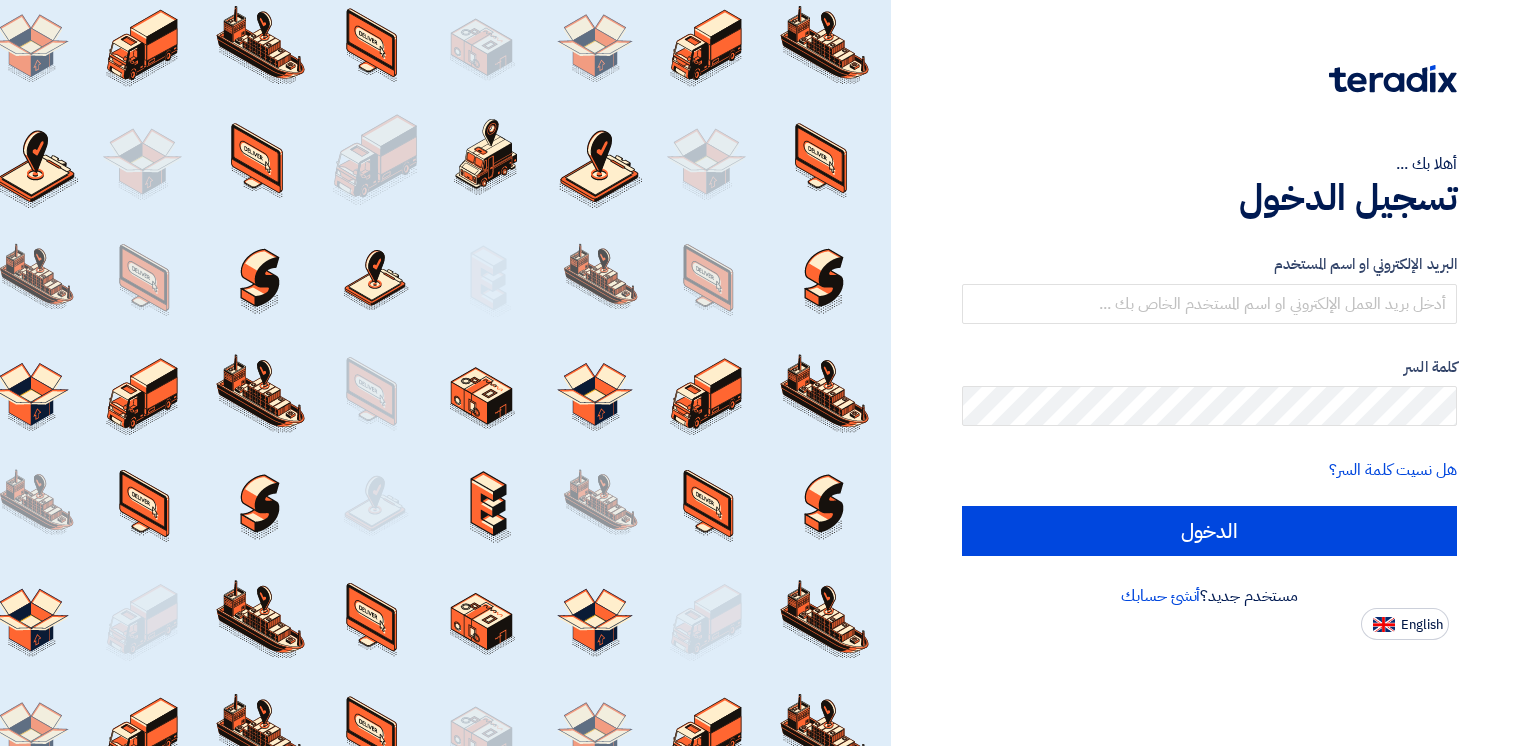 scroll, scrollTop: 0, scrollLeft: 0, axis: both 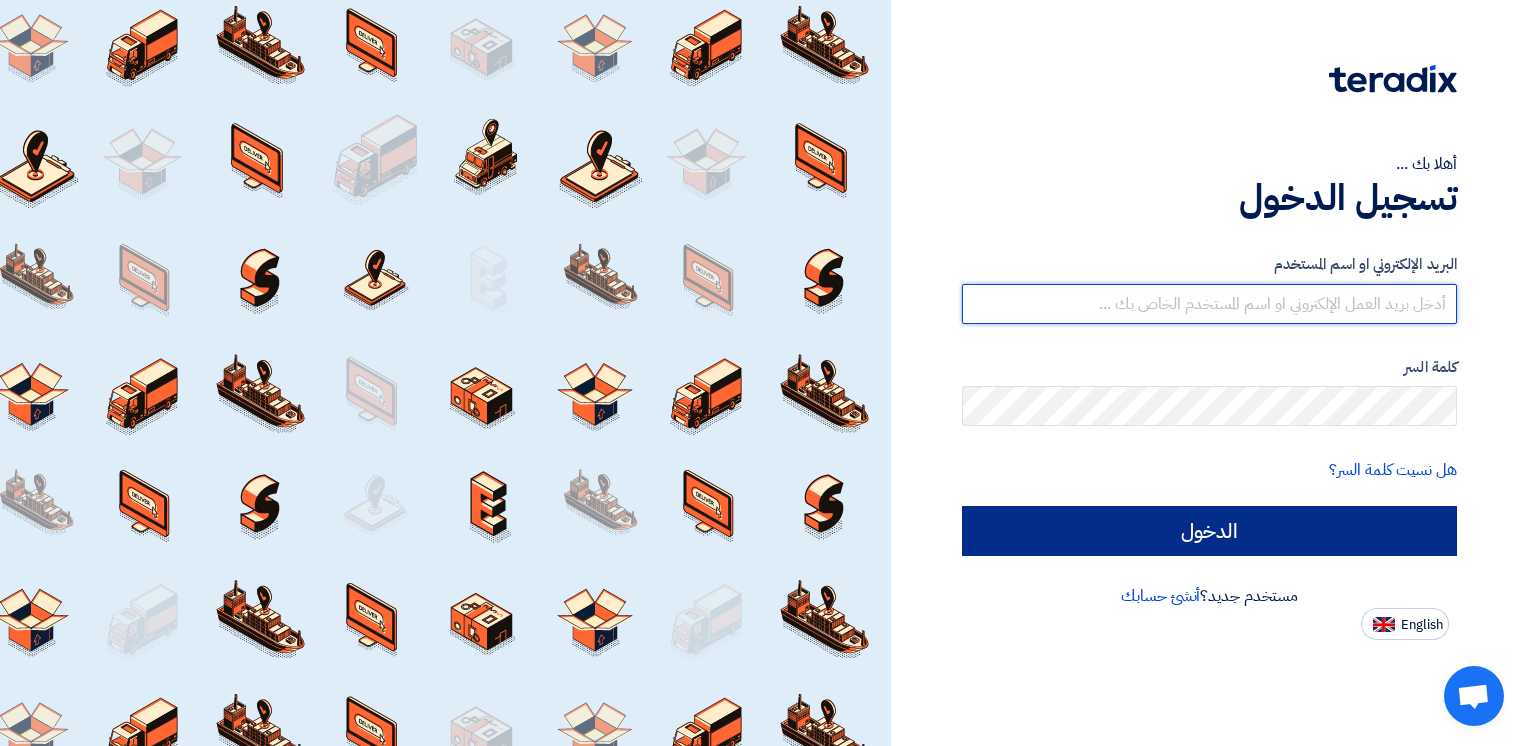 type on "anassr@[DOMAIN]" 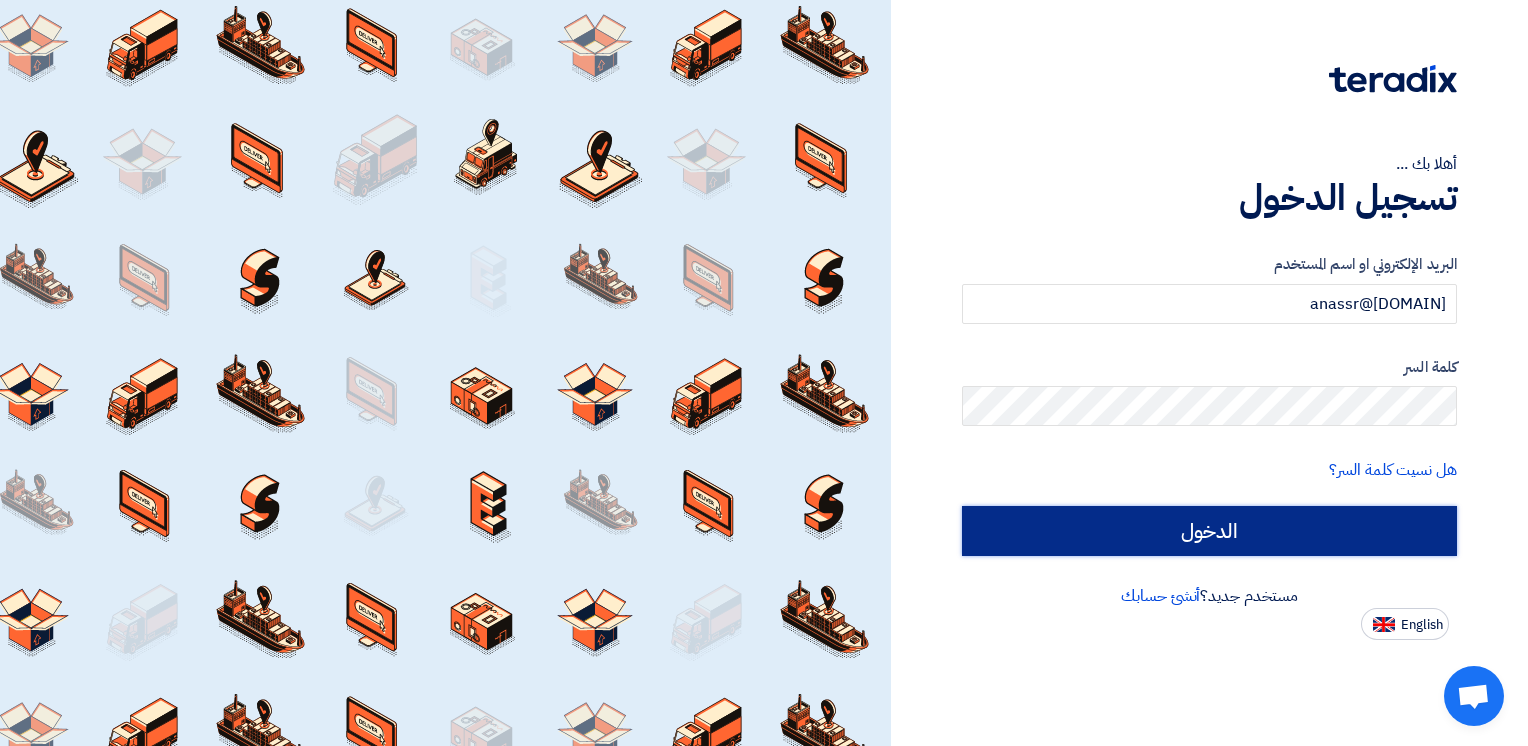 click on "الدخول" 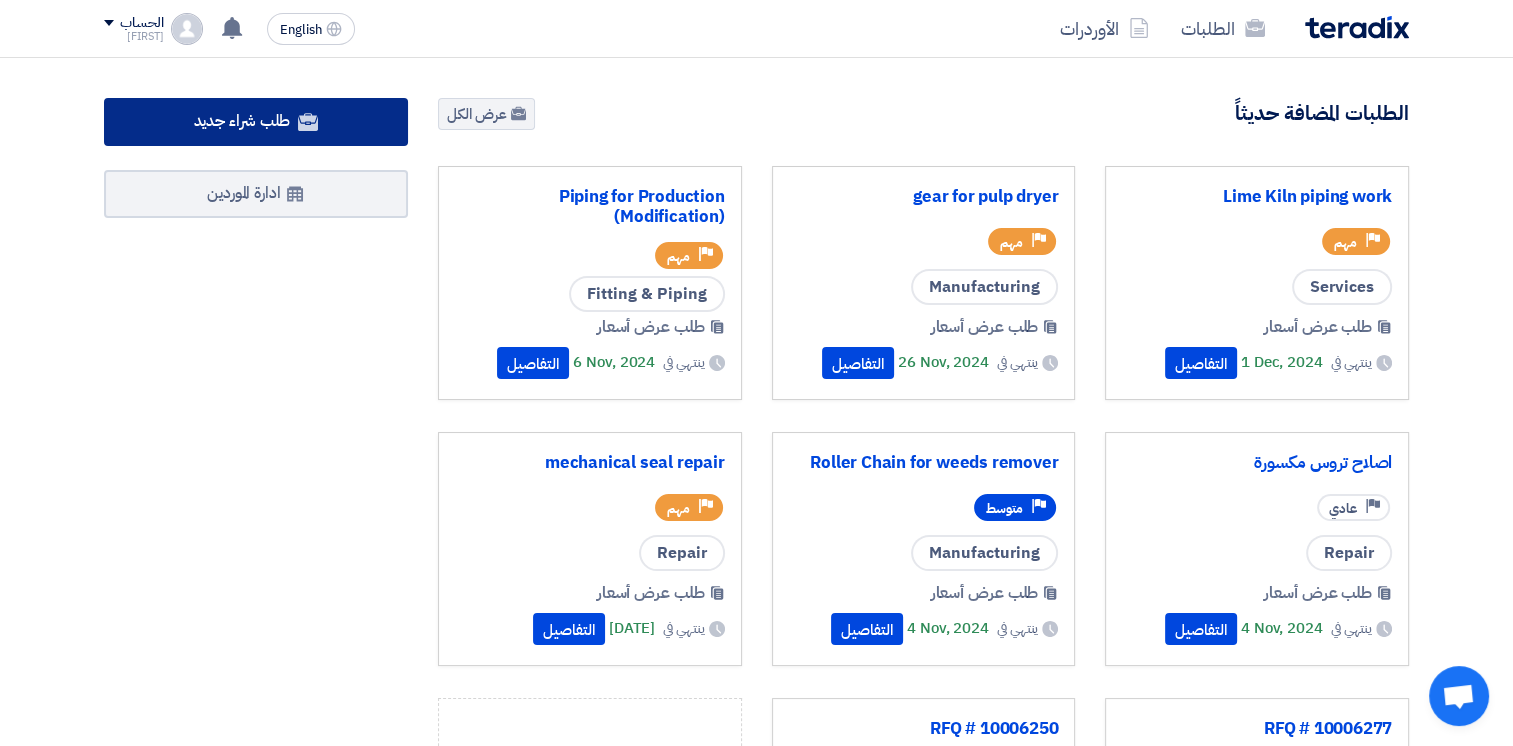 click on "طلب شراء جديد" 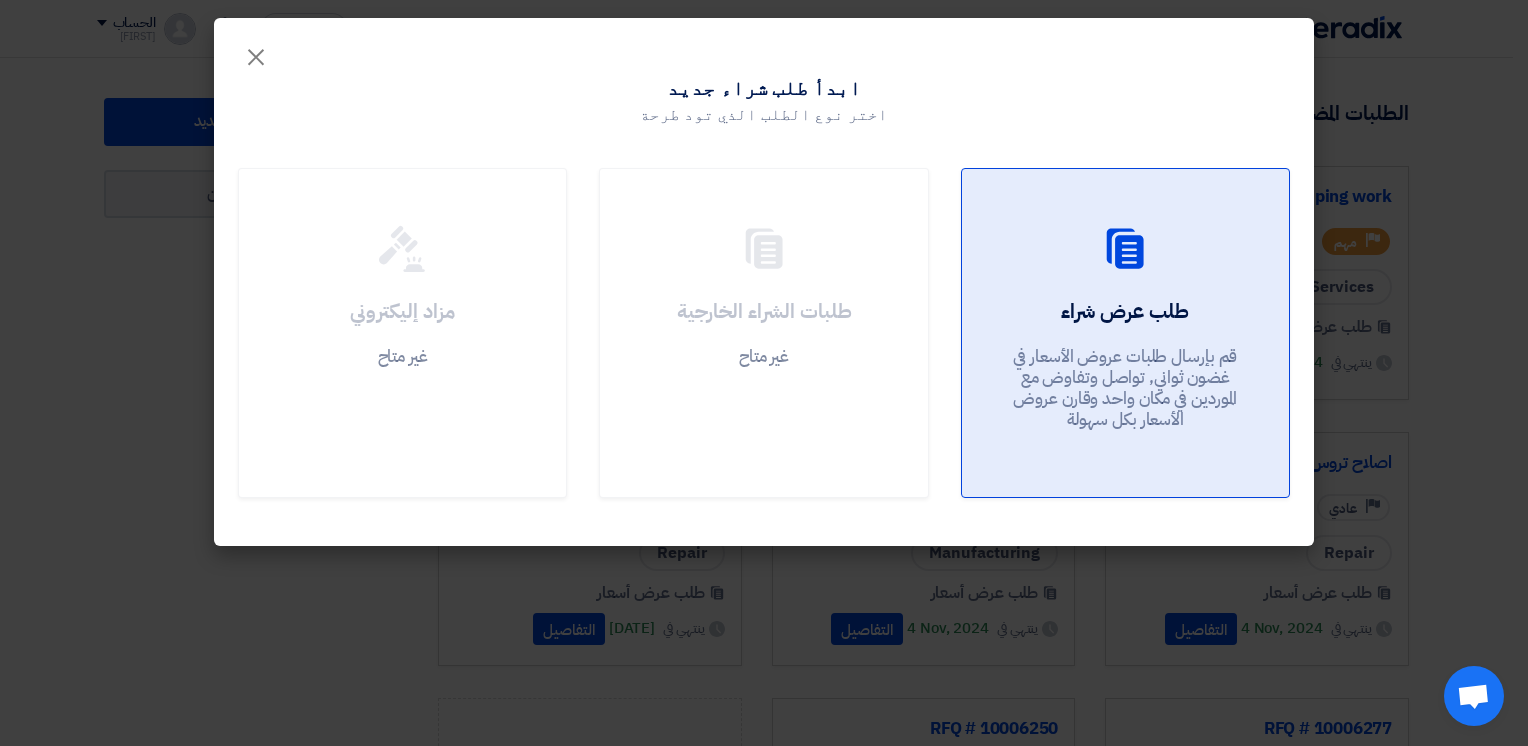 click 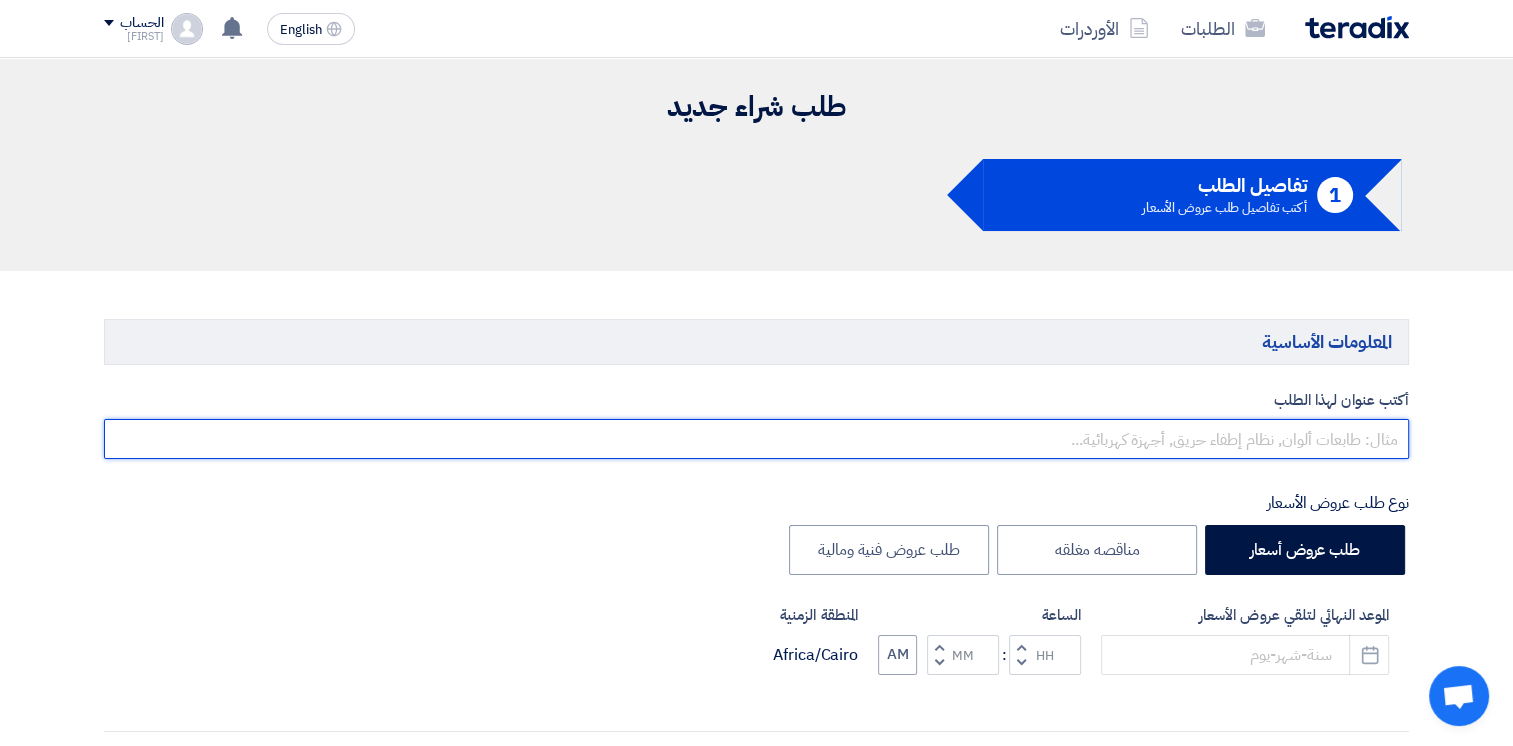click at bounding box center [756, 439] 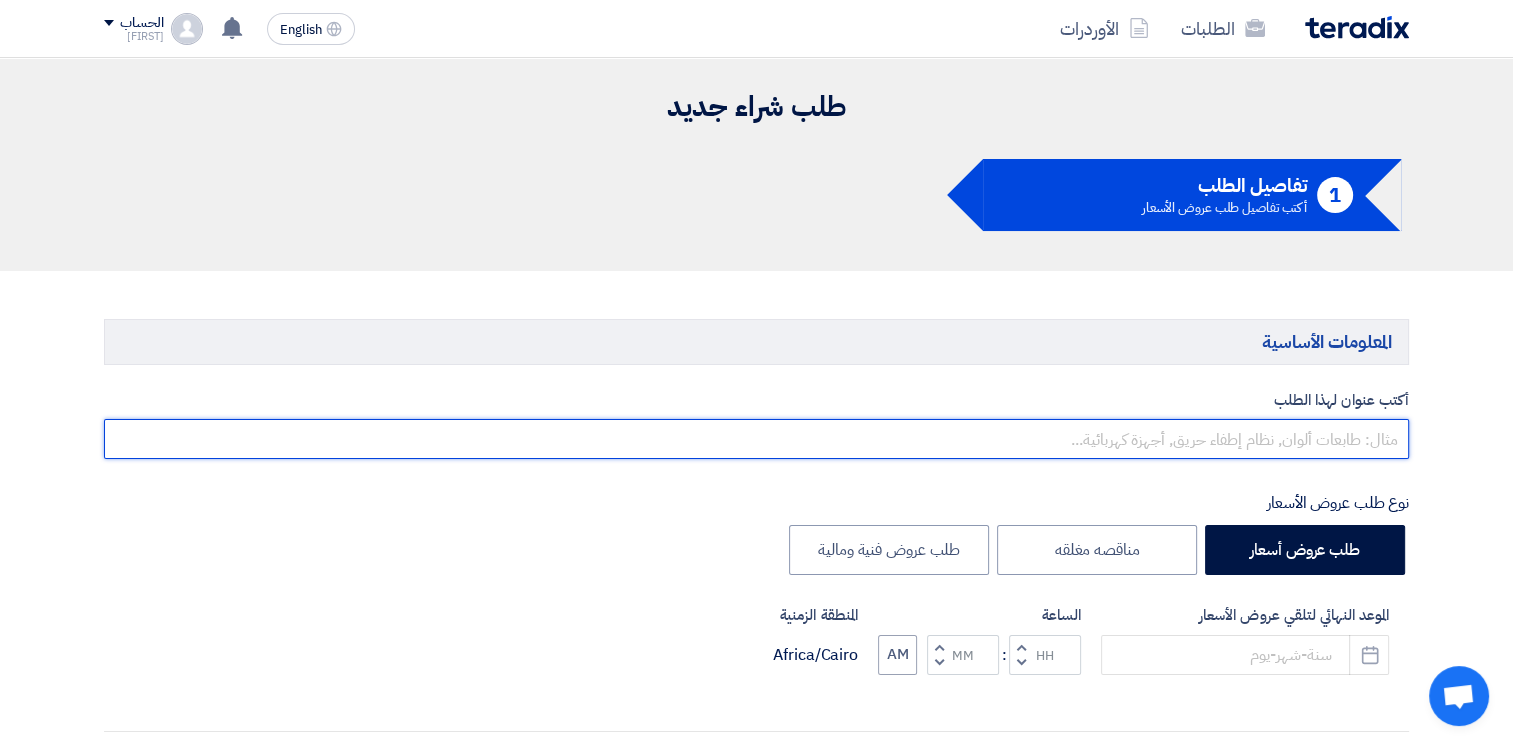 click at bounding box center [756, 439] 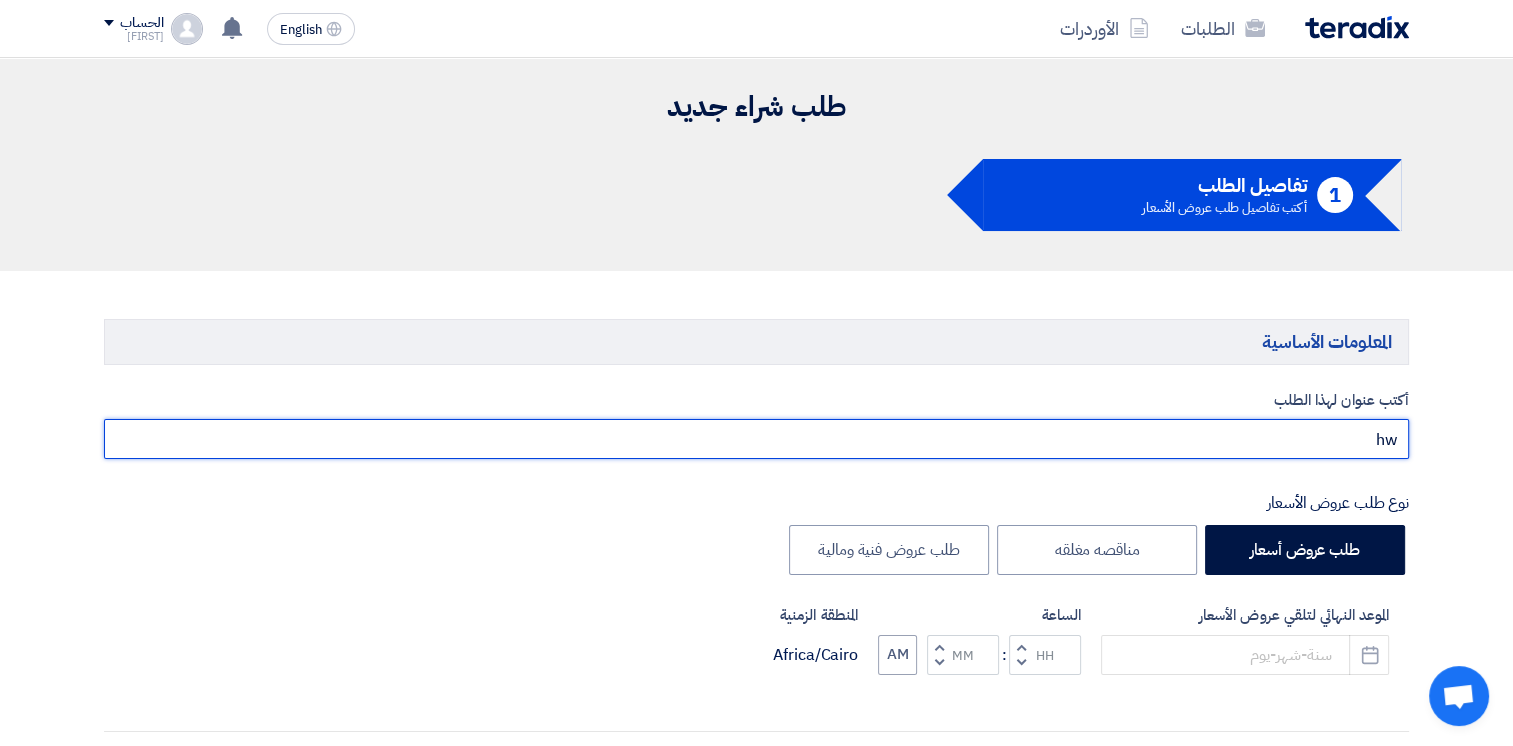 type on "h" 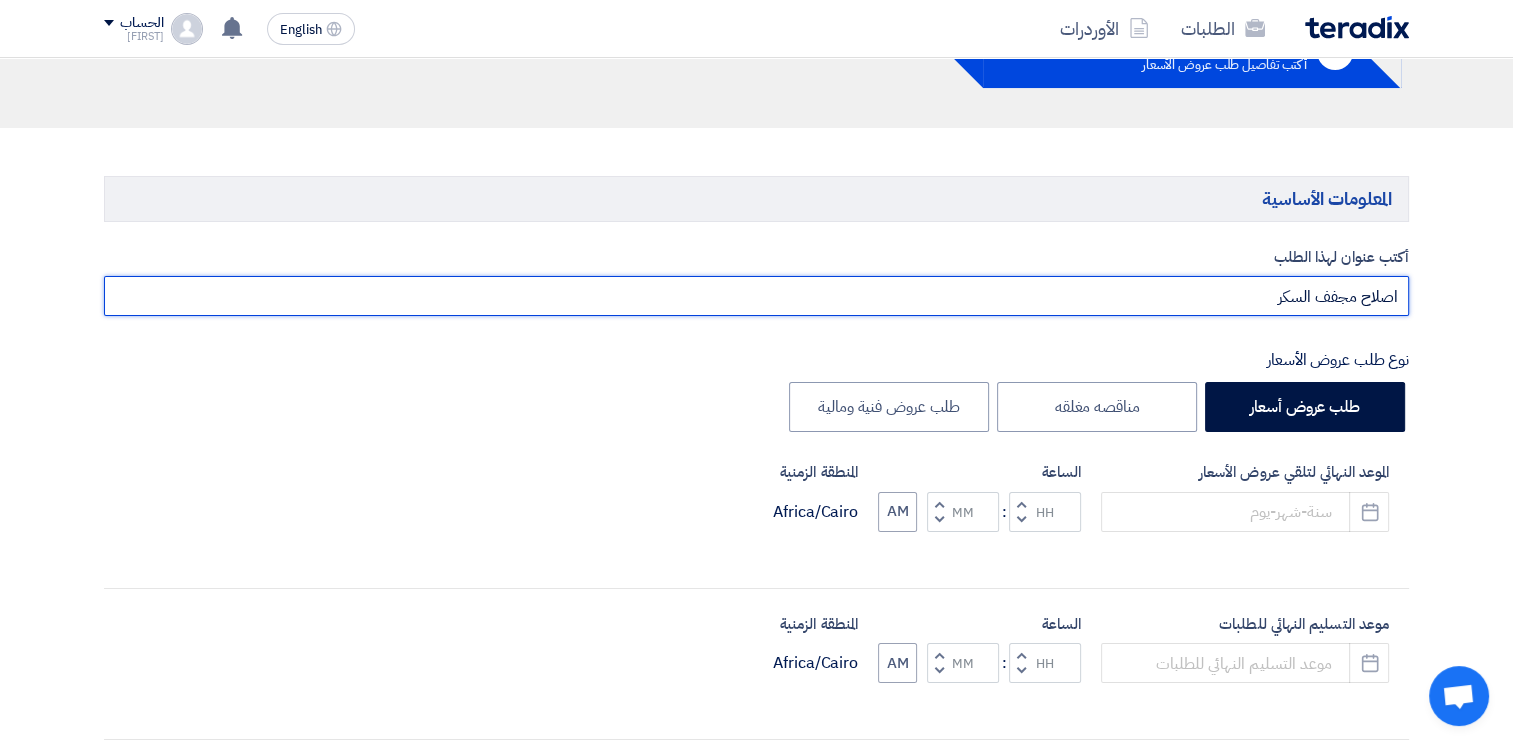 scroll, scrollTop: 300, scrollLeft: 0, axis: vertical 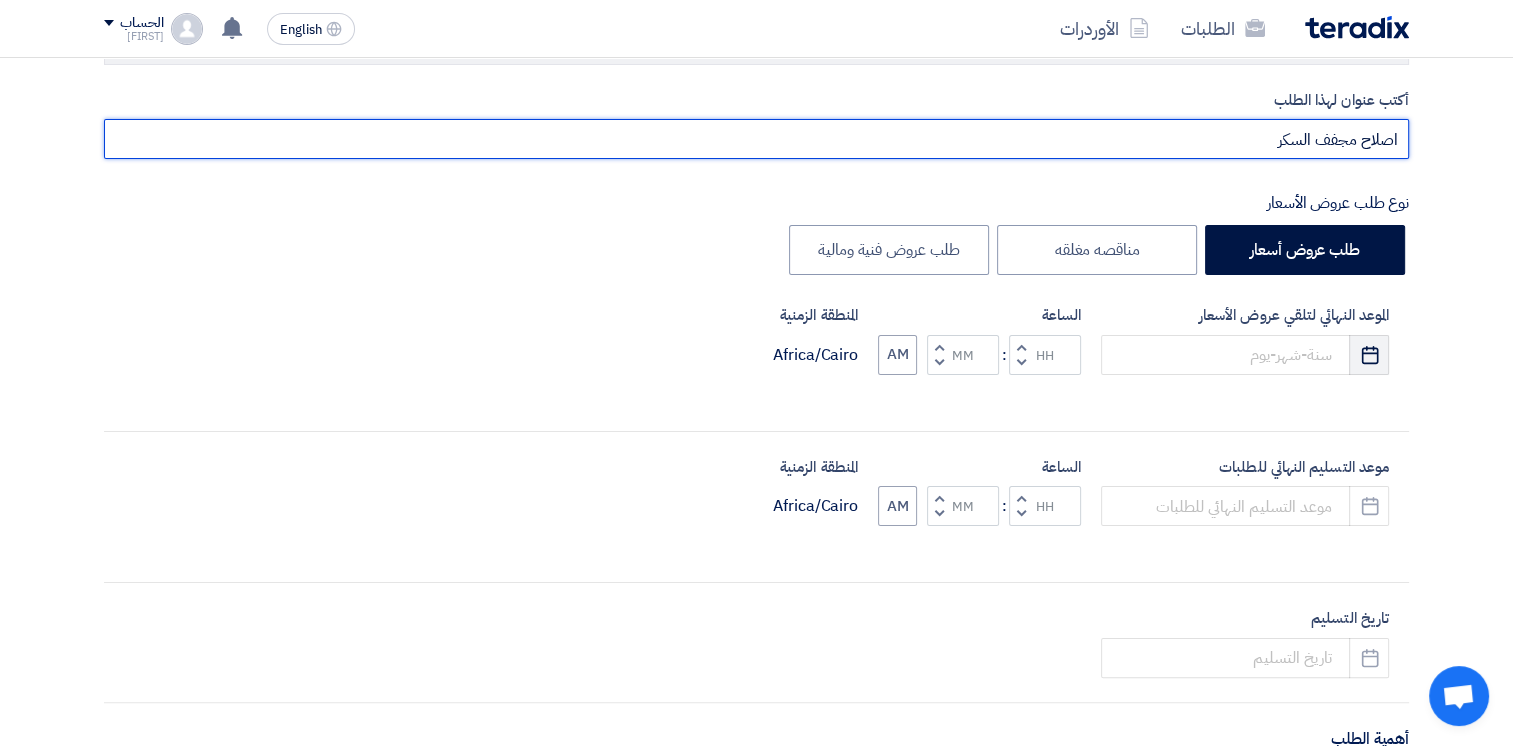 type on "اصلاح مجفف السكر" 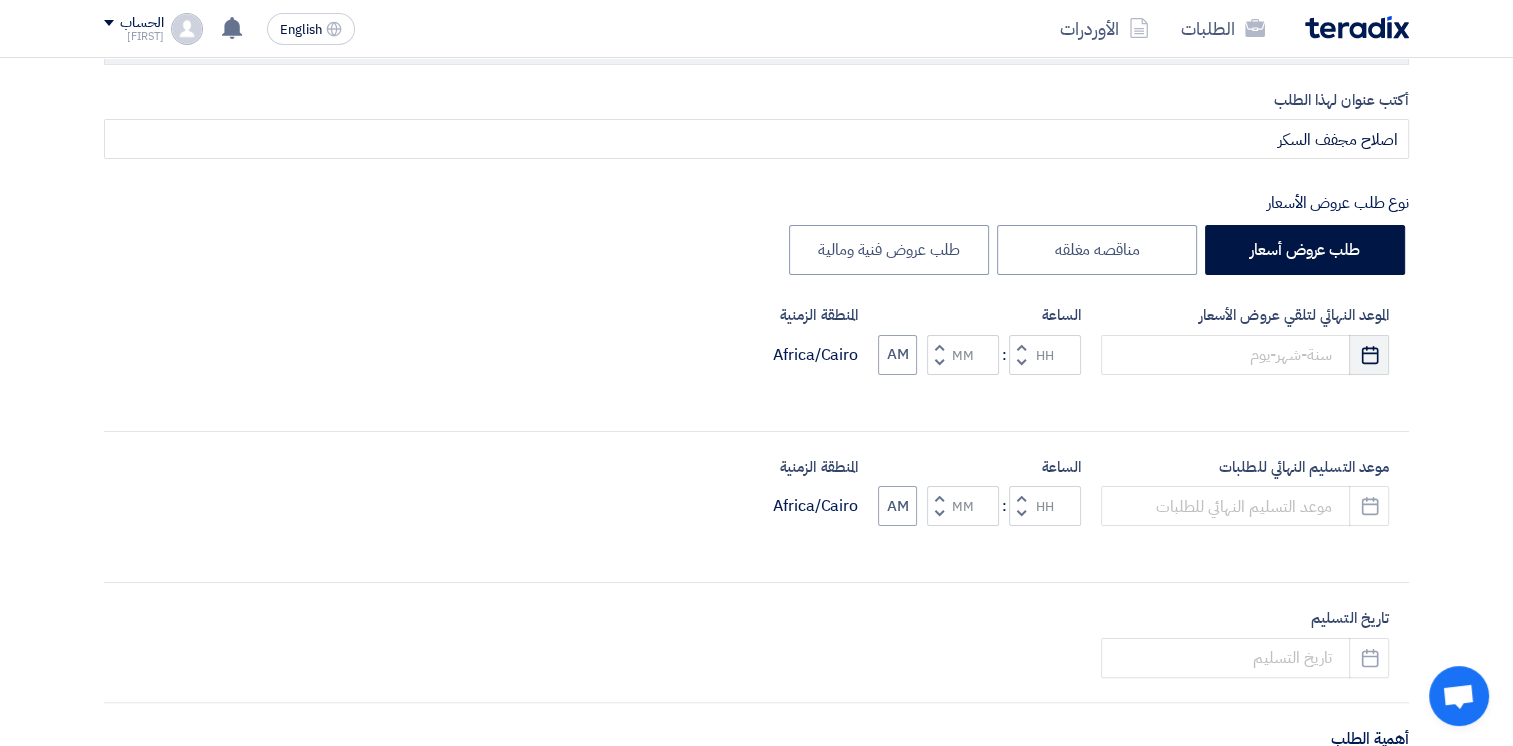 click 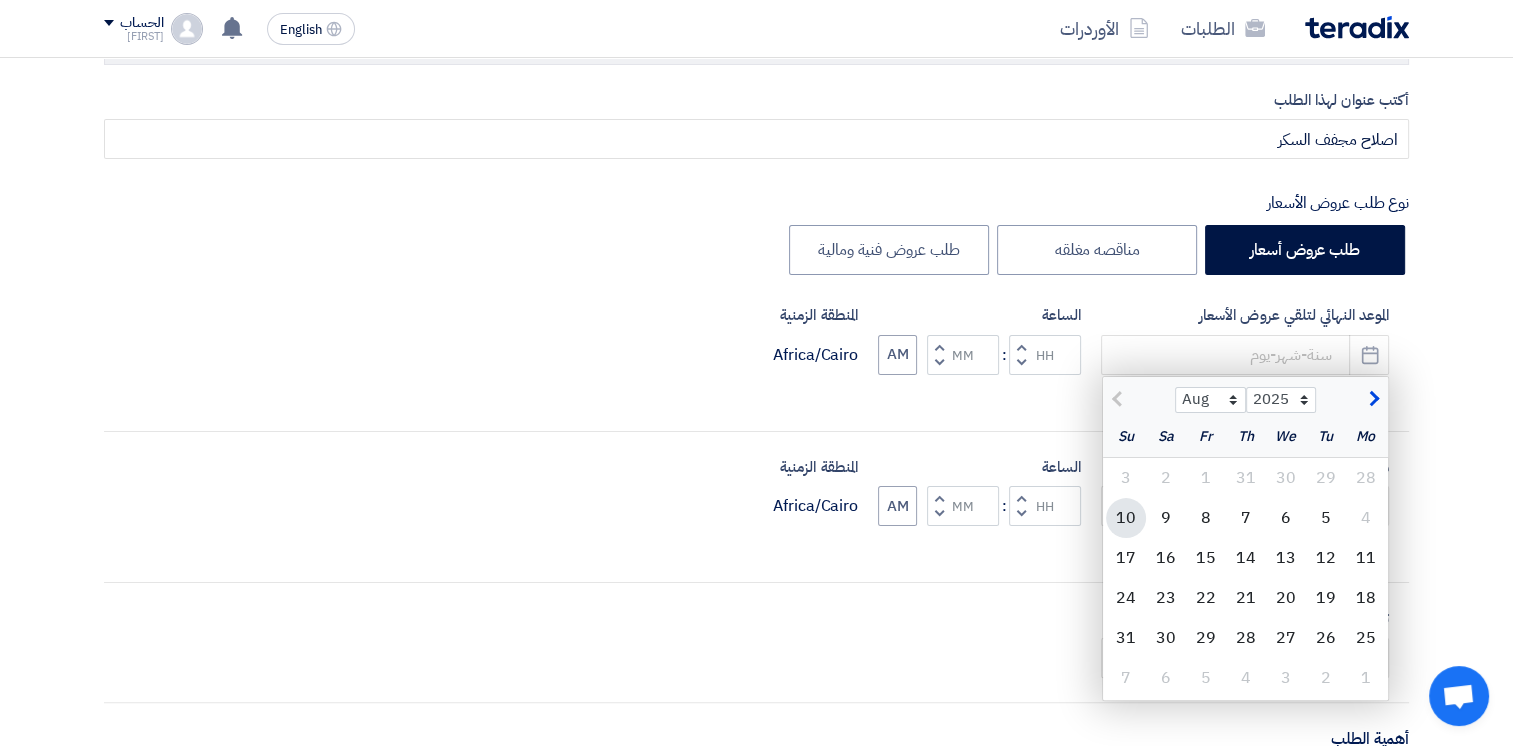 click on "10" 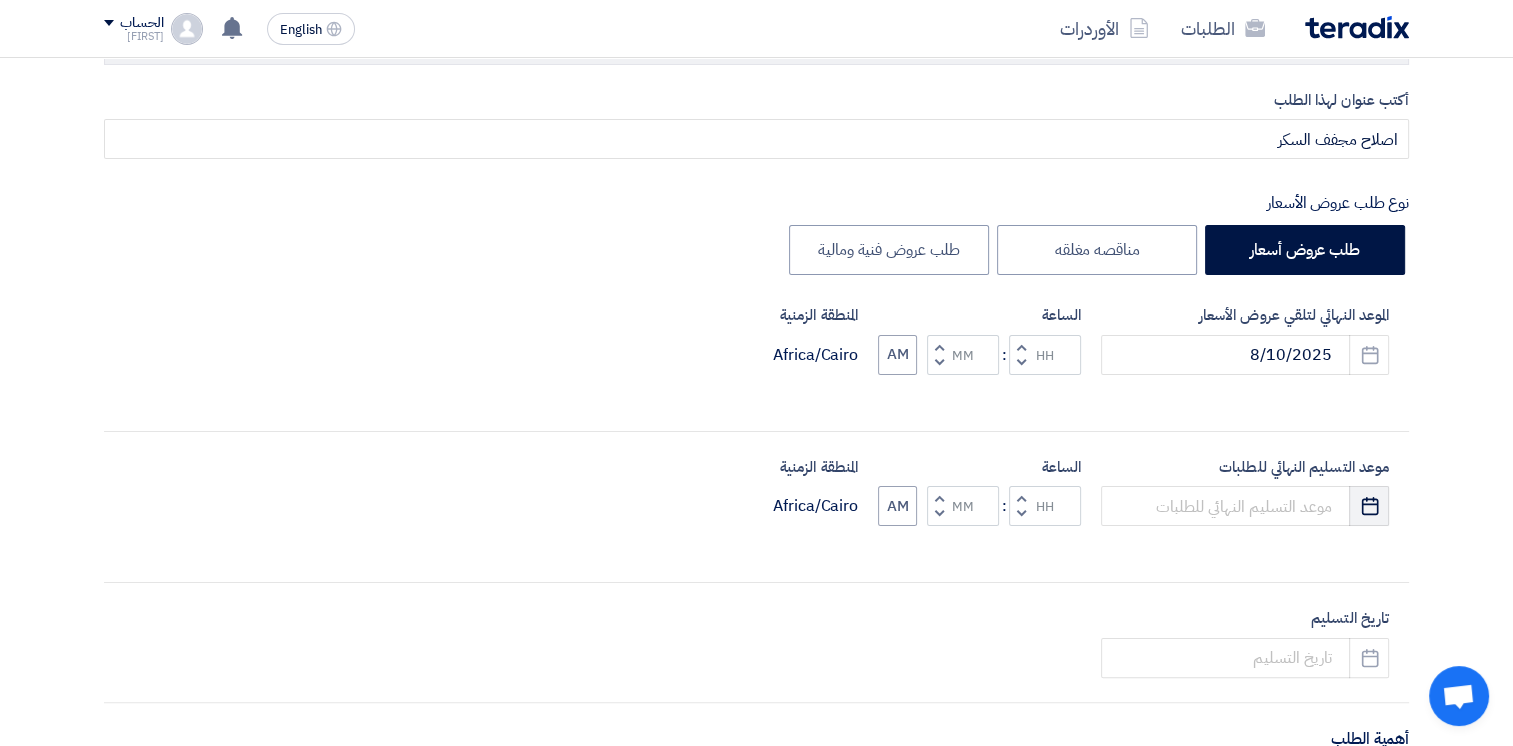 click on "Pick a date" 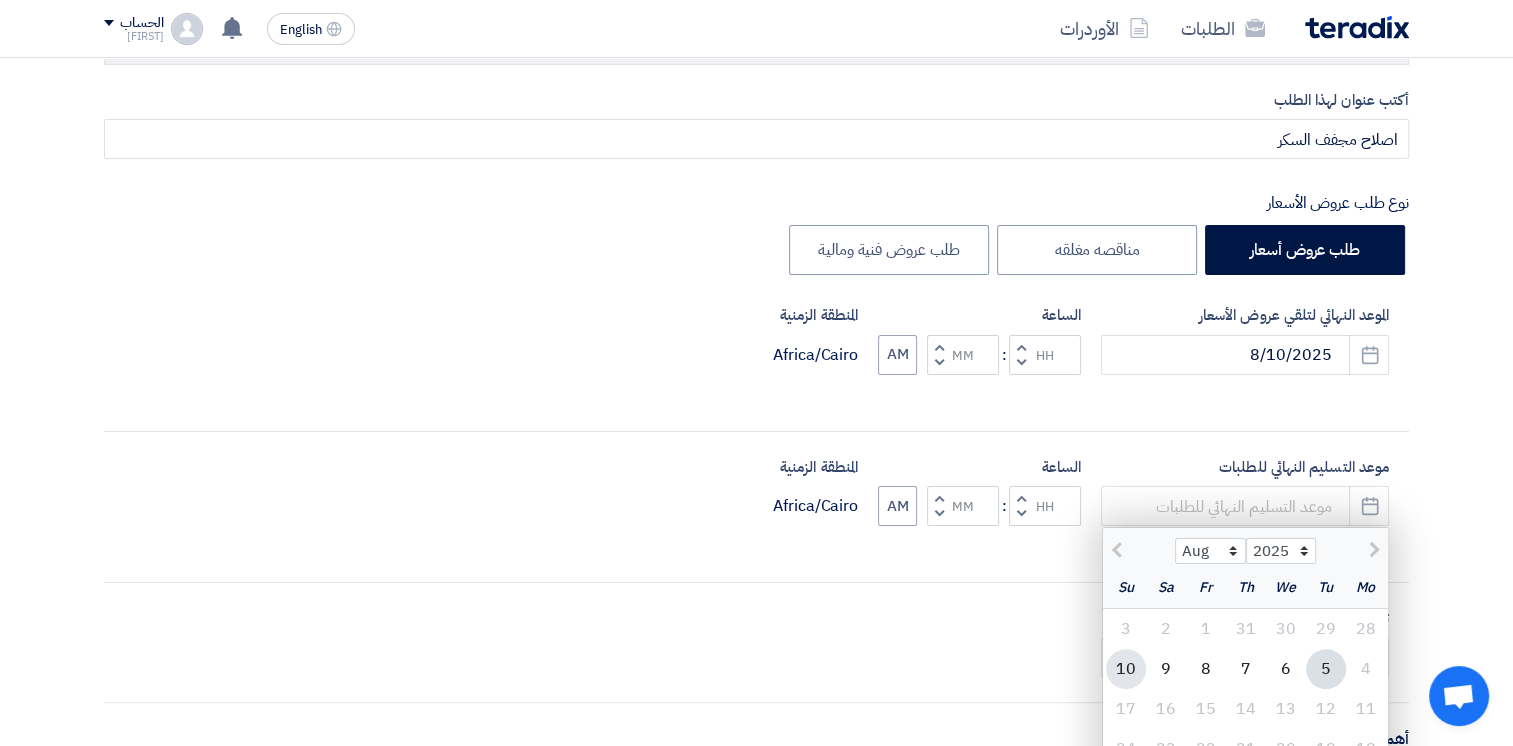 click on "10" 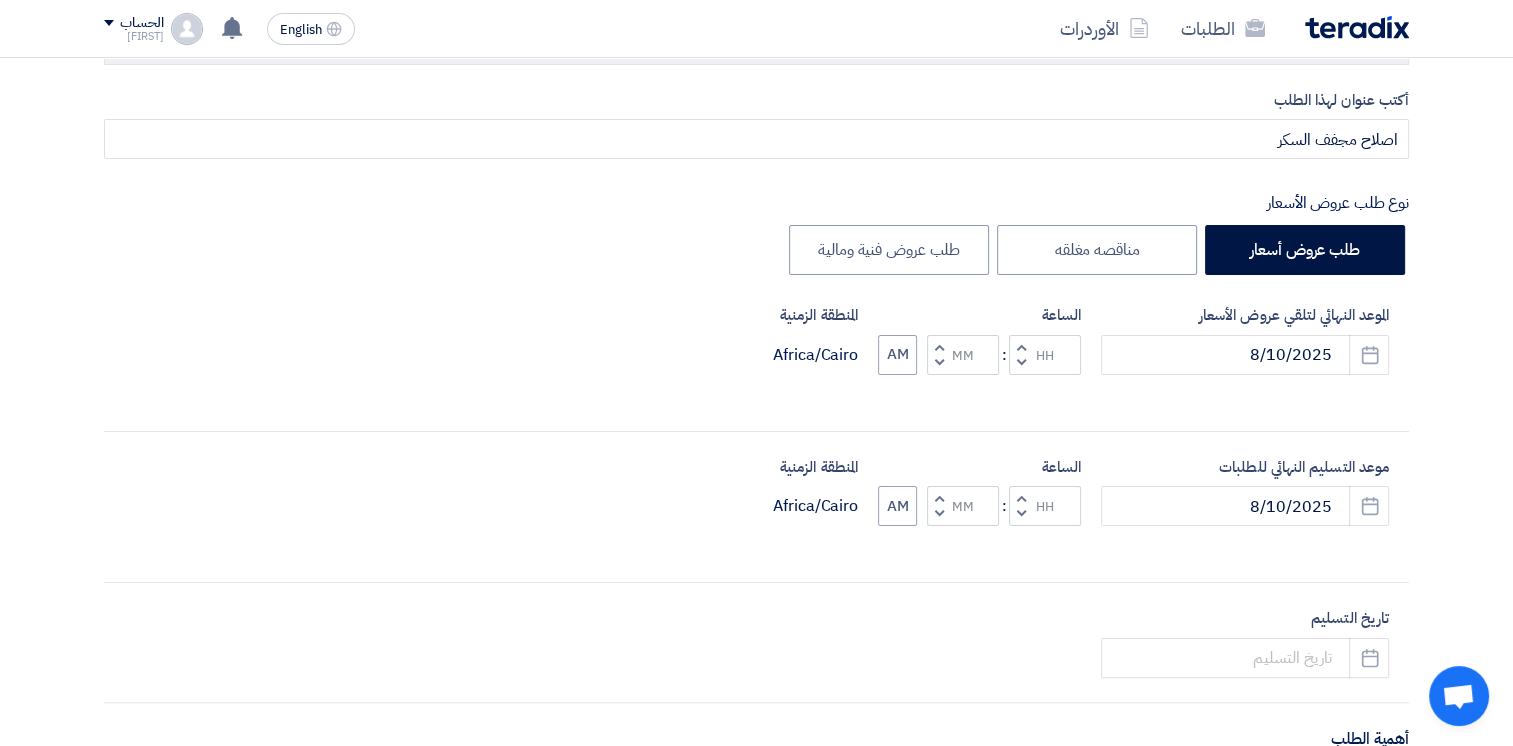 click 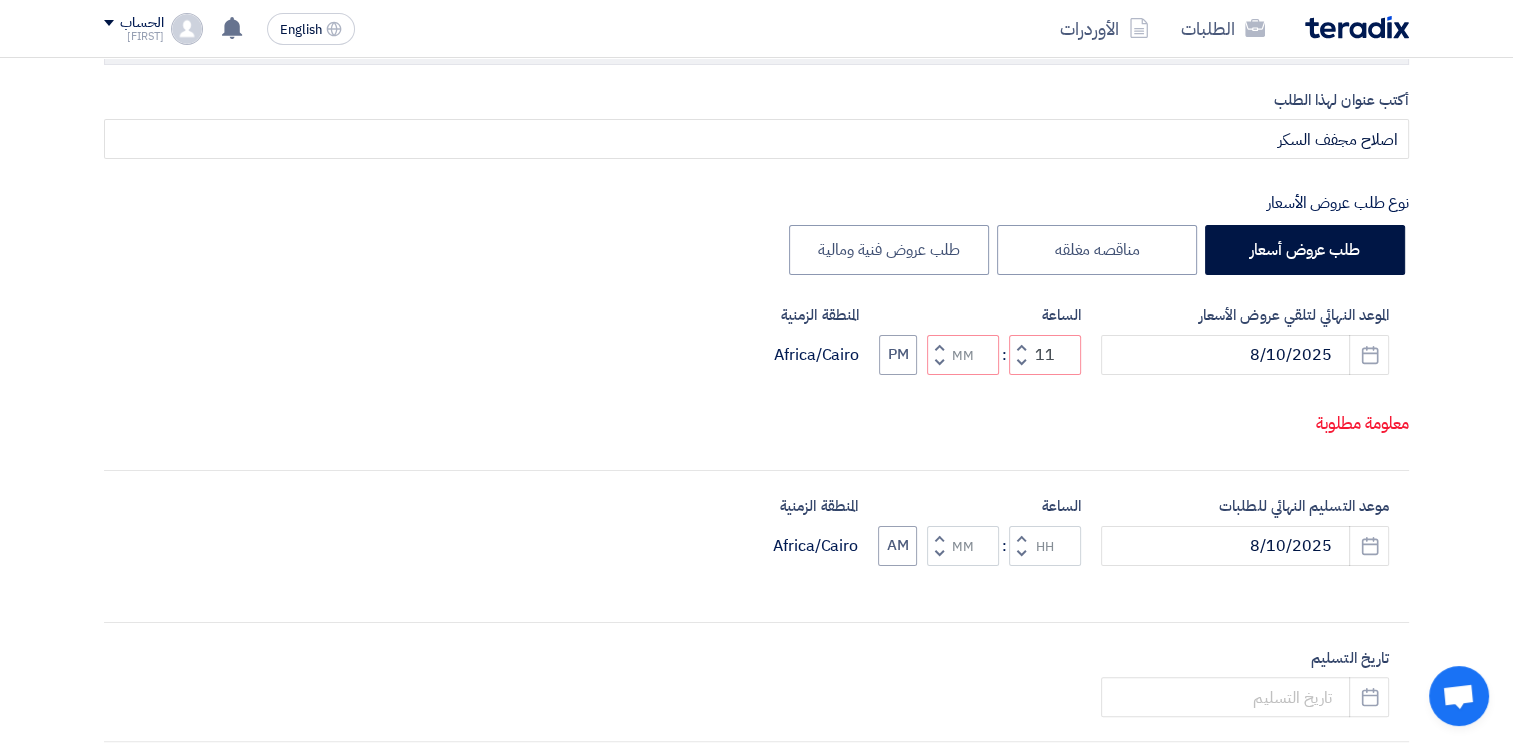 click 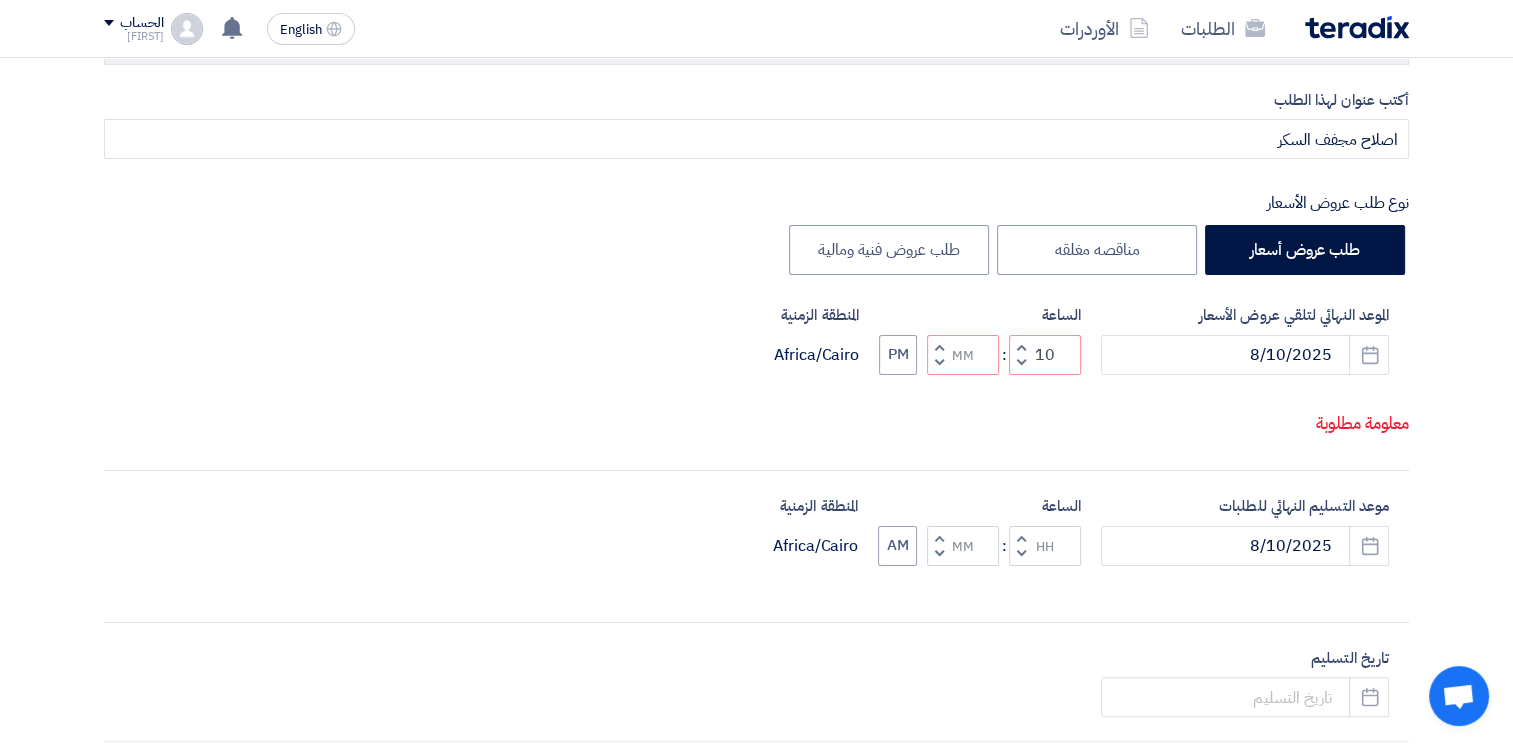click 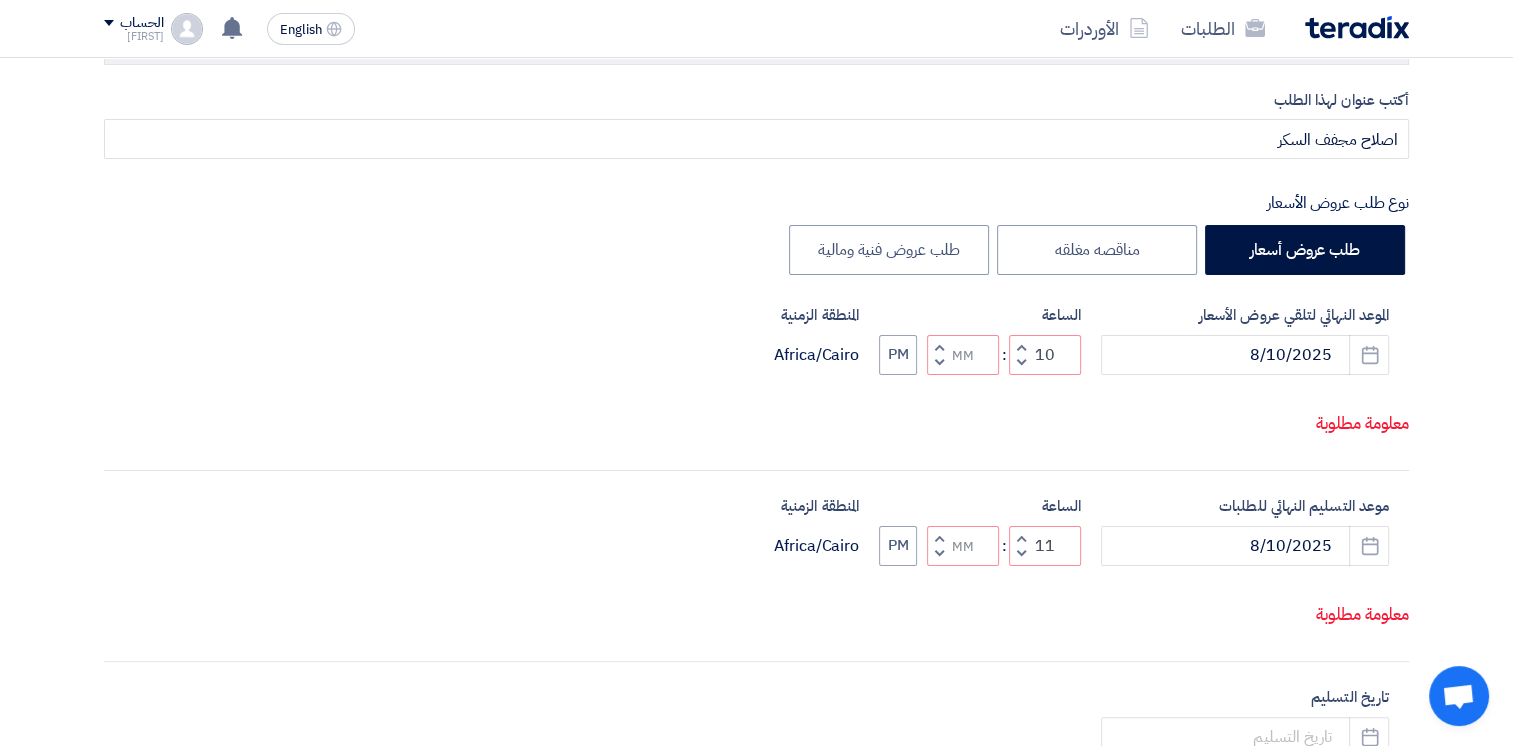 click 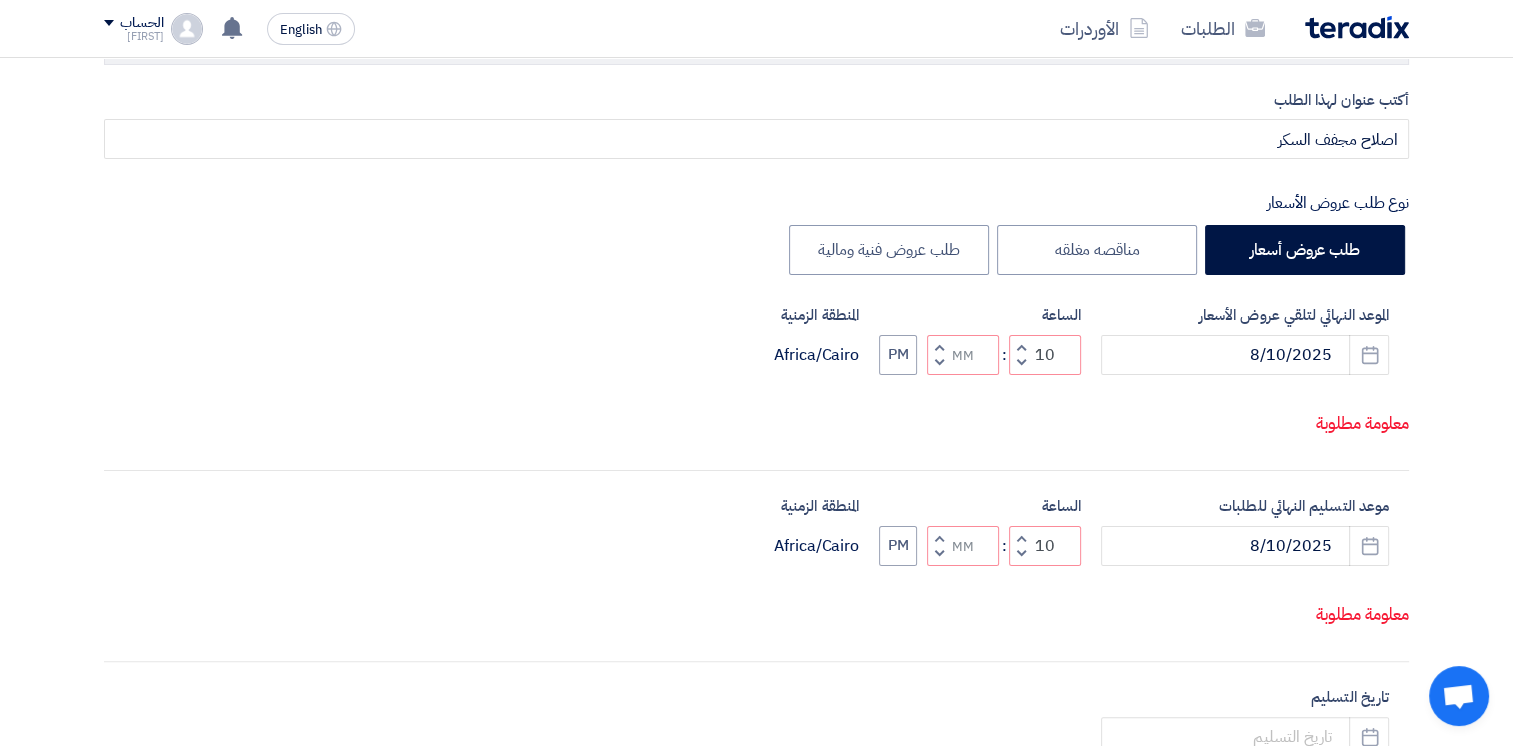 click 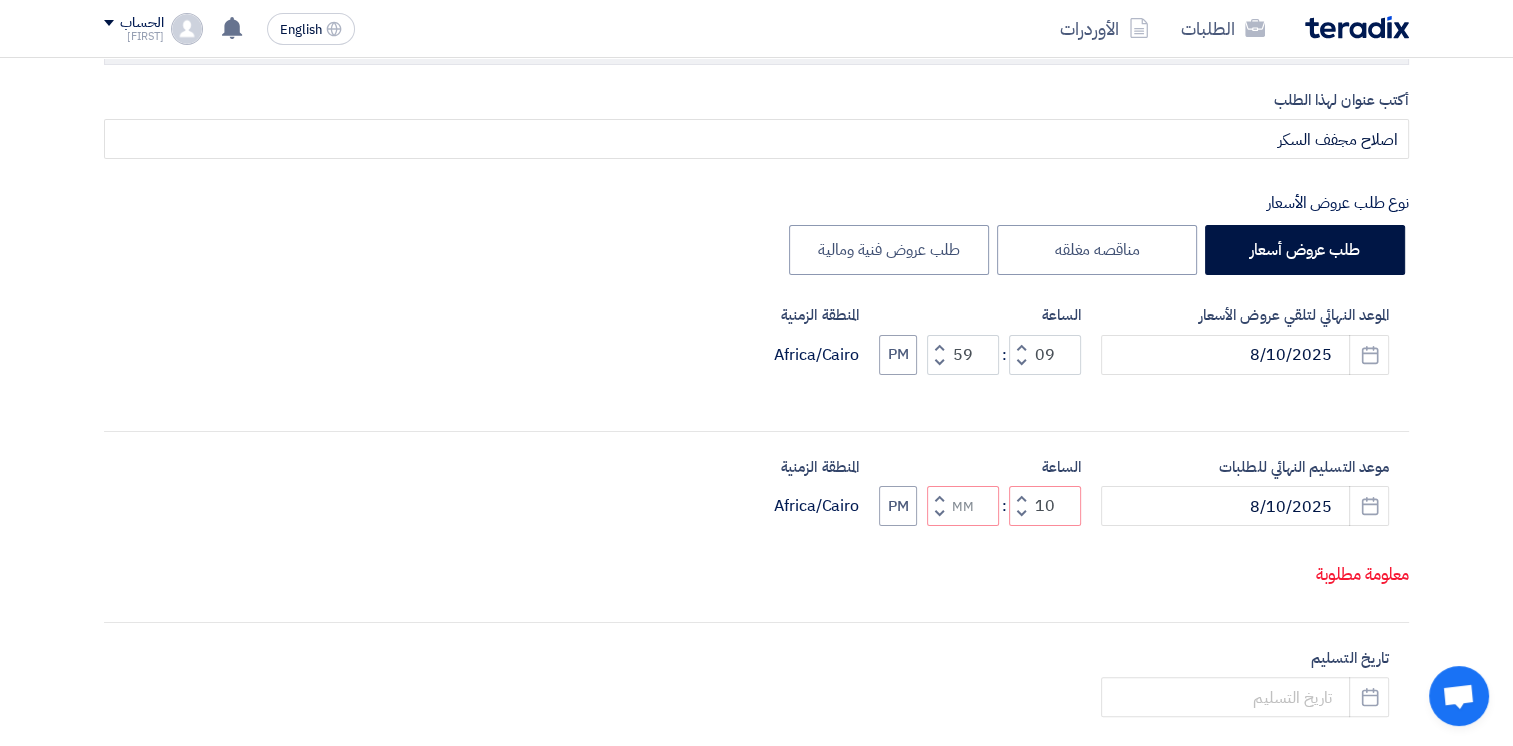 click 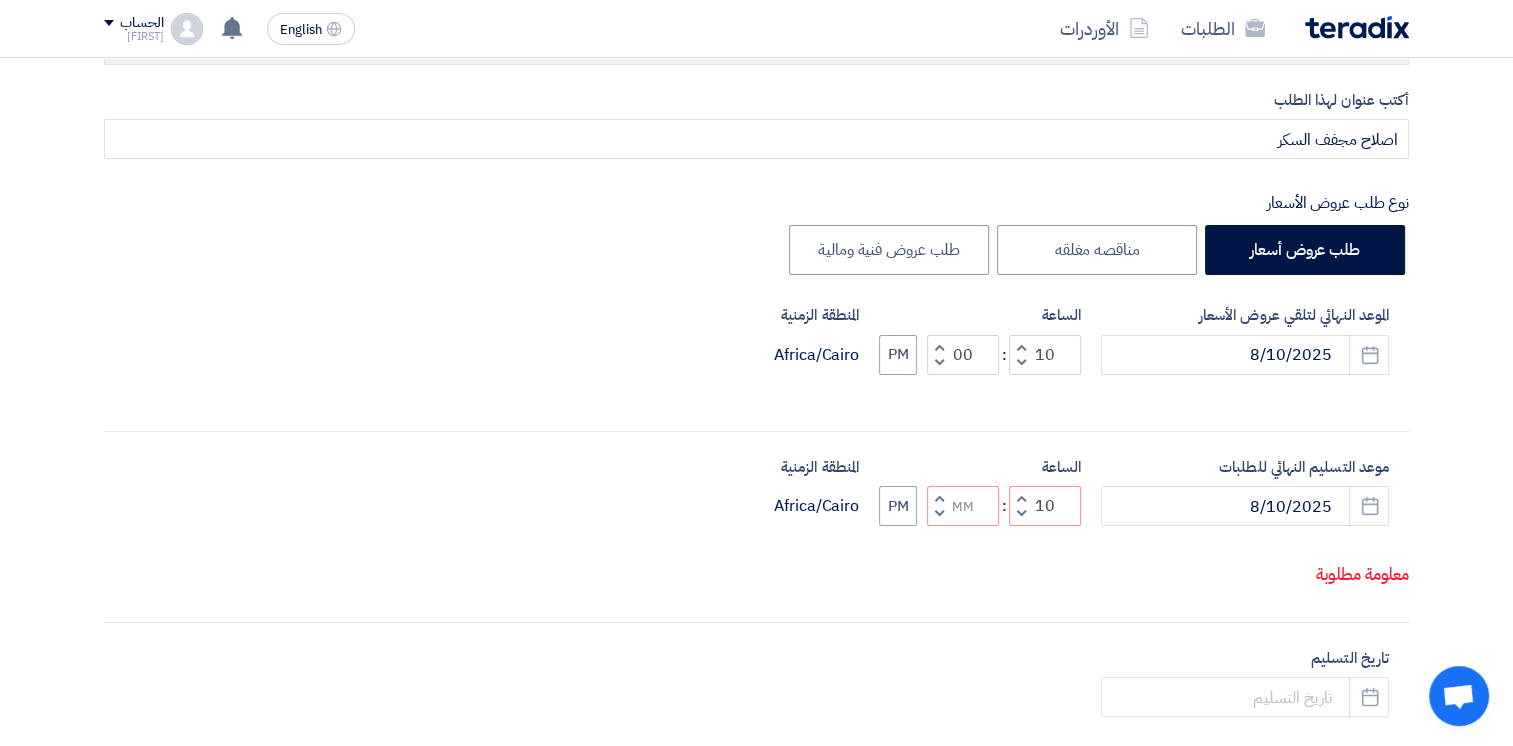 click on "موعد التسليم النهائي للطلبات
[DATE]
Pick a date
الساعة
Increment hours
10
Decrement hours
:
Increment minutes
Decrement minutes
PM
المنطقة الزمنية
Africa/Cairo" 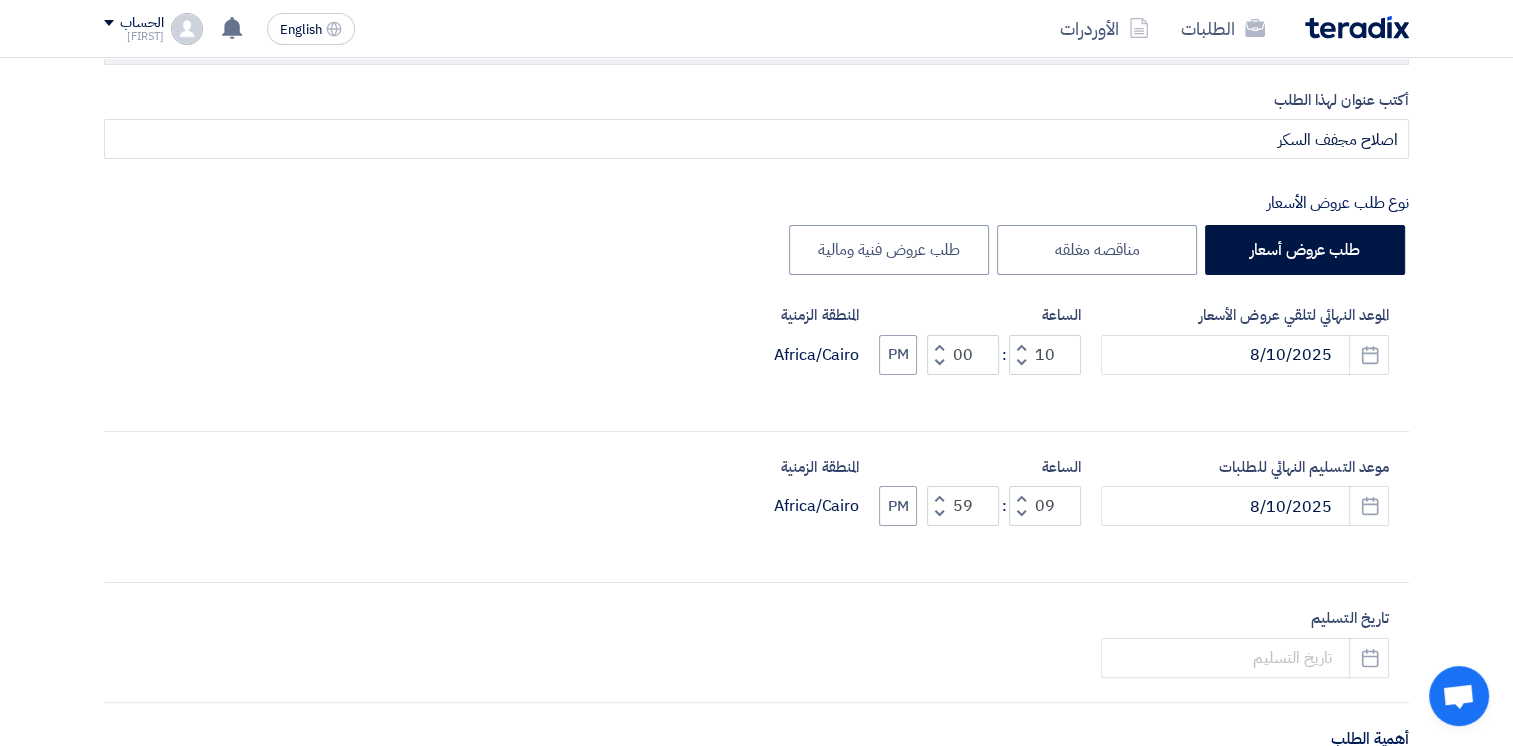 click 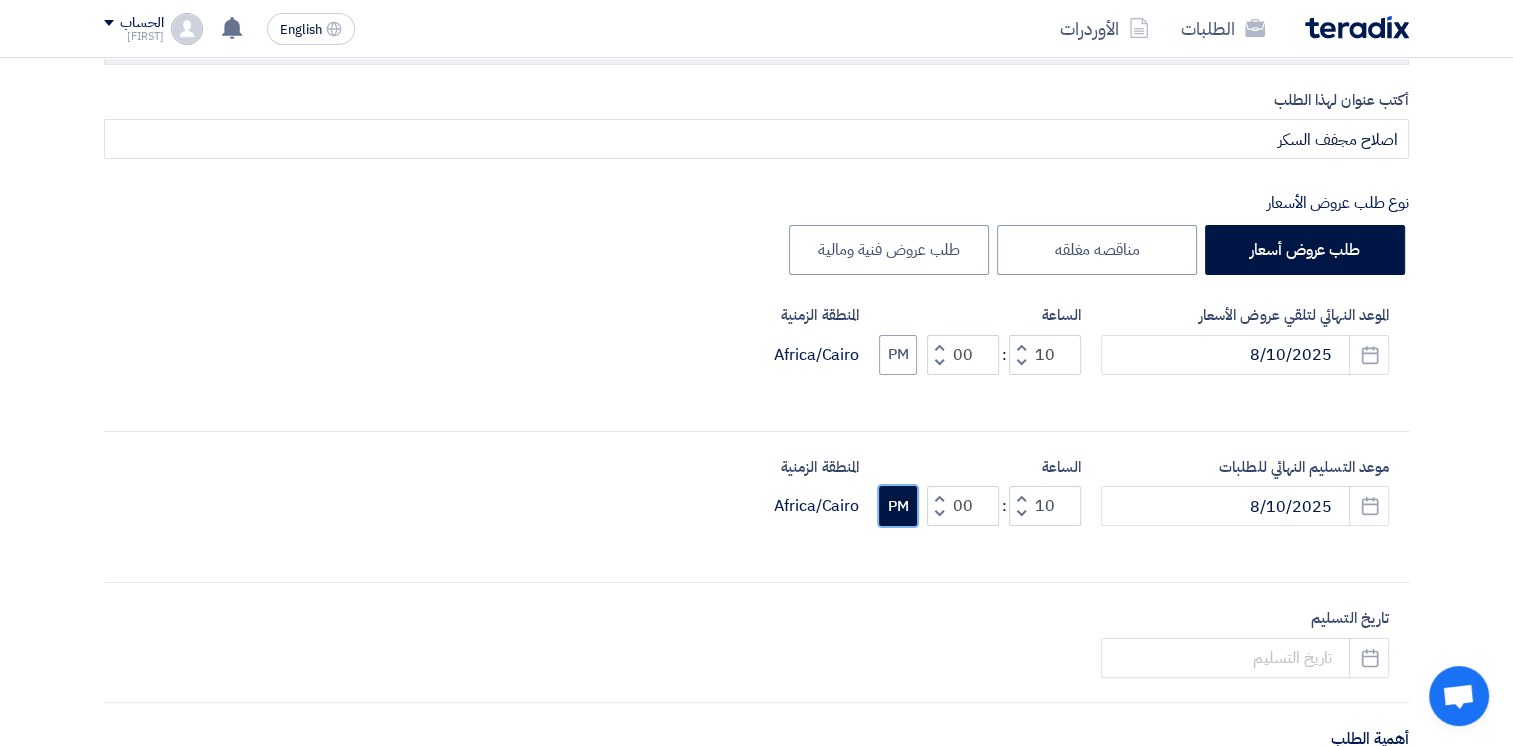 click on "PM" 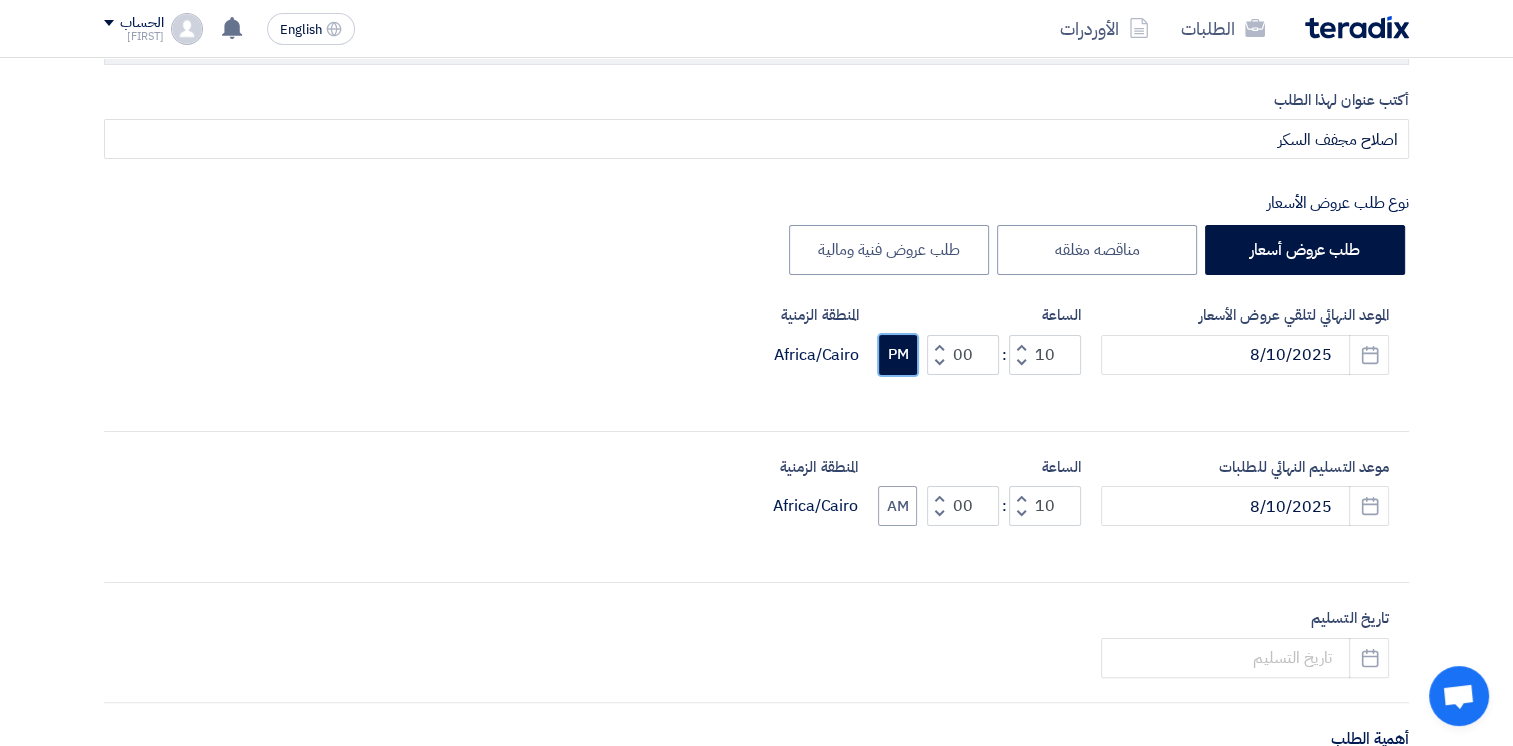 click on "PM" 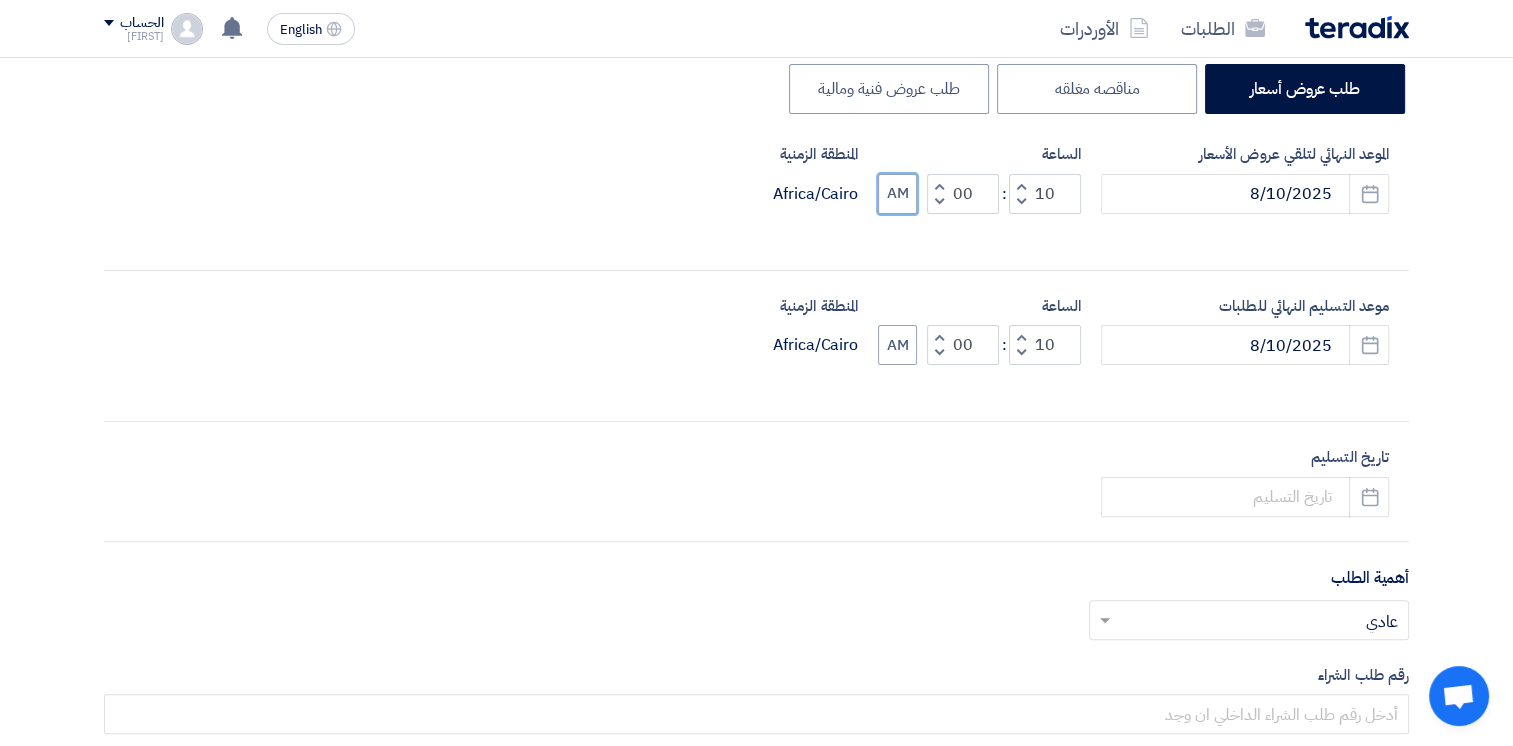 scroll, scrollTop: 500, scrollLeft: 0, axis: vertical 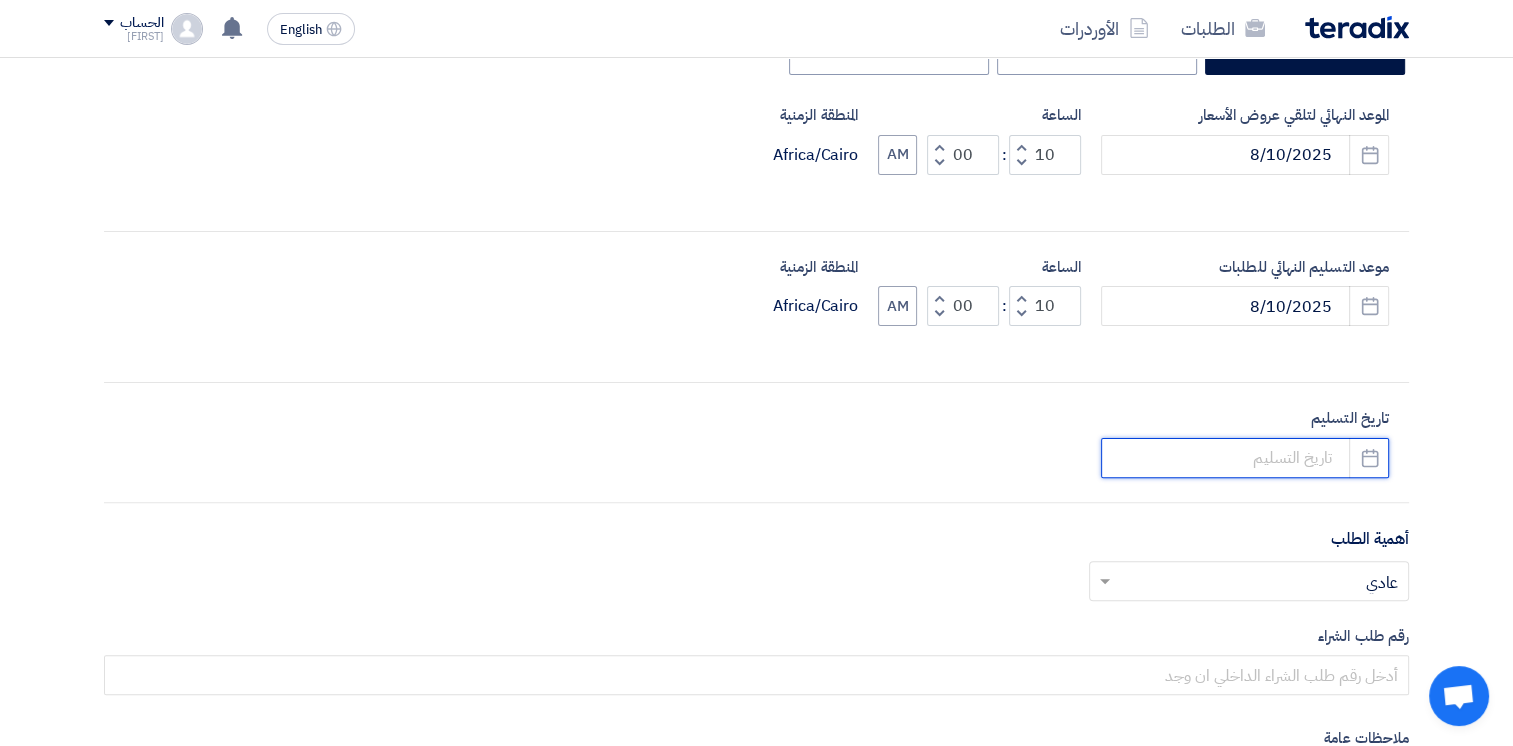 click 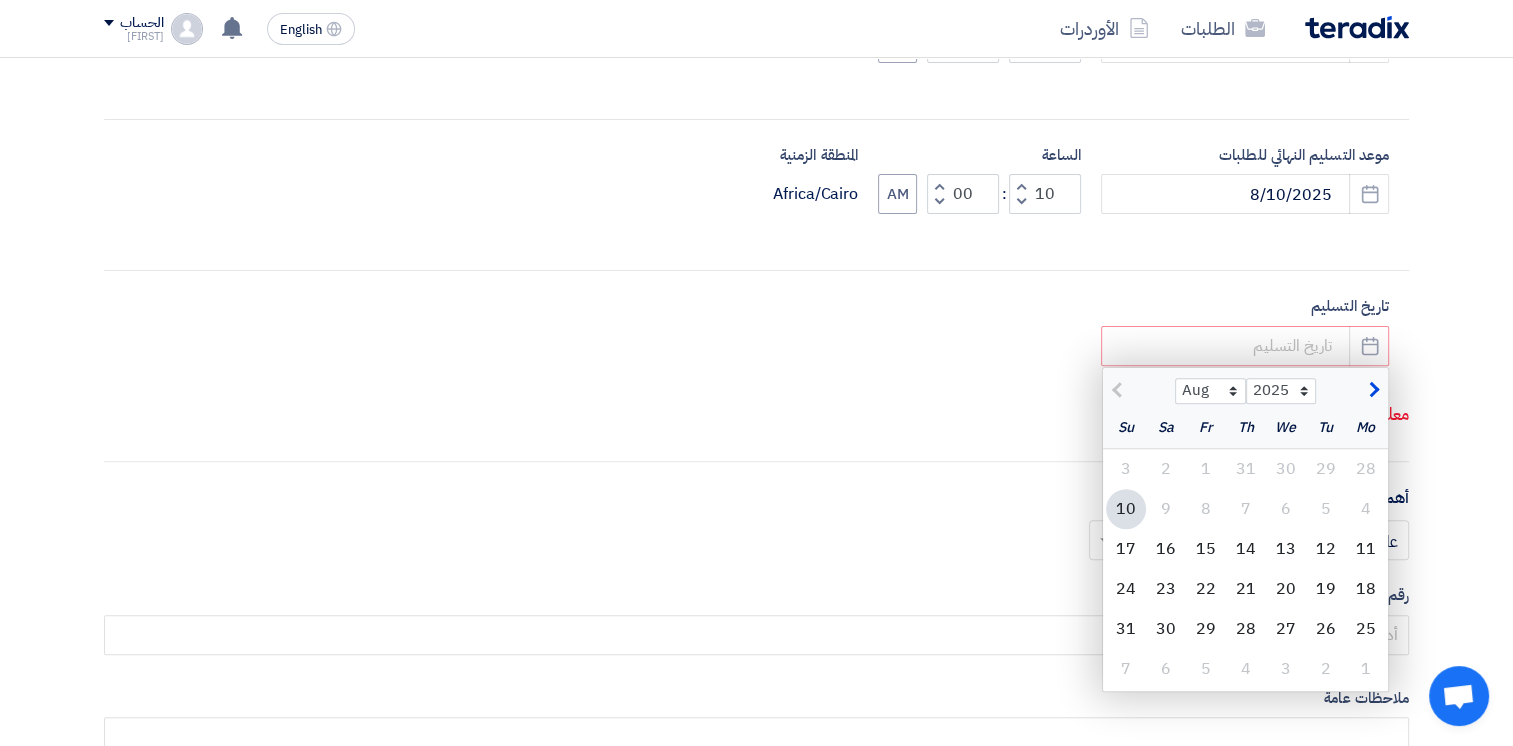 scroll, scrollTop: 800, scrollLeft: 0, axis: vertical 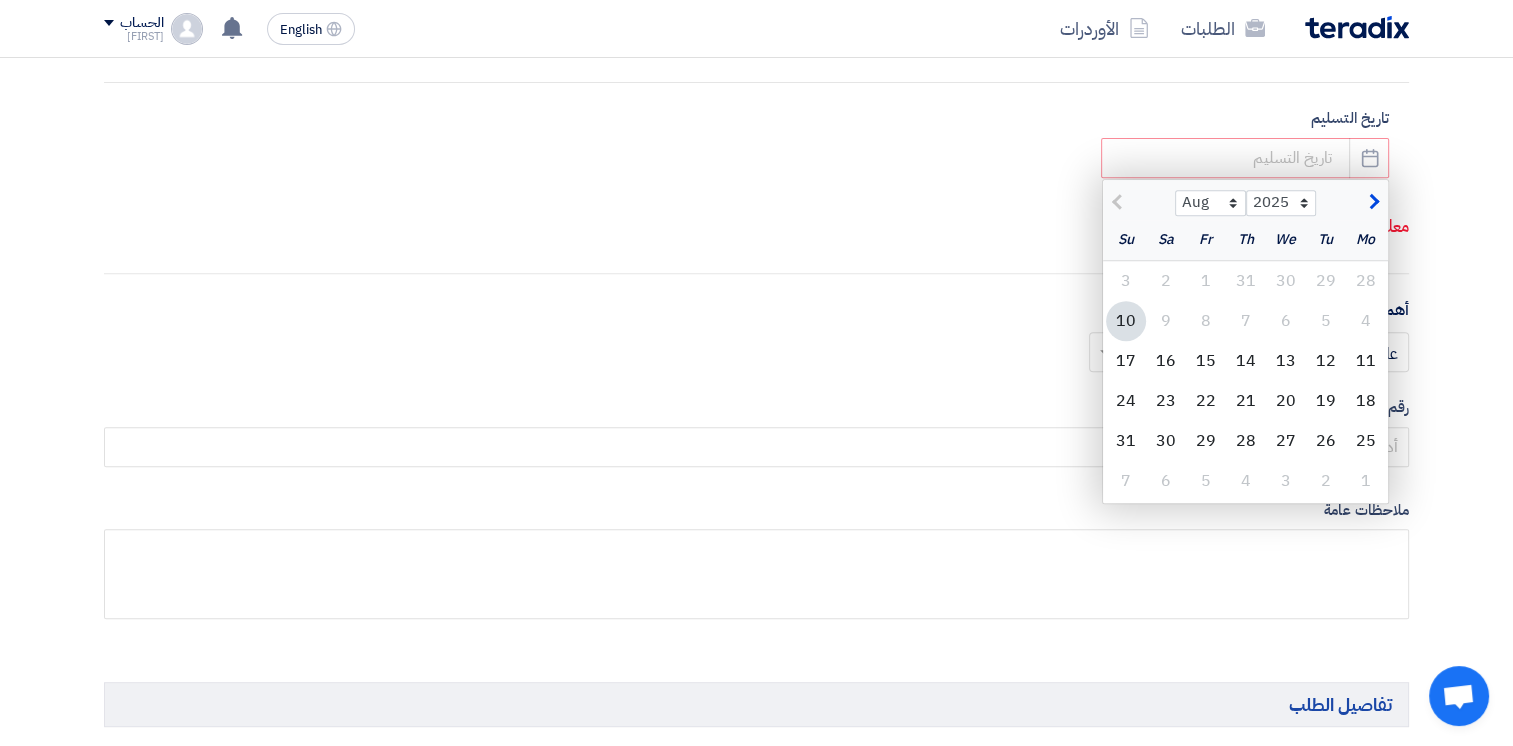 click 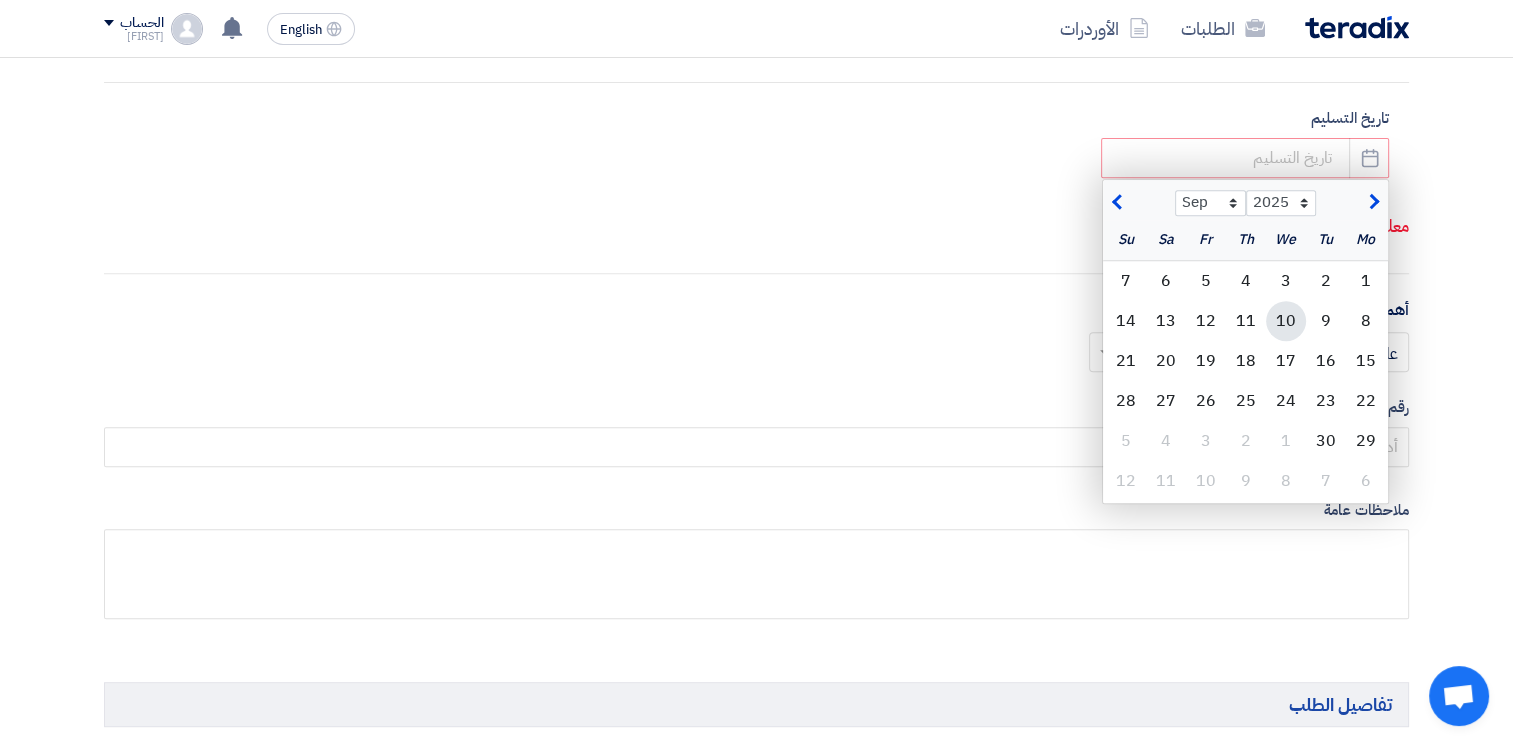 click on "10" 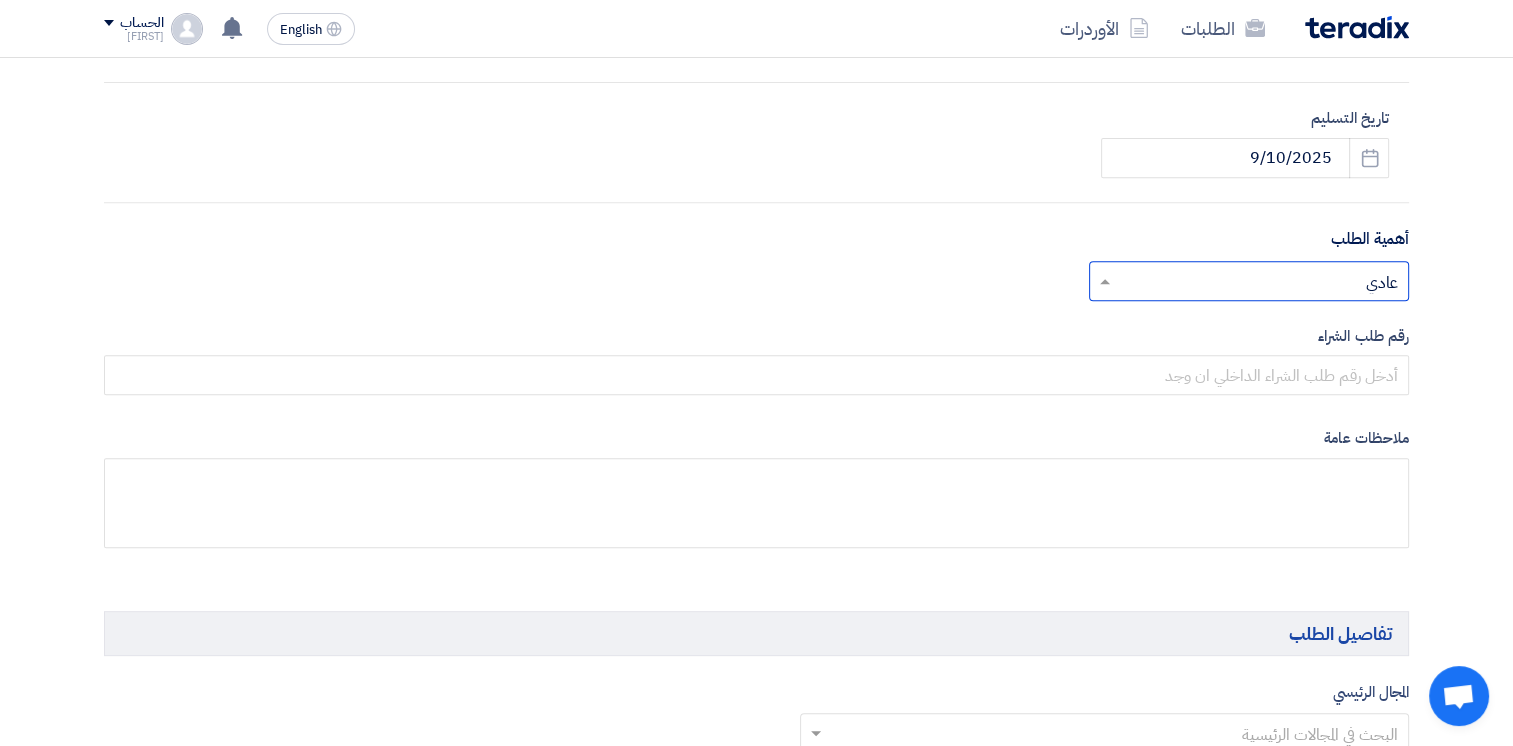 click 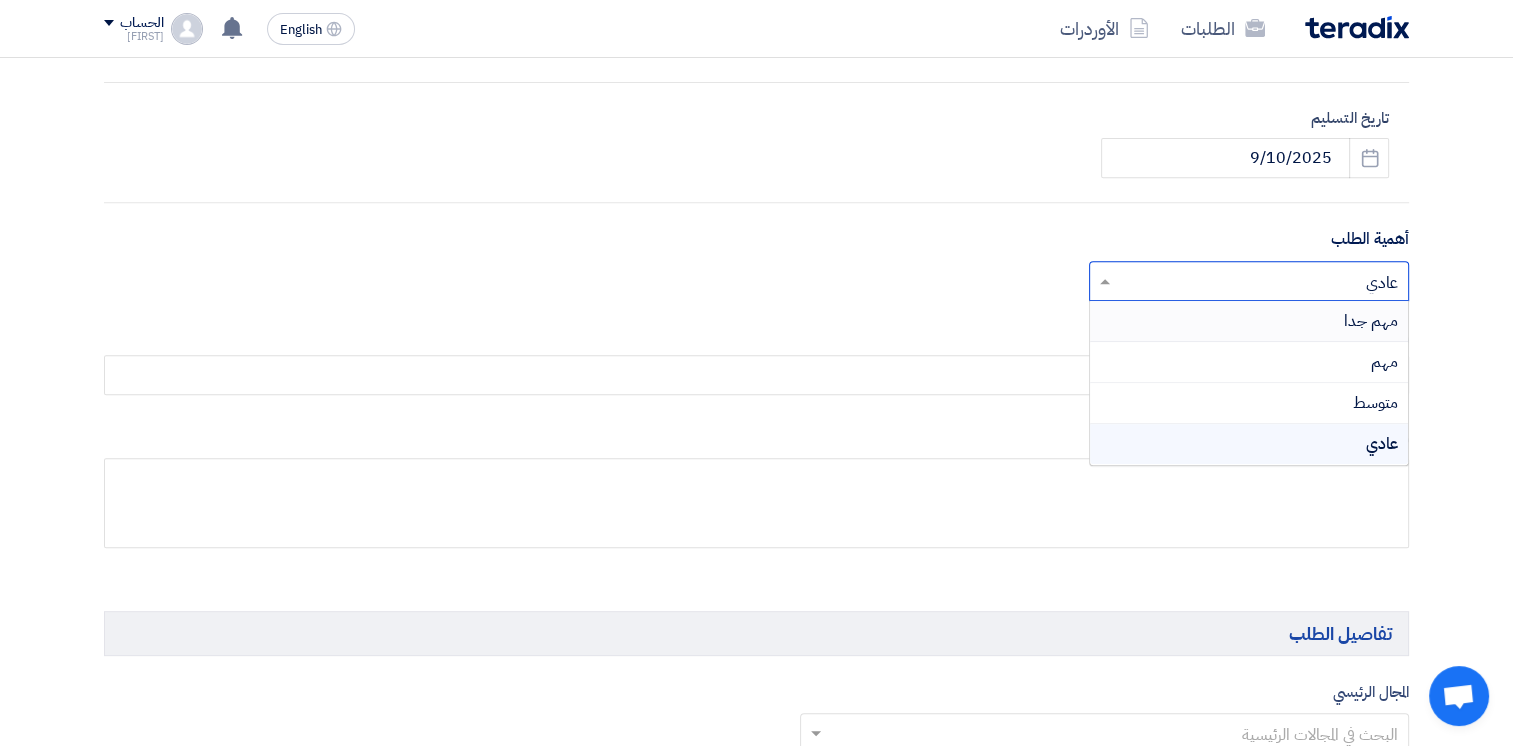 click on "مهم جدا" at bounding box center (1249, 321) 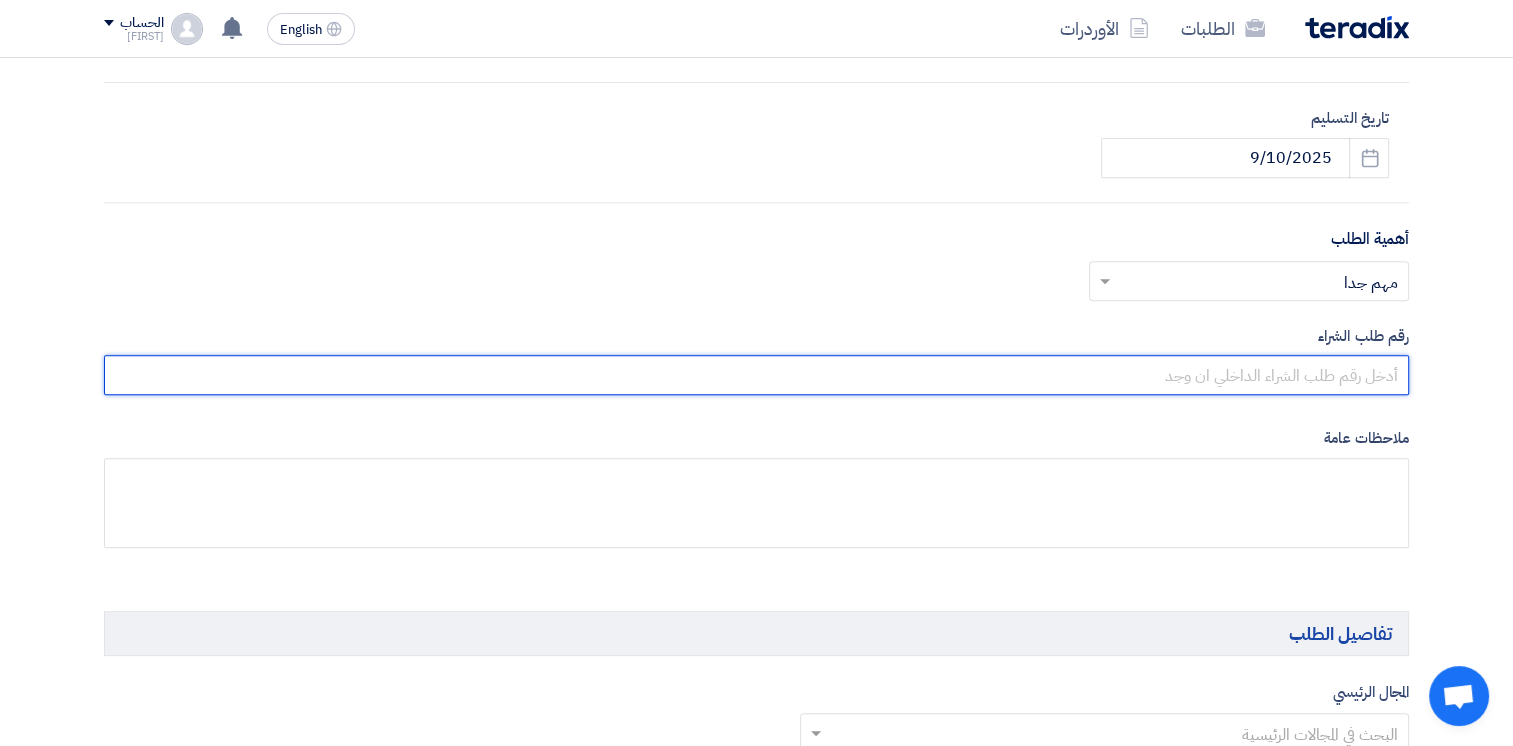 click at bounding box center (756, 375) 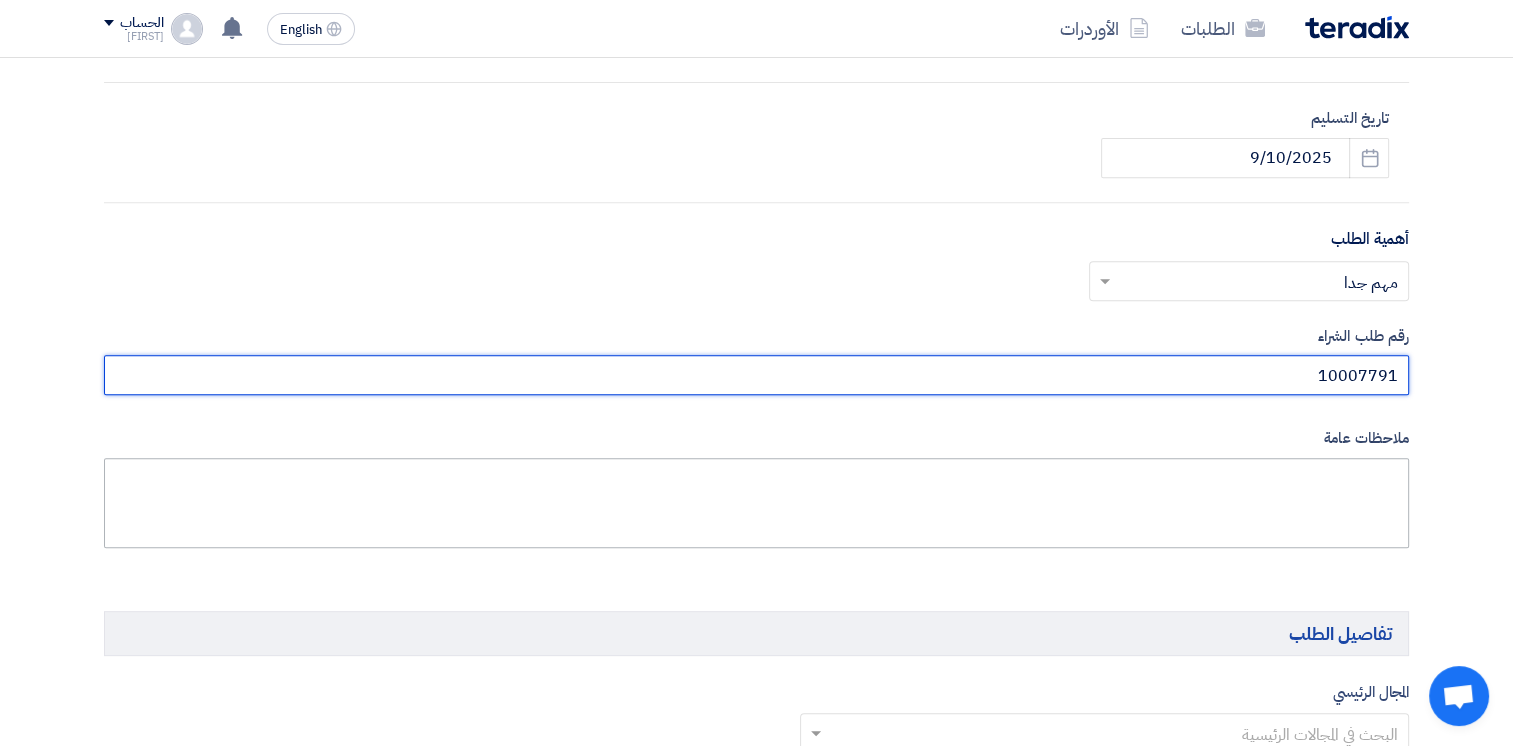 type on "10007791" 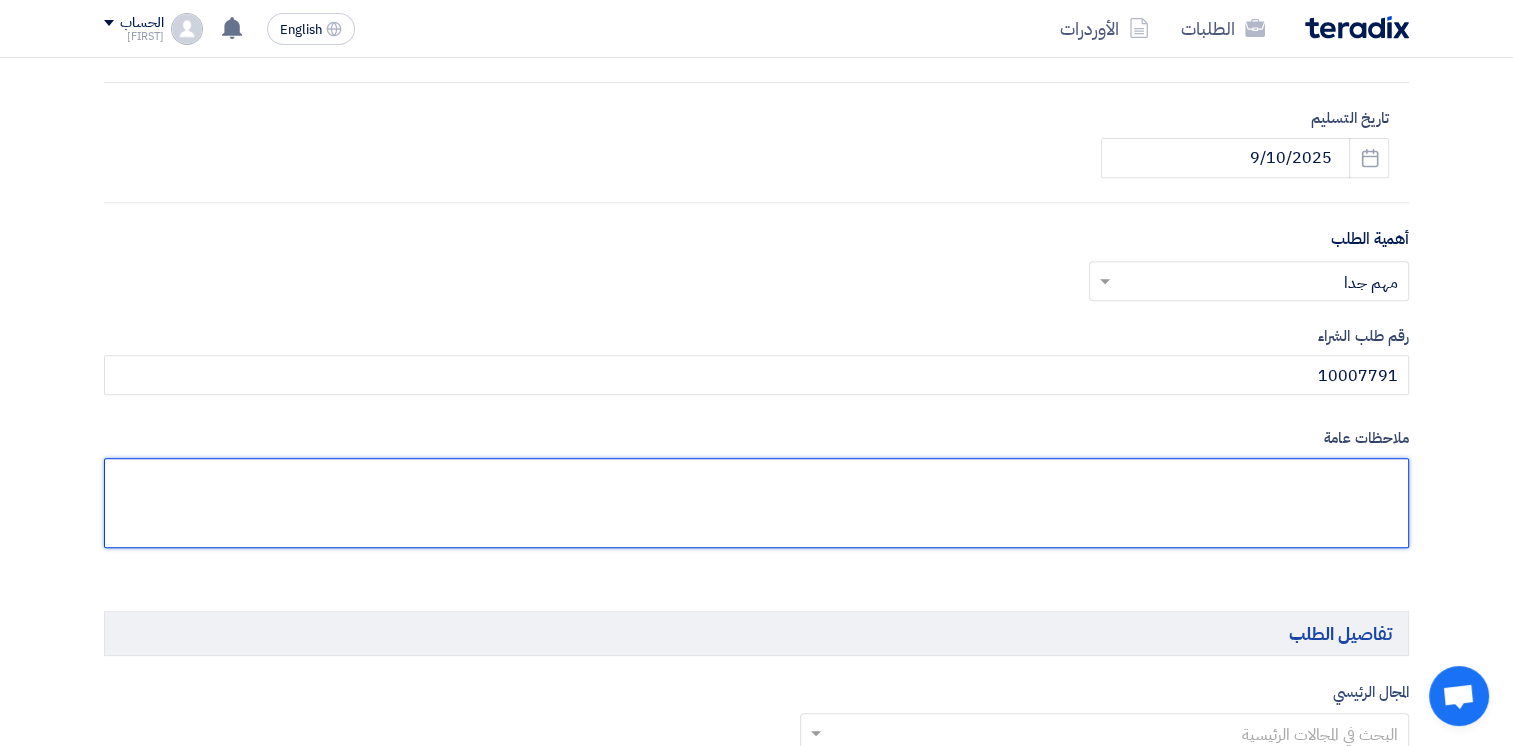 click 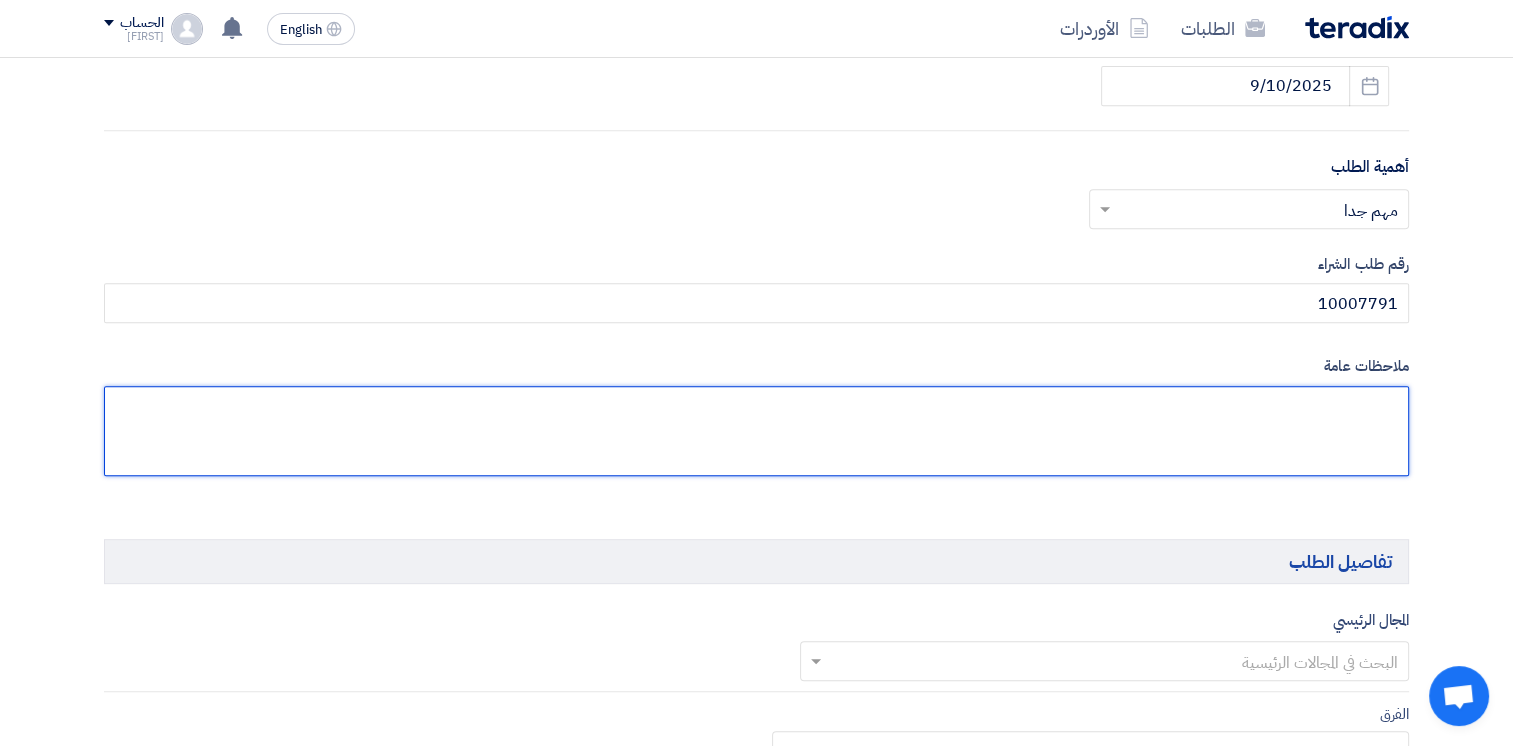 scroll, scrollTop: 1100, scrollLeft: 0, axis: vertical 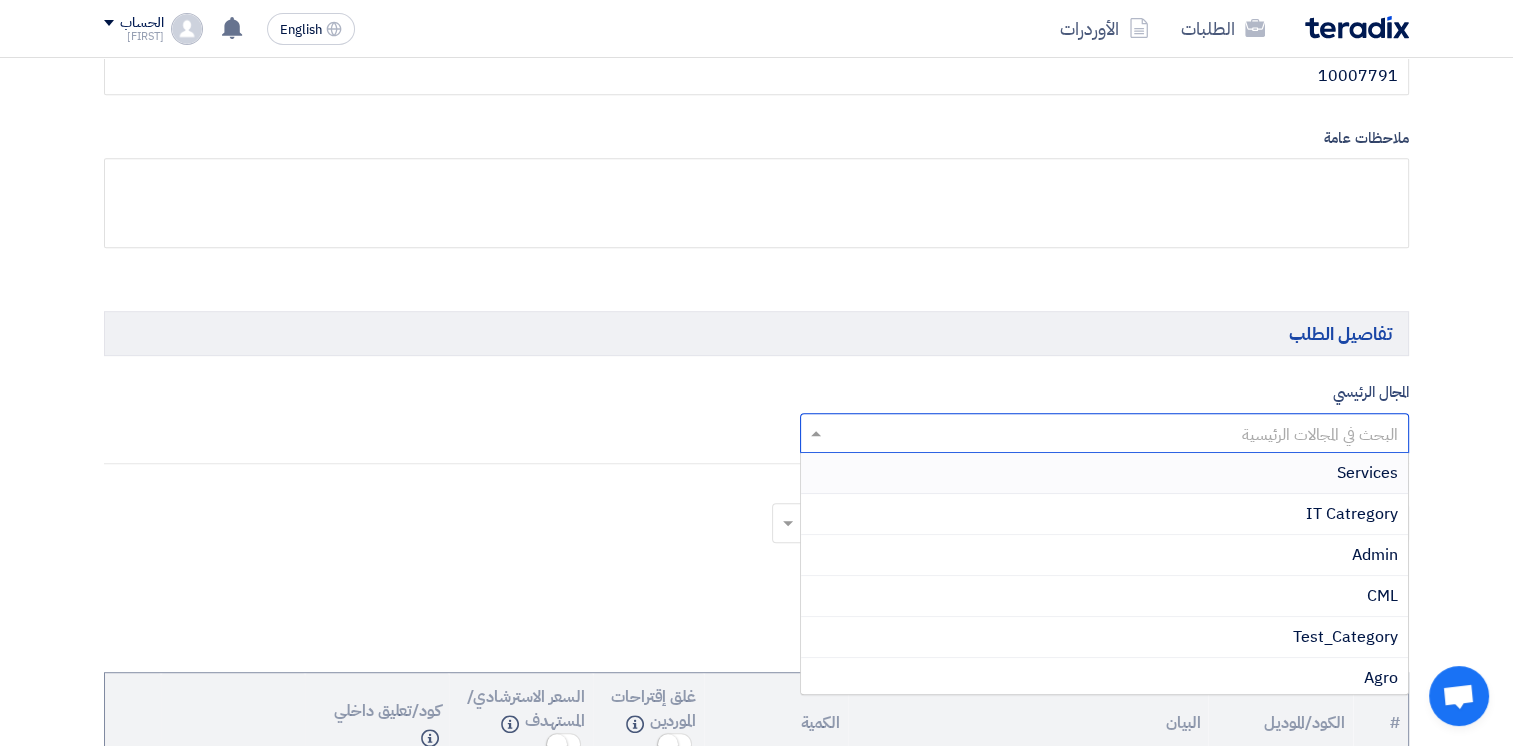 click at bounding box center [1116, 435] 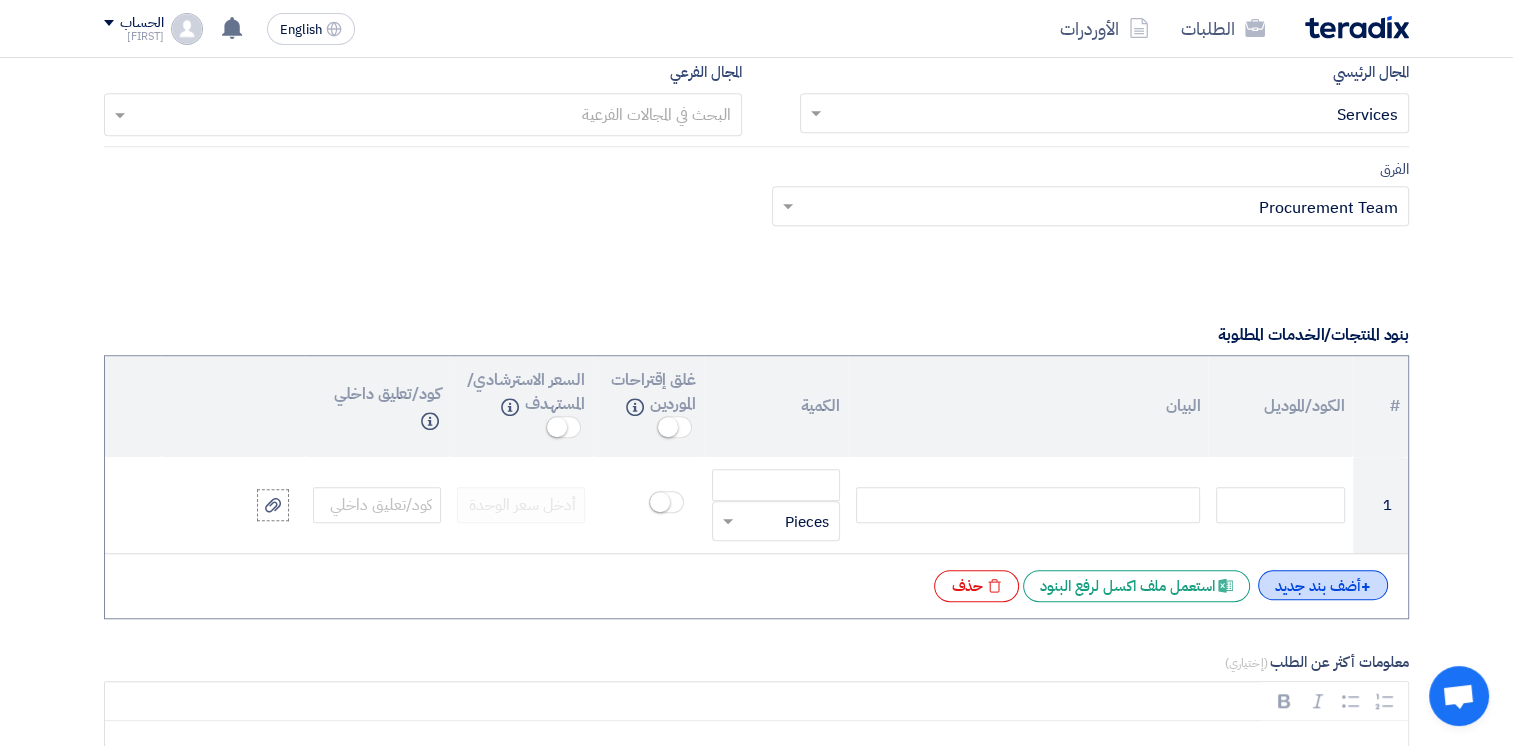 scroll, scrollTop: 1600, scrollLeft: 0, axis: vertical 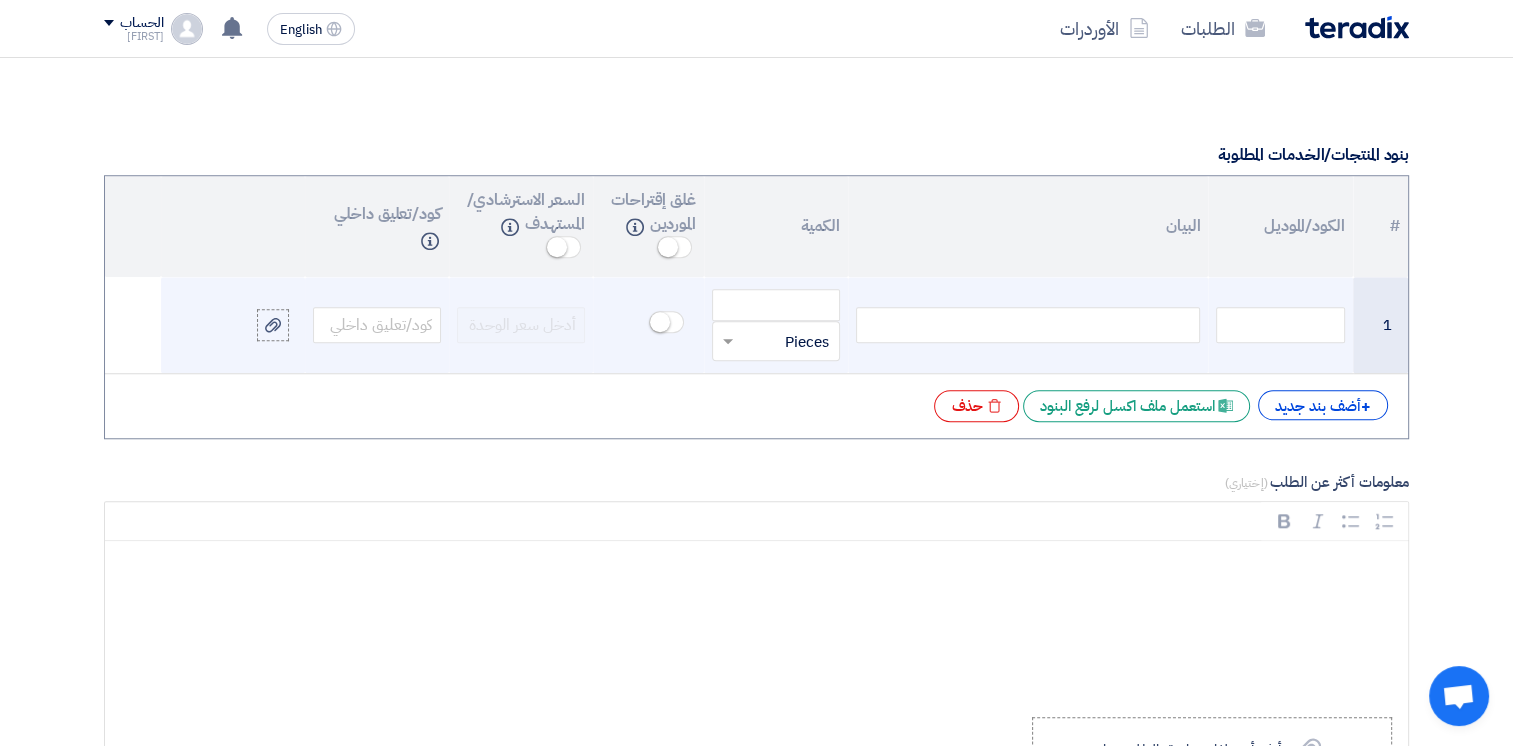 click 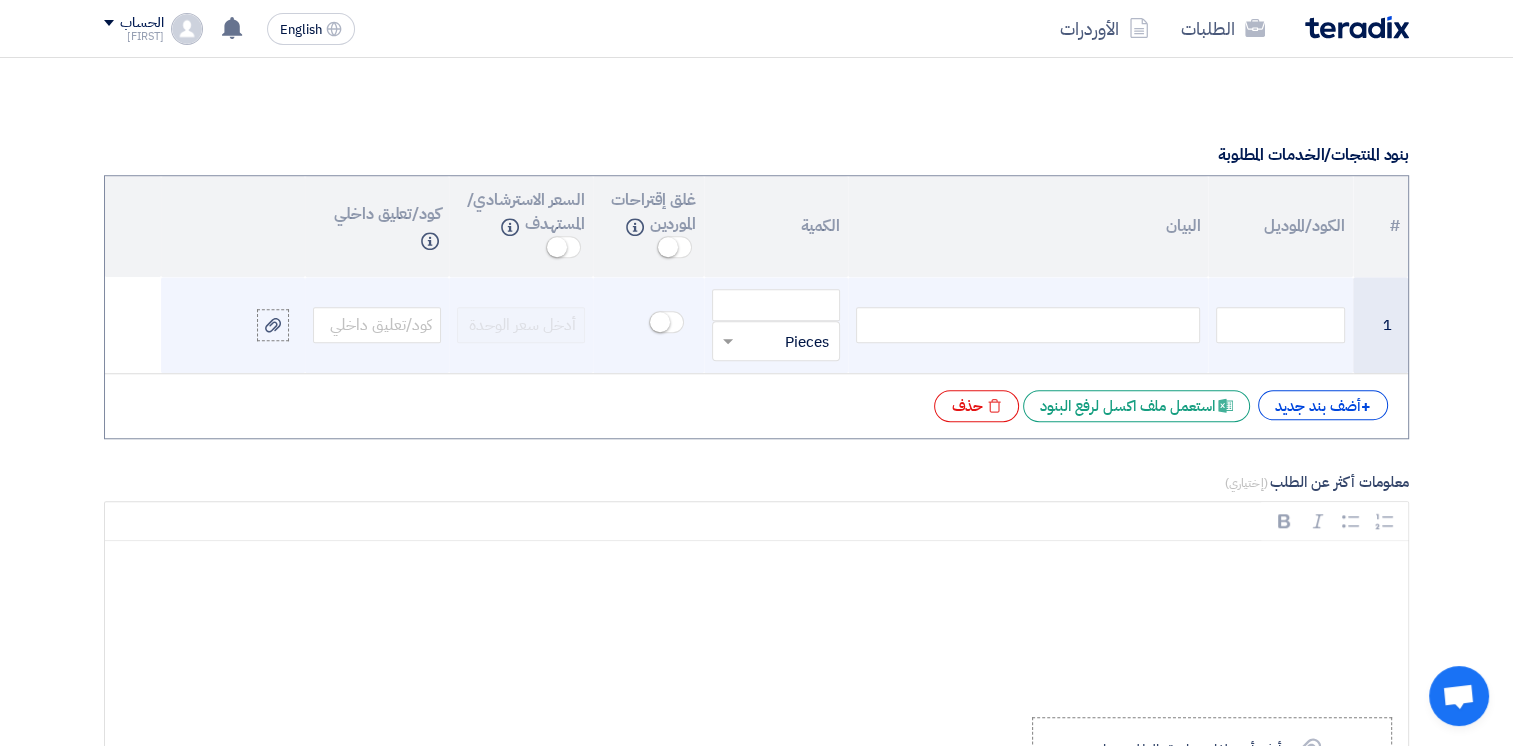 type 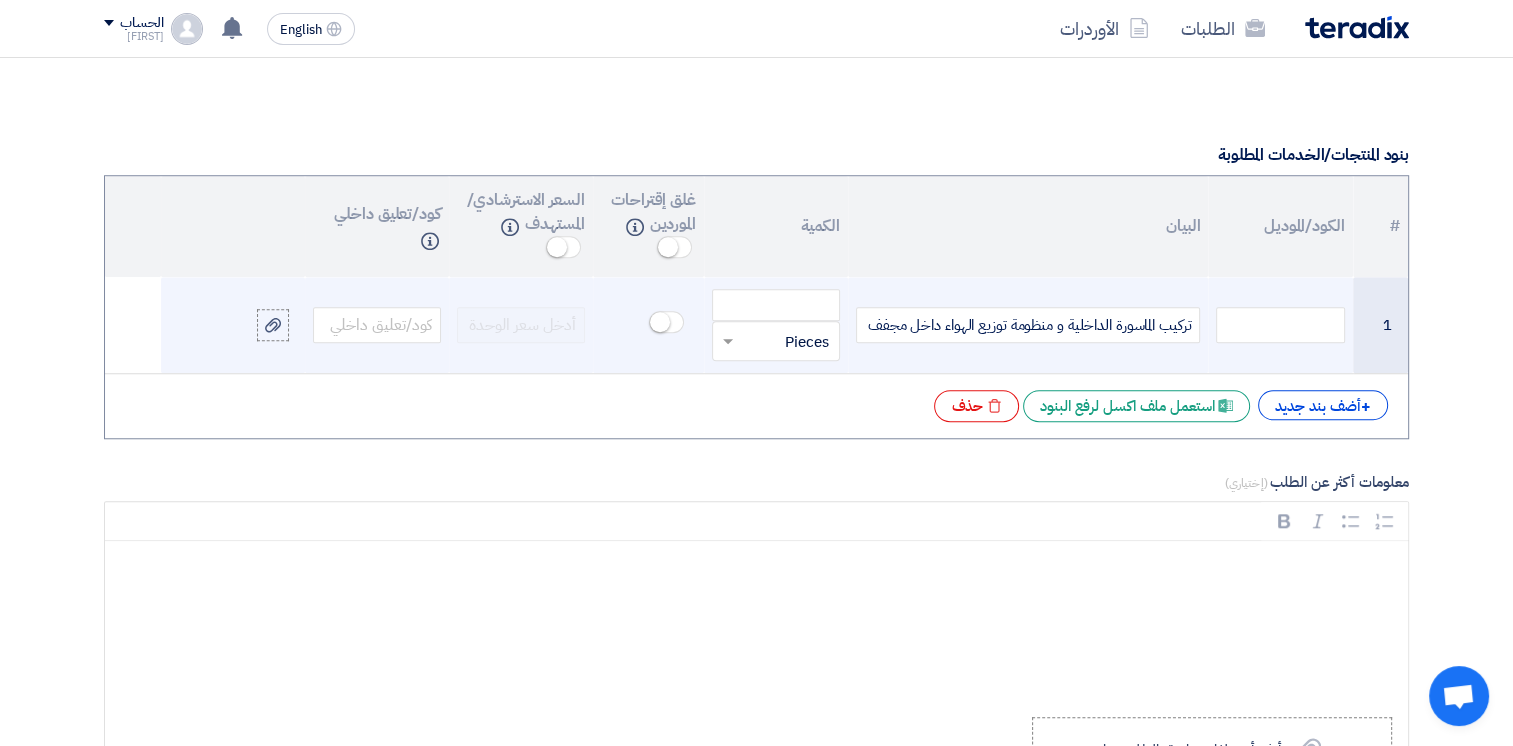 scroll, scrollTop: 1590, scrollLeft: 0, axis: vertical 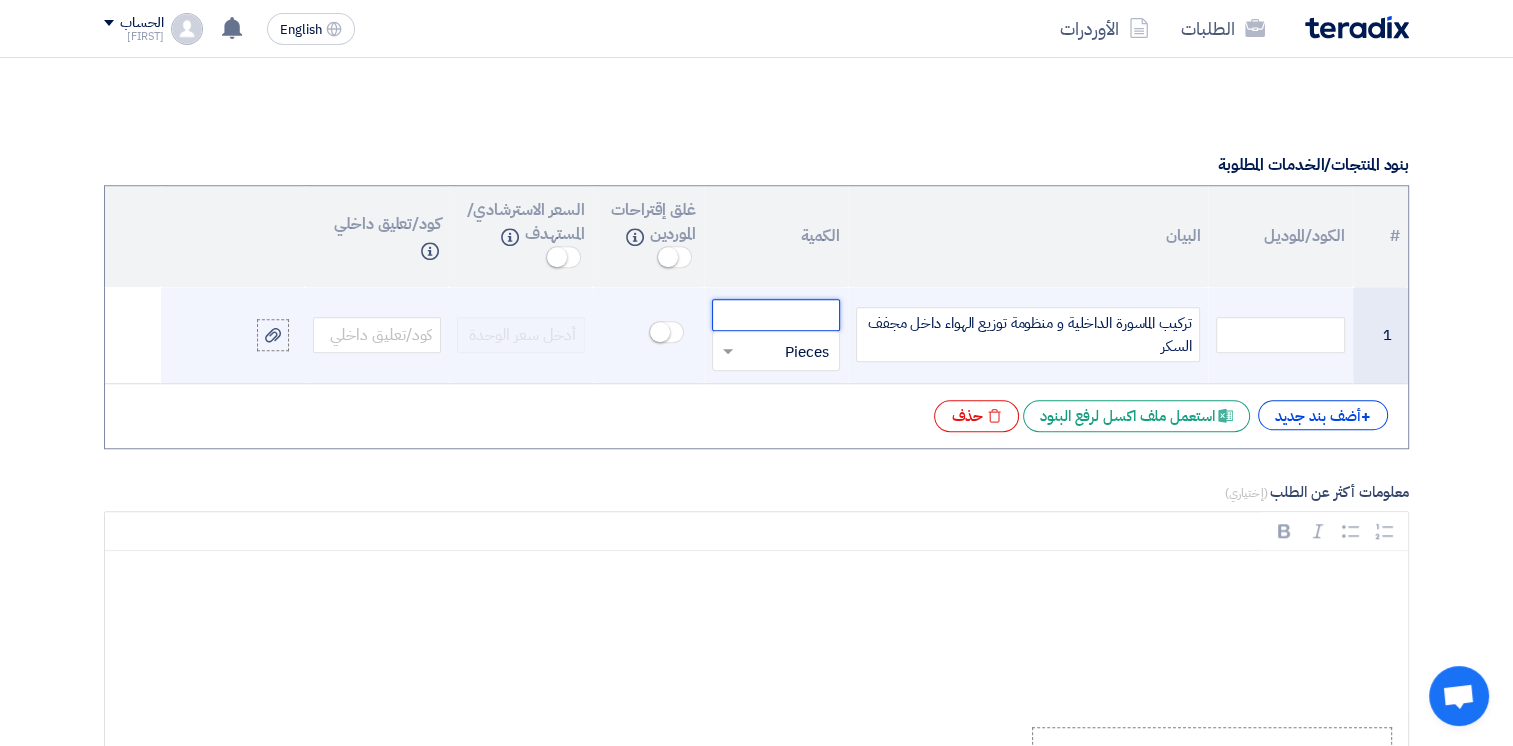 click 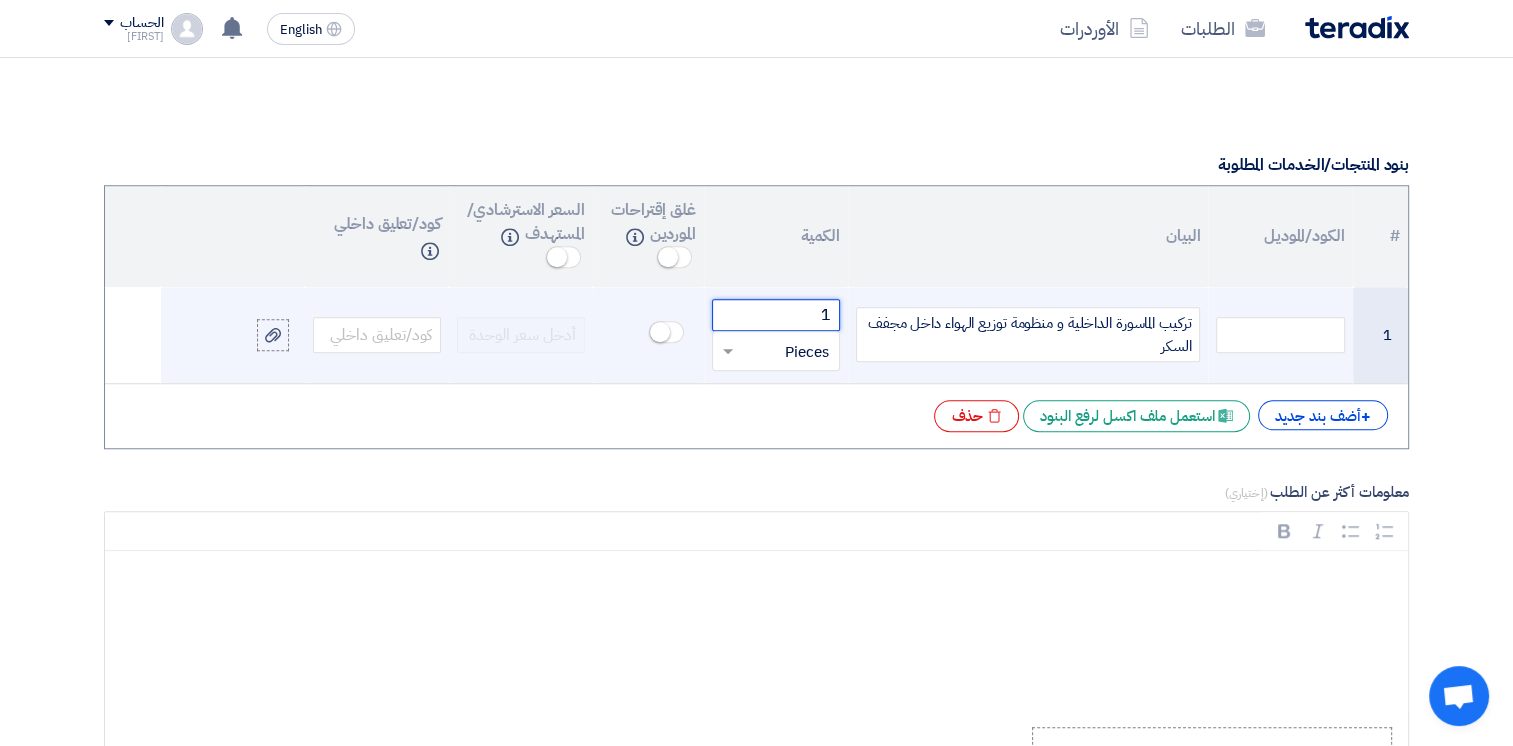 type on "1" 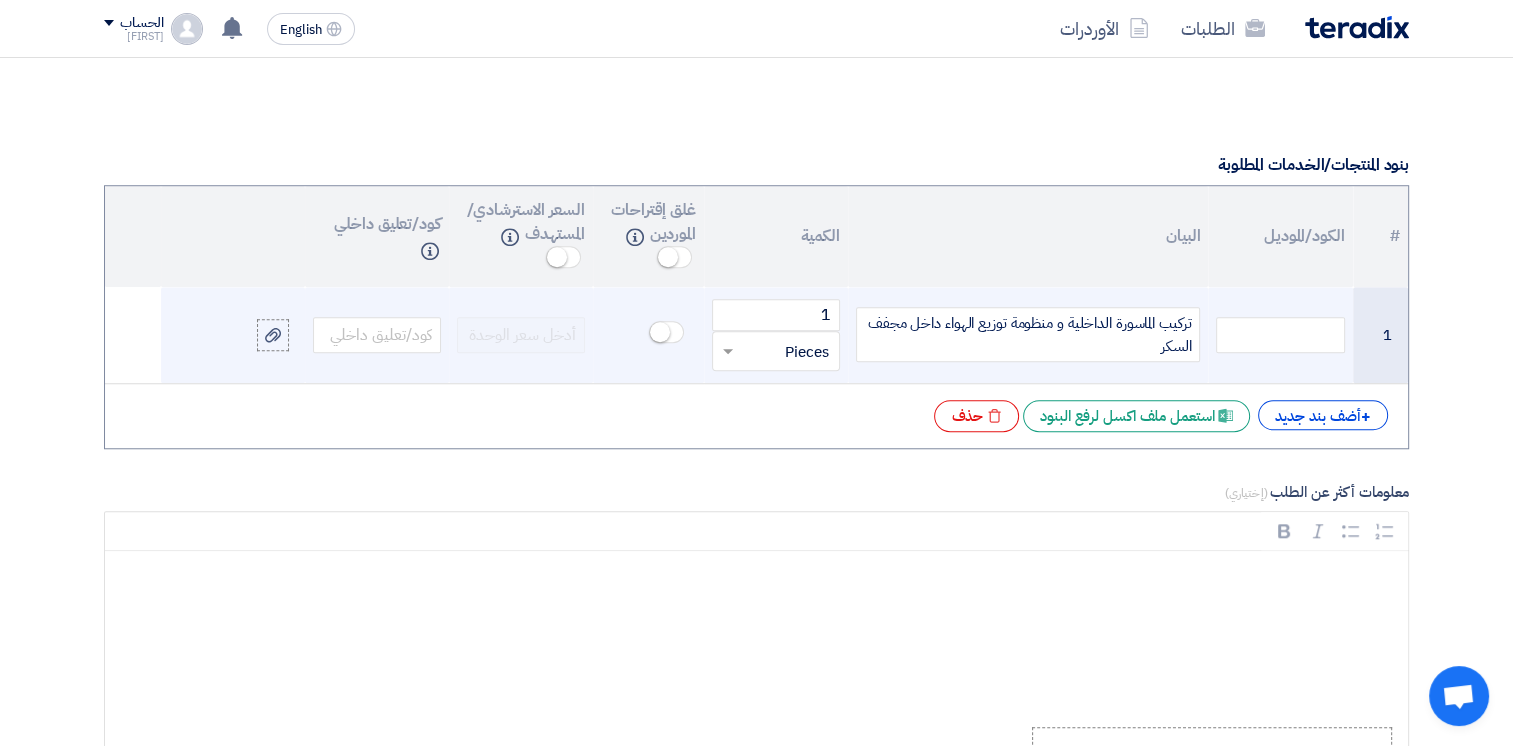 click 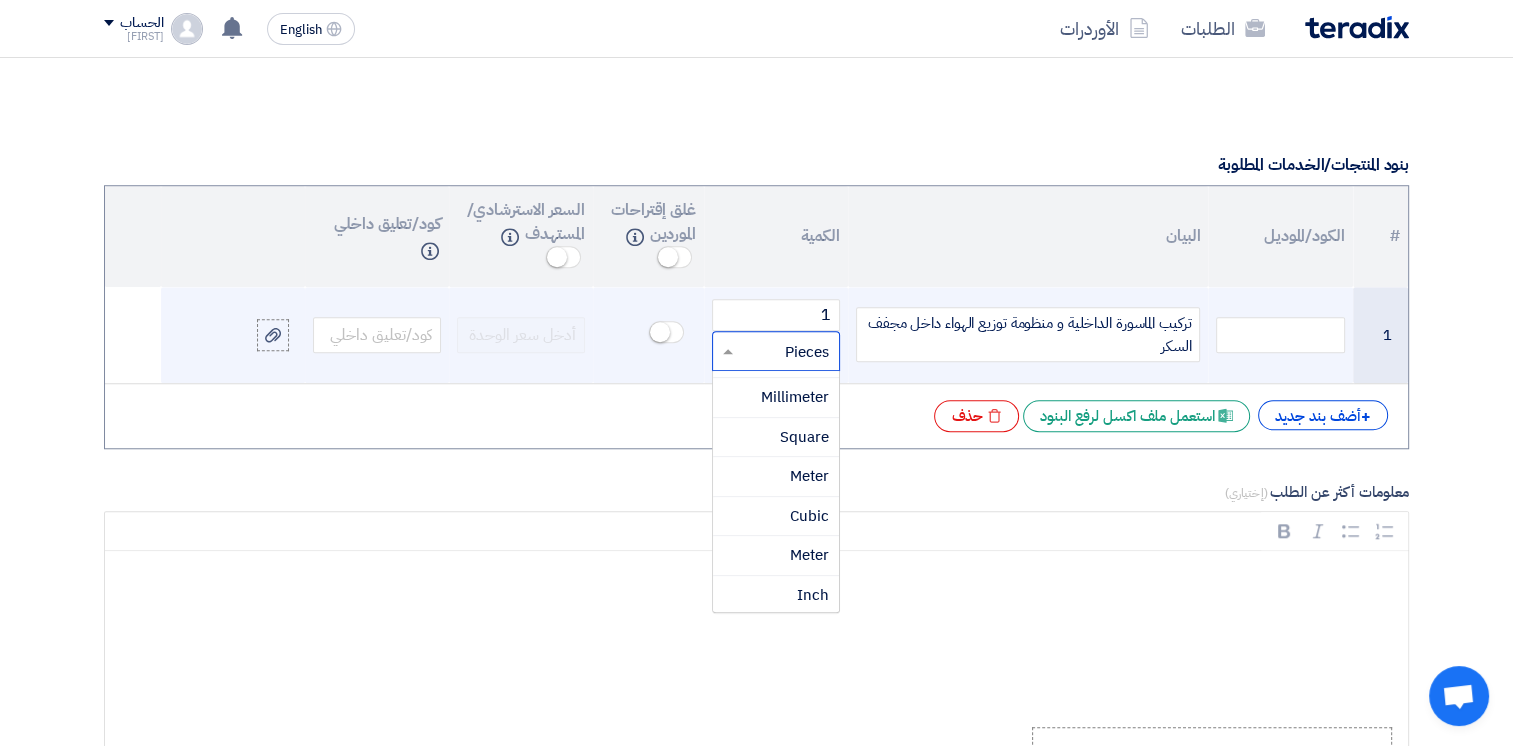 scroll, scrollTop: 300, scrollLeft: 0, axis: vertical 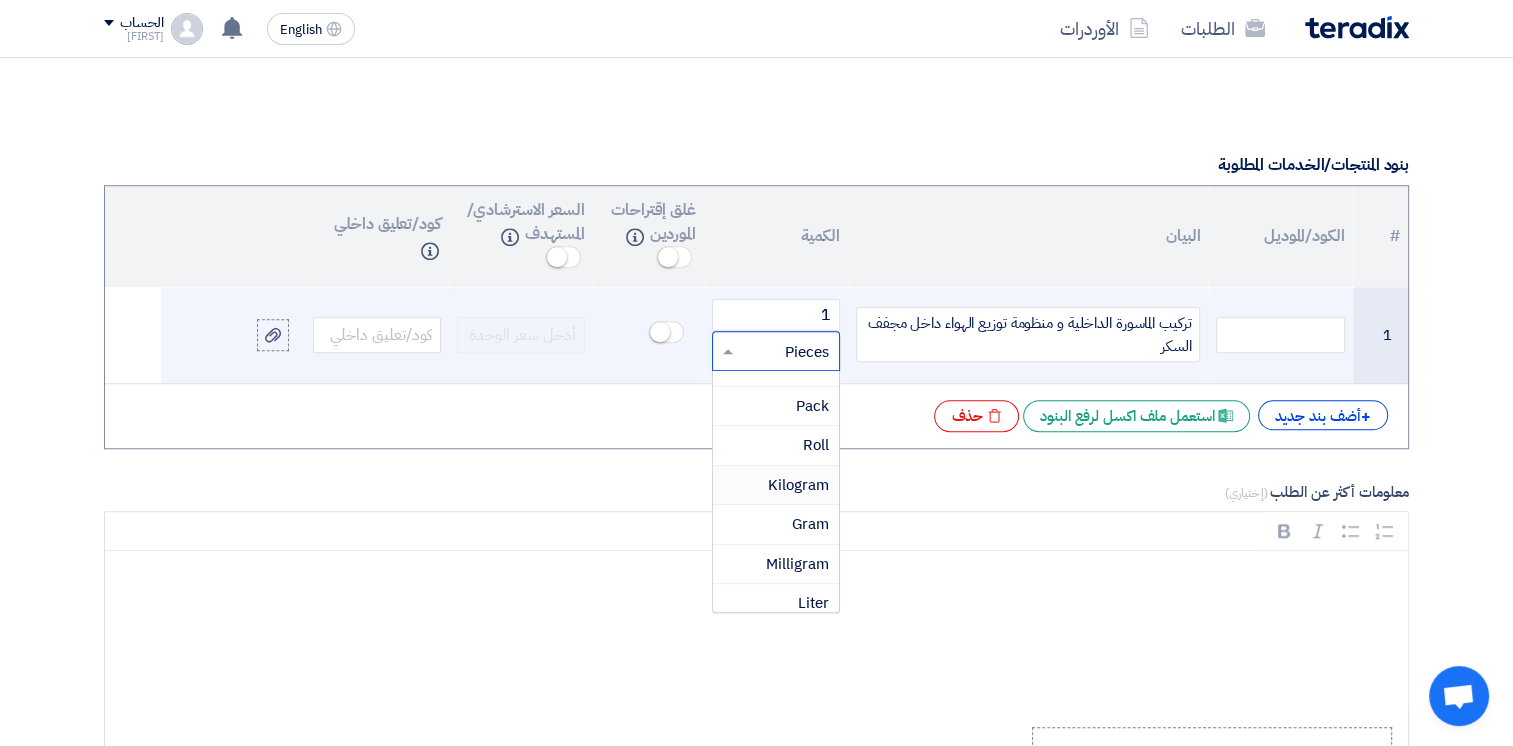type on "م" 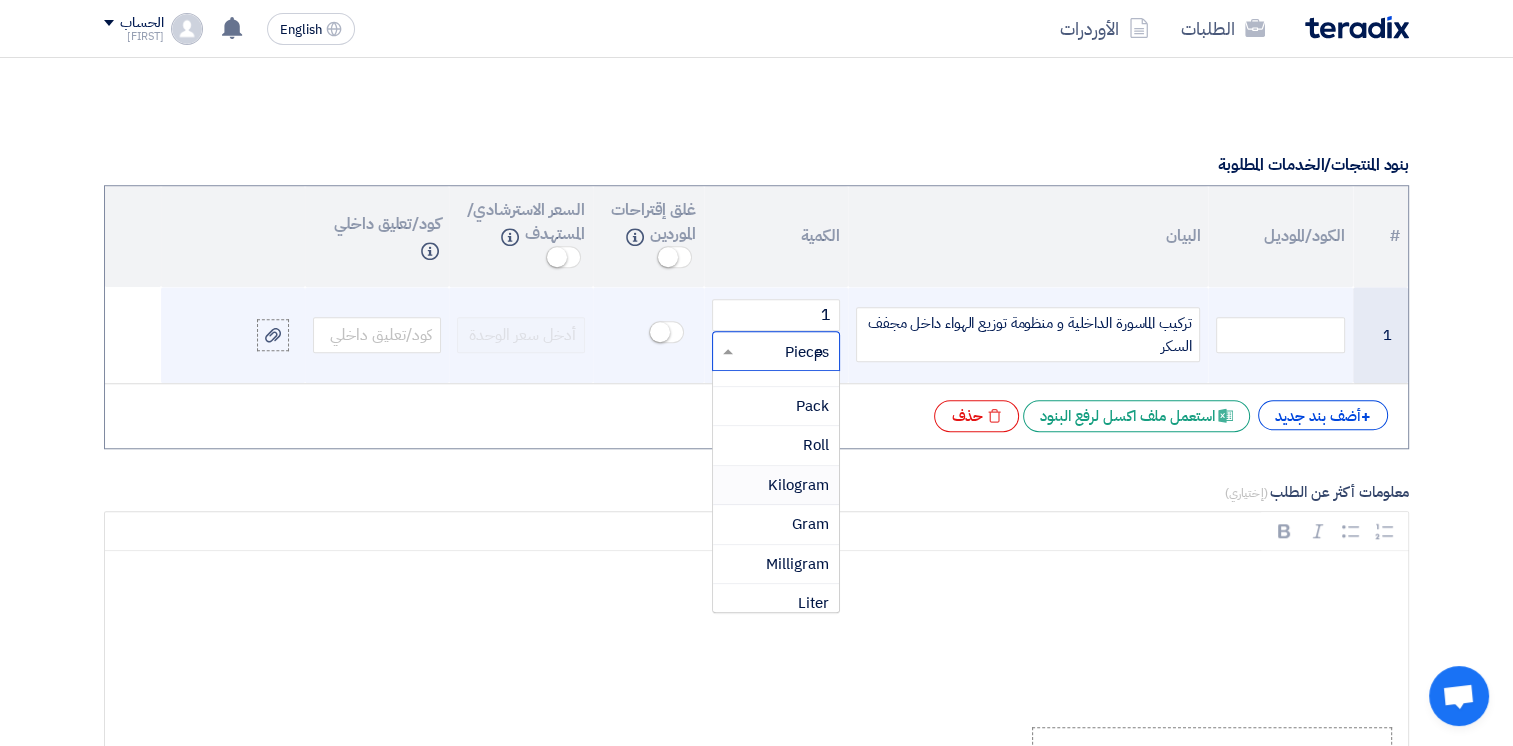 scroll, scrollTop: 0, scrollLeft: 0, axis: both 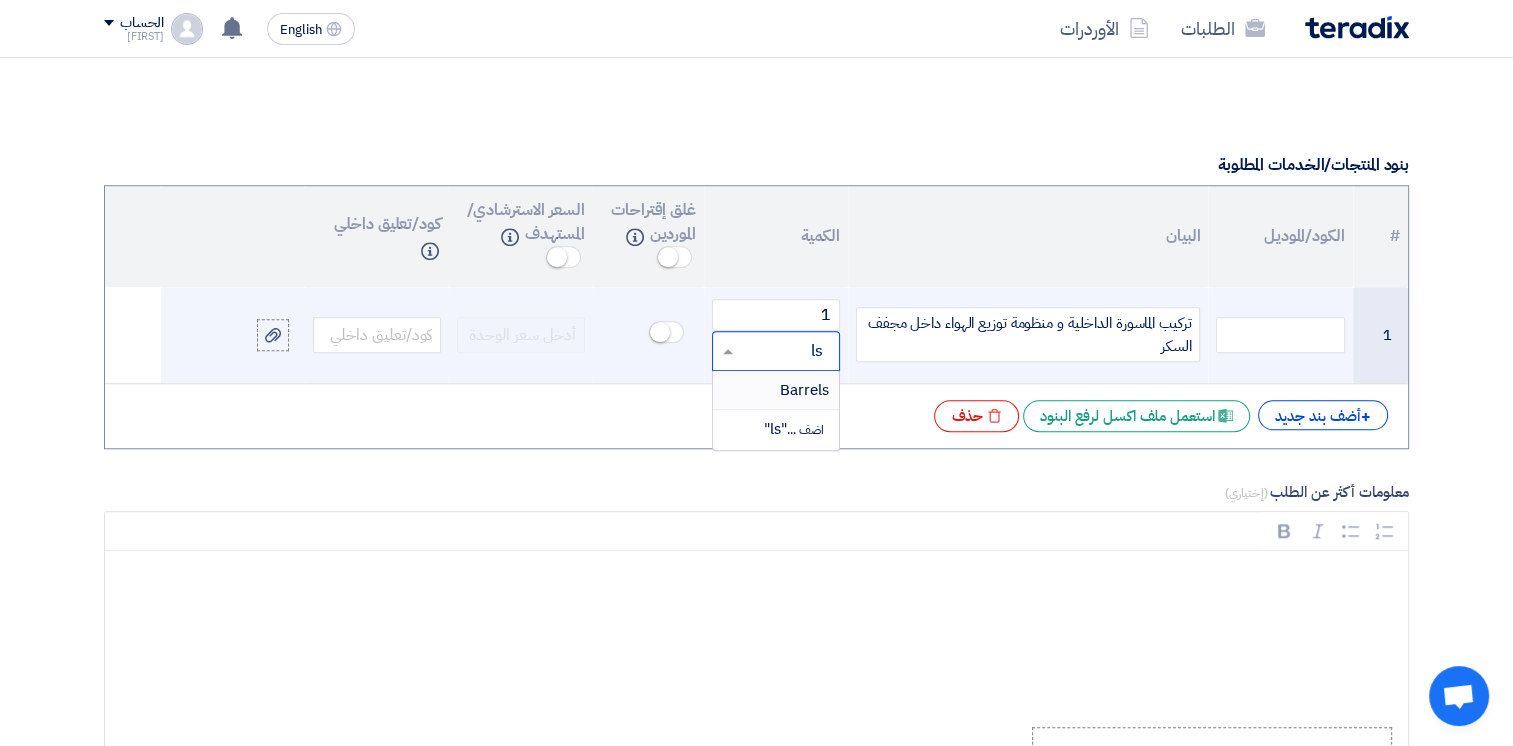 type on "l" 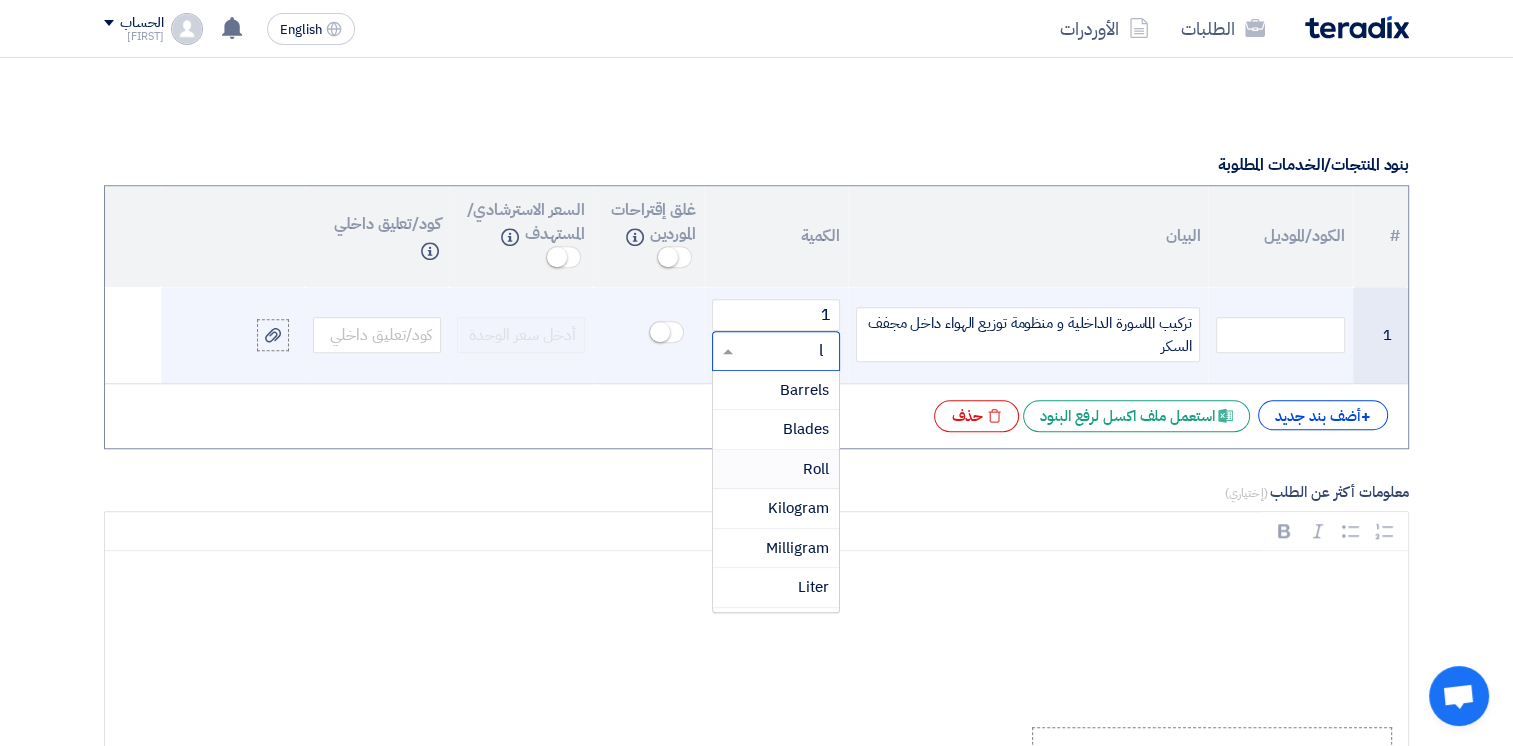 type 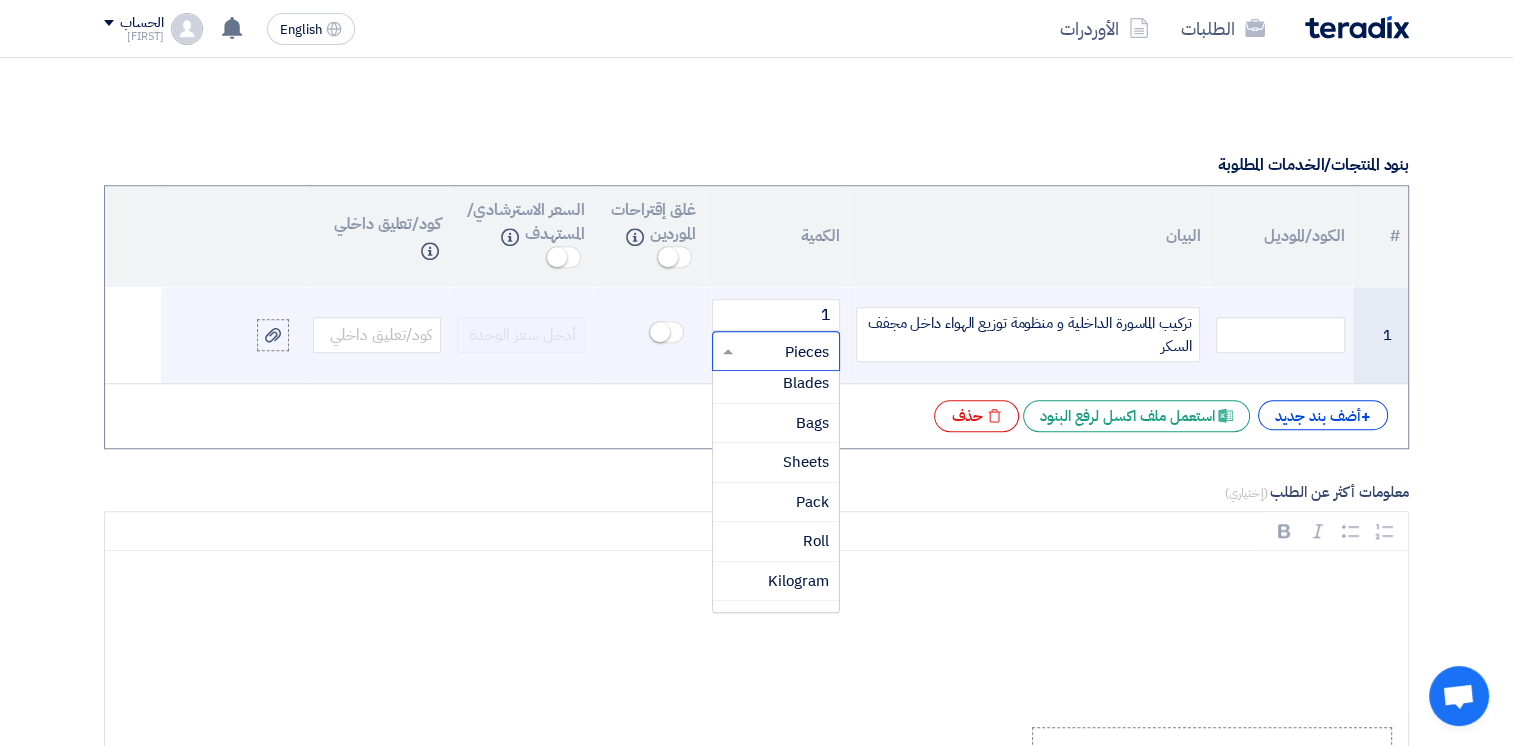 scroll, scrollTop: 192, scrollLeft: 0, axis: vertical 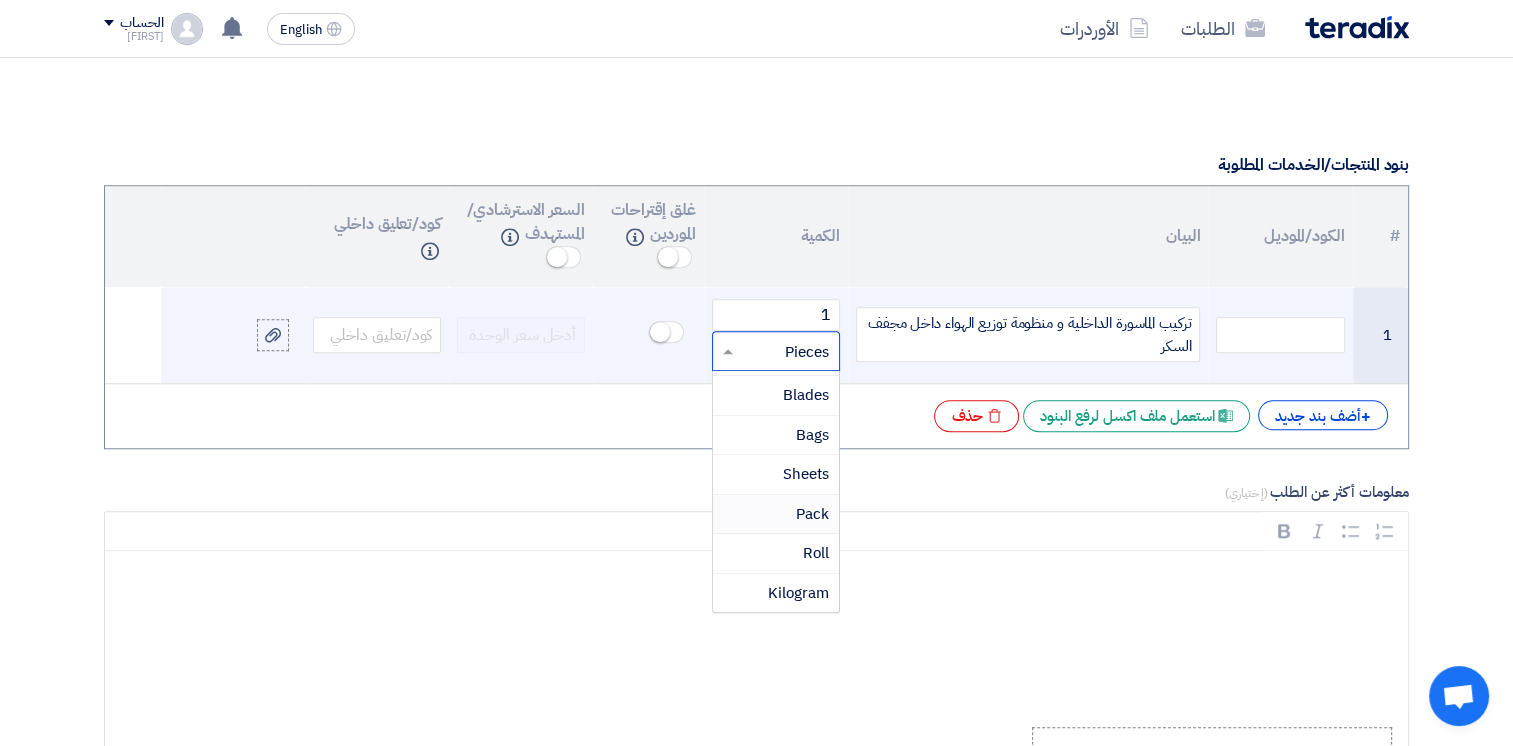 click on "Pack" at bounding box center (776, 515) 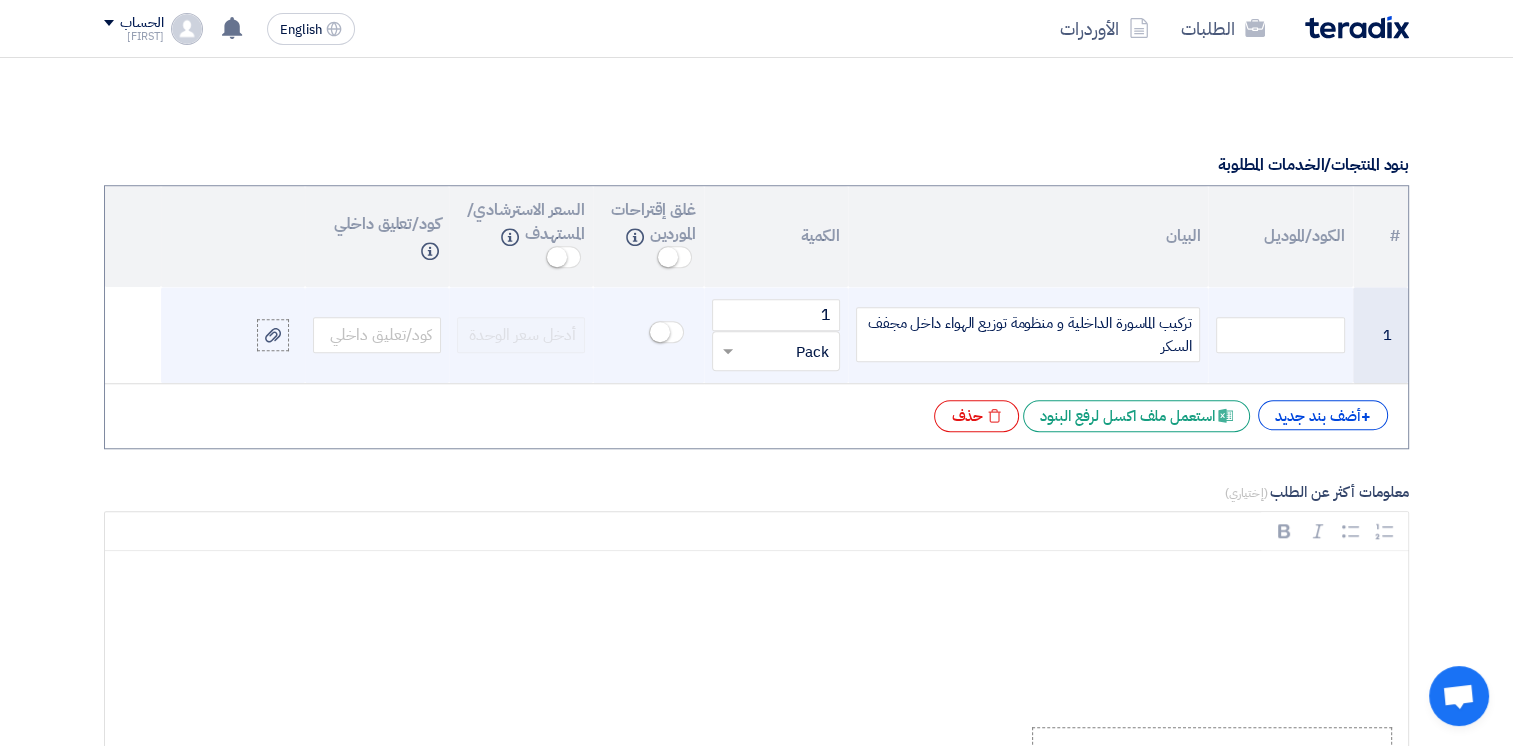 scroll, scrollTop: 1990, scrollLeft: 0, axis: vertical 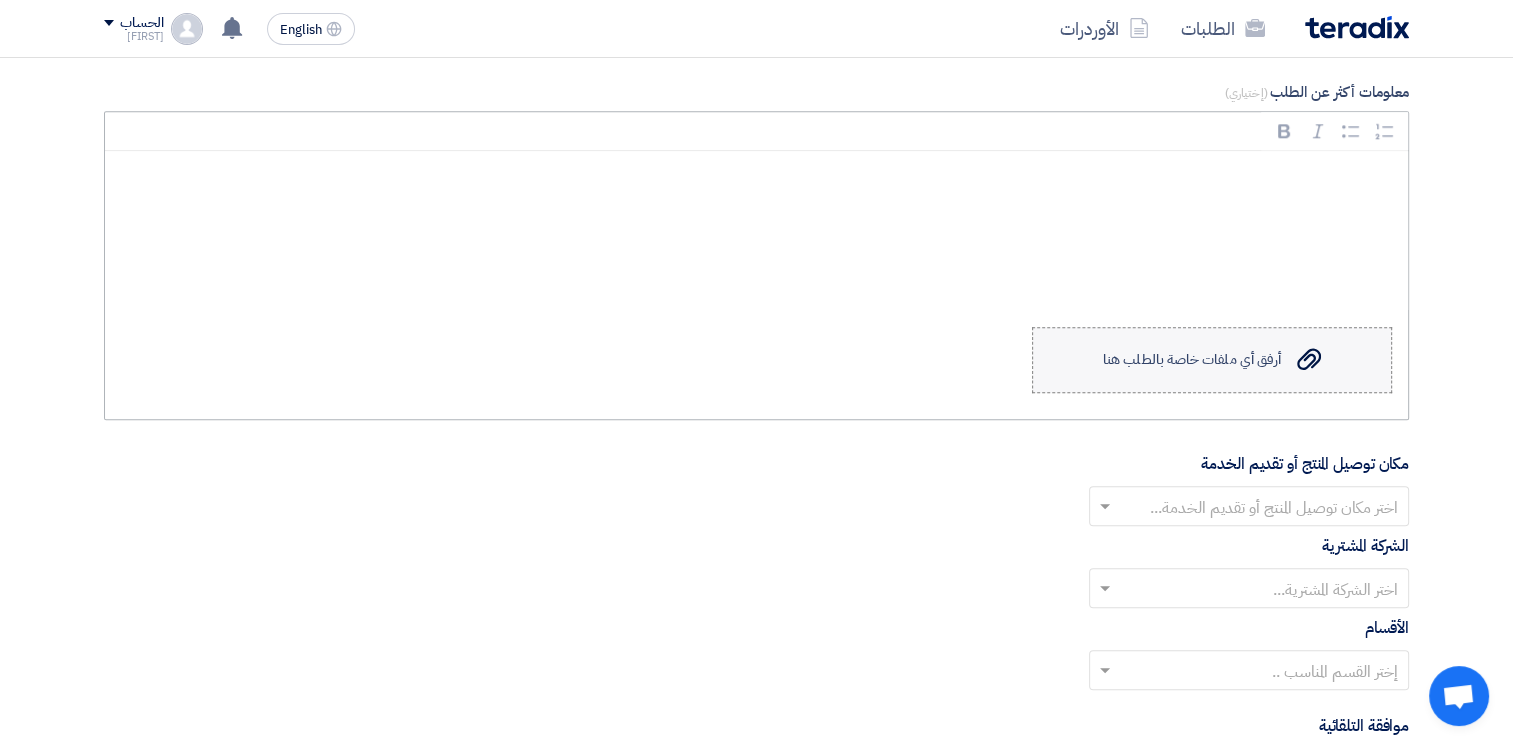 click on "Upload a file
أرفق أي ملفات خاصة بالطلب هنا" 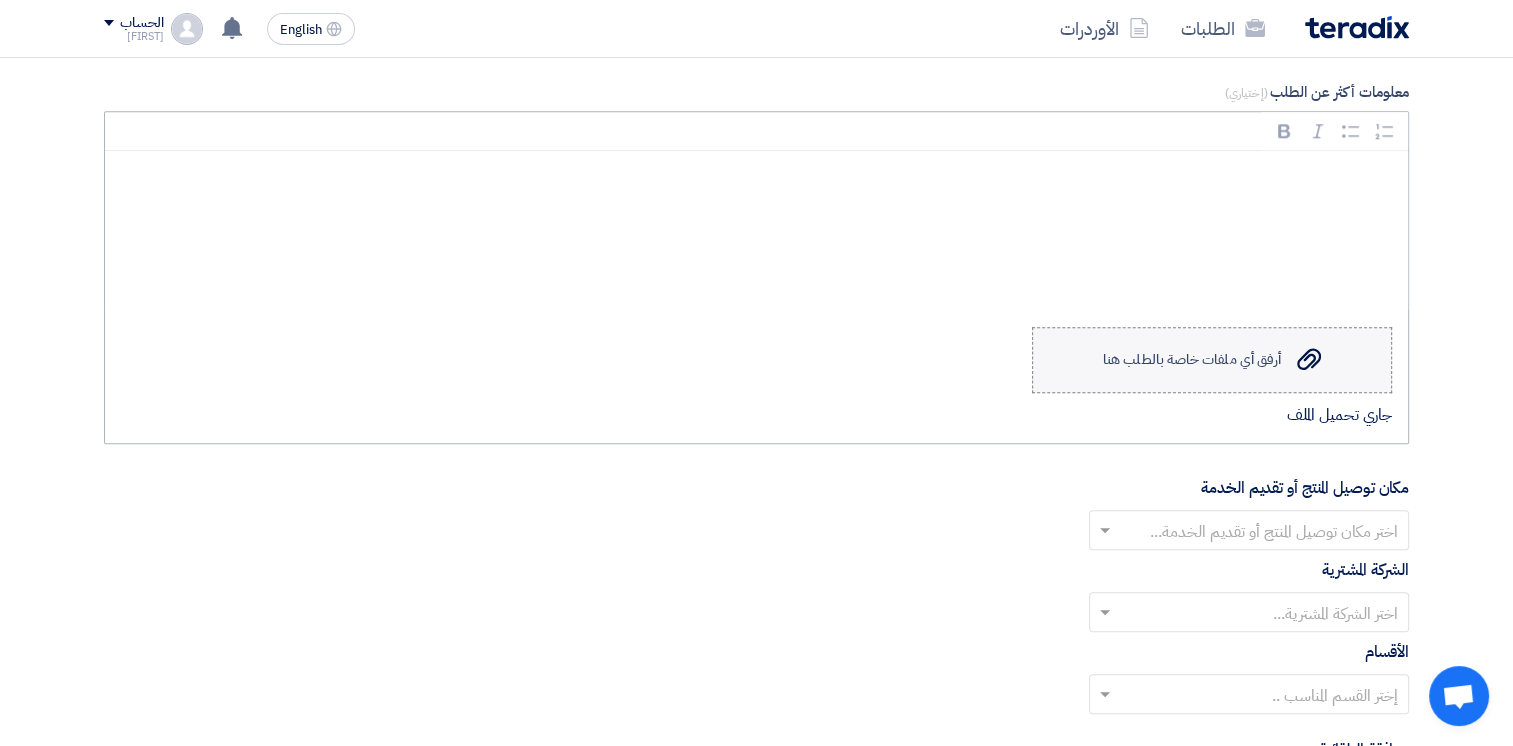 click on "أرفق أي ملفات خاصة بالطلب هنا" 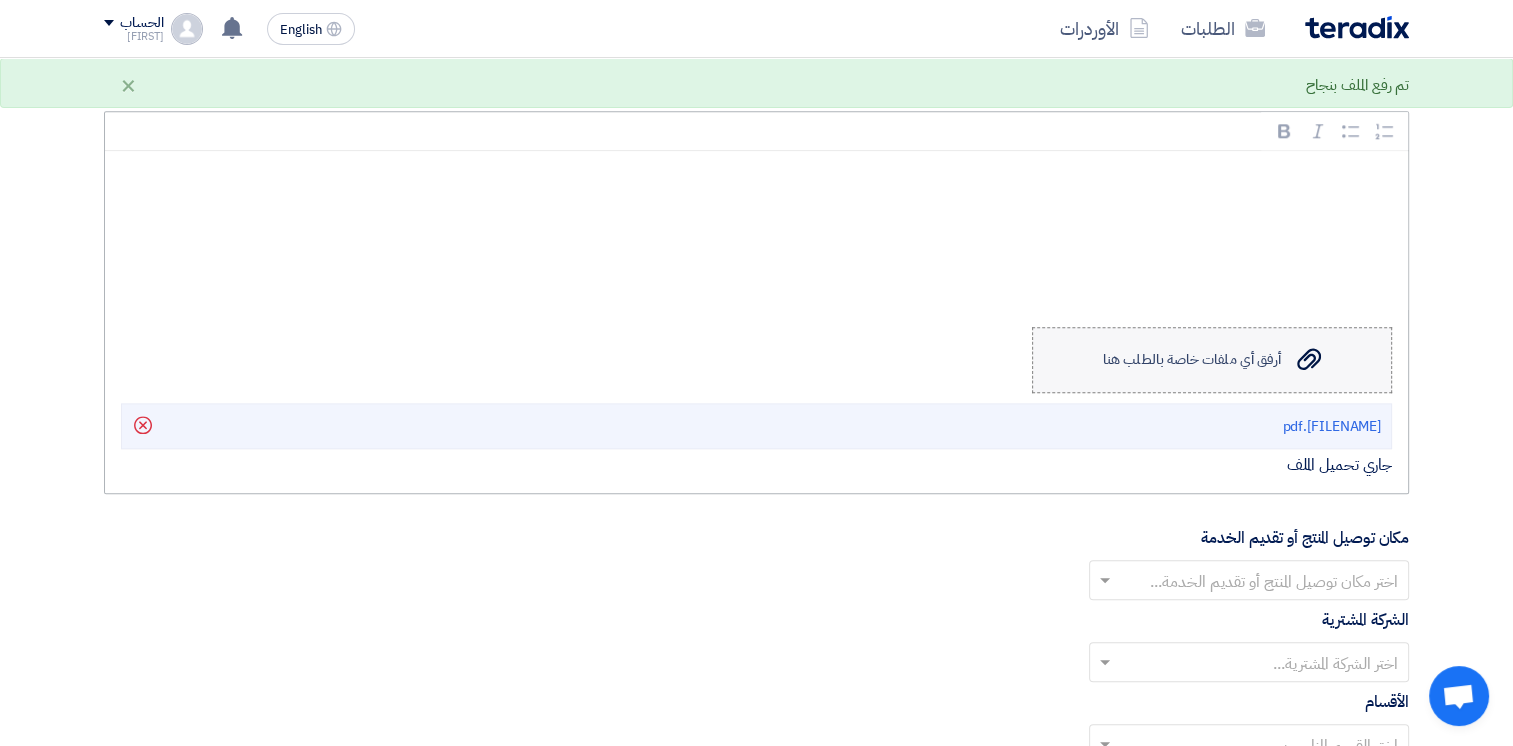 click on "أرفق أي ملفات خاصة بالطلب هنا" 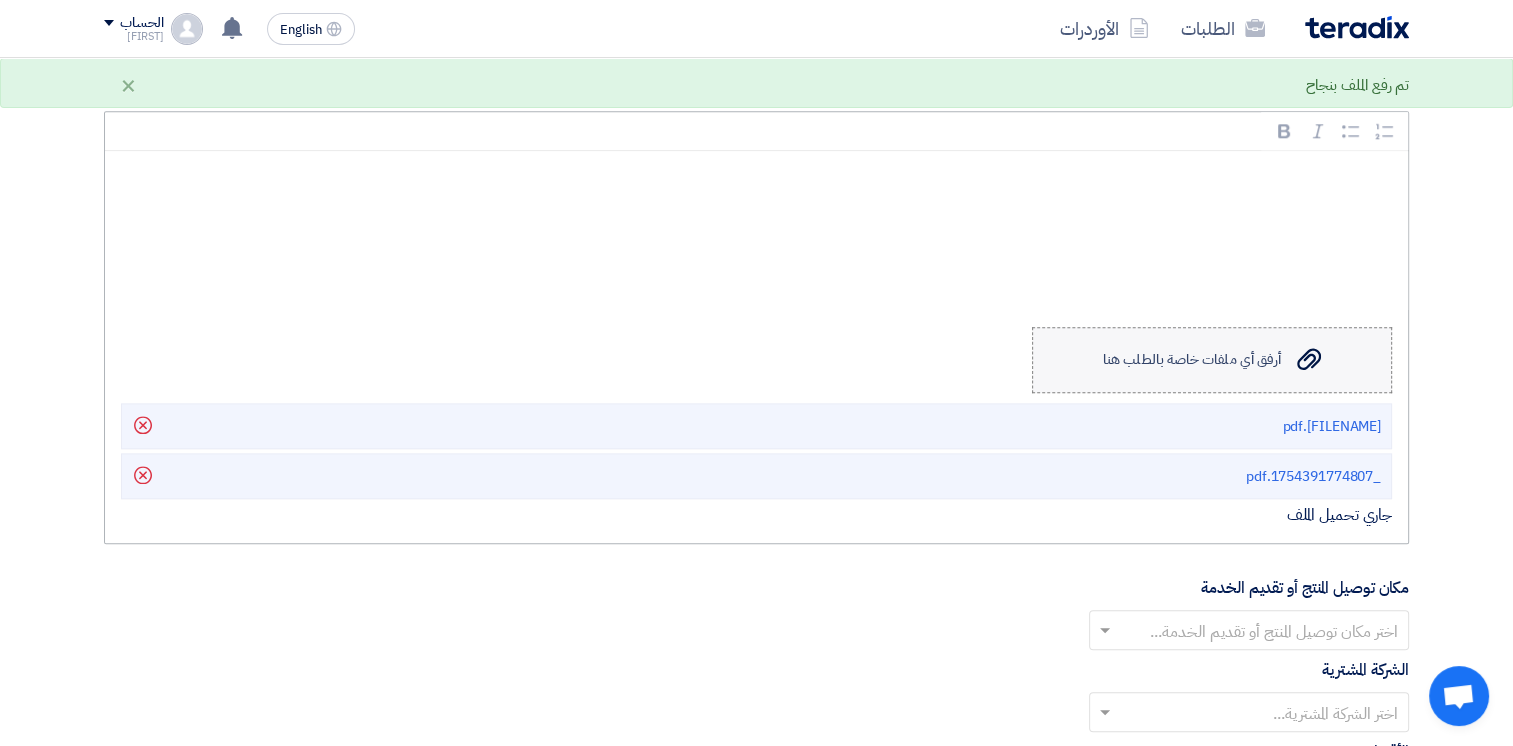 click on "Upload a file
أرفق أي ملفات خاصة بالطلب هنا" 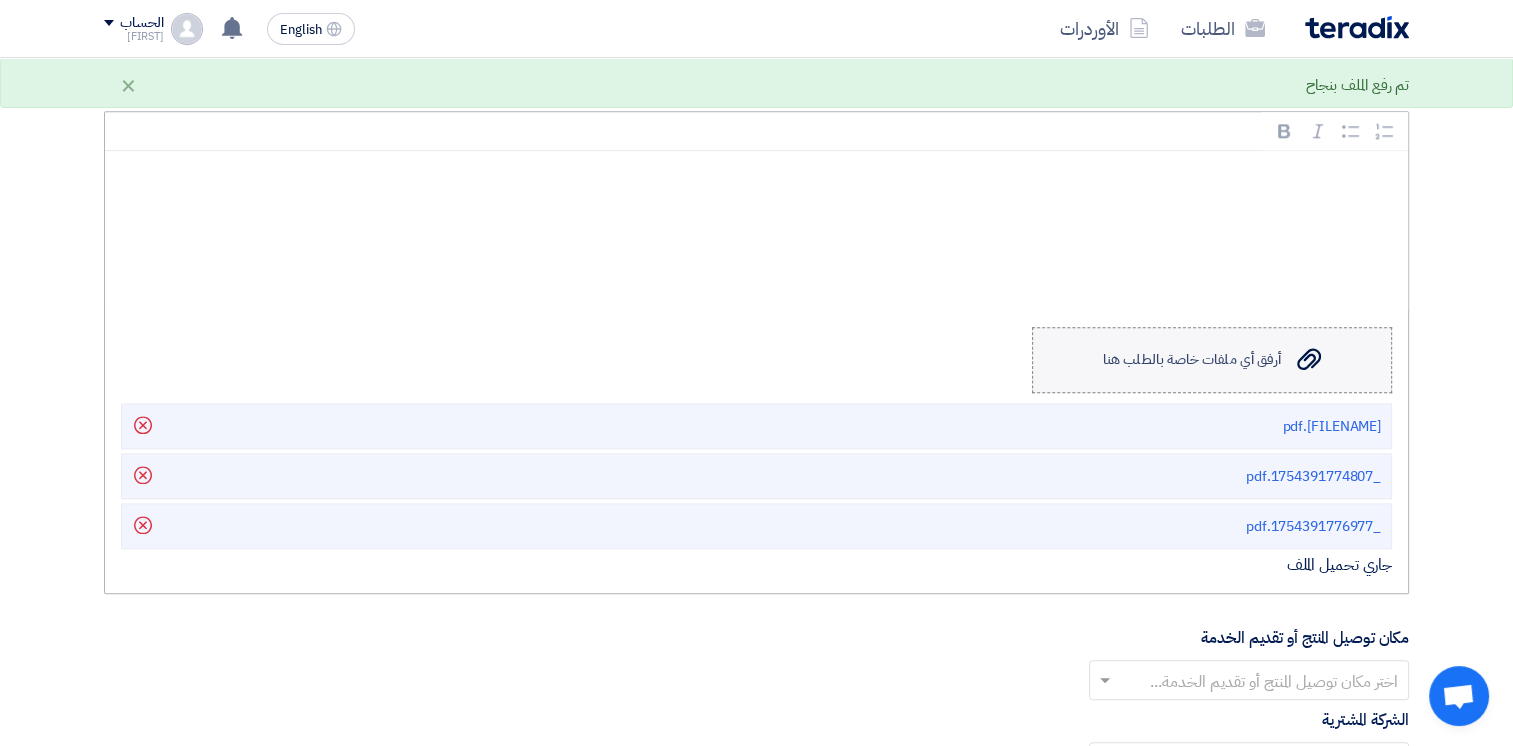 click on "أرفق أي ملفات خاصة بالطلب هنا" 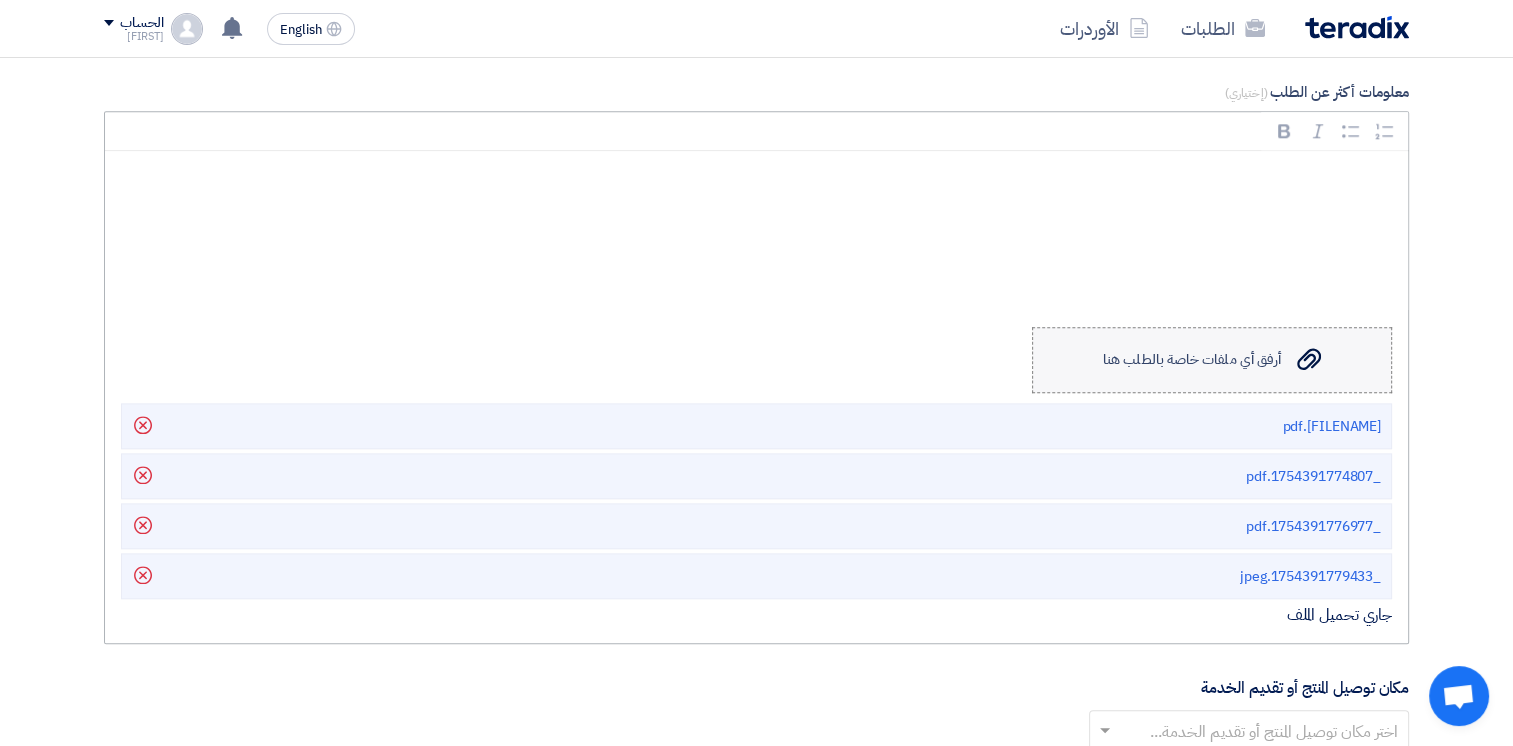 click on "أرفق أي ملفات خاصة بالطلب هنا" 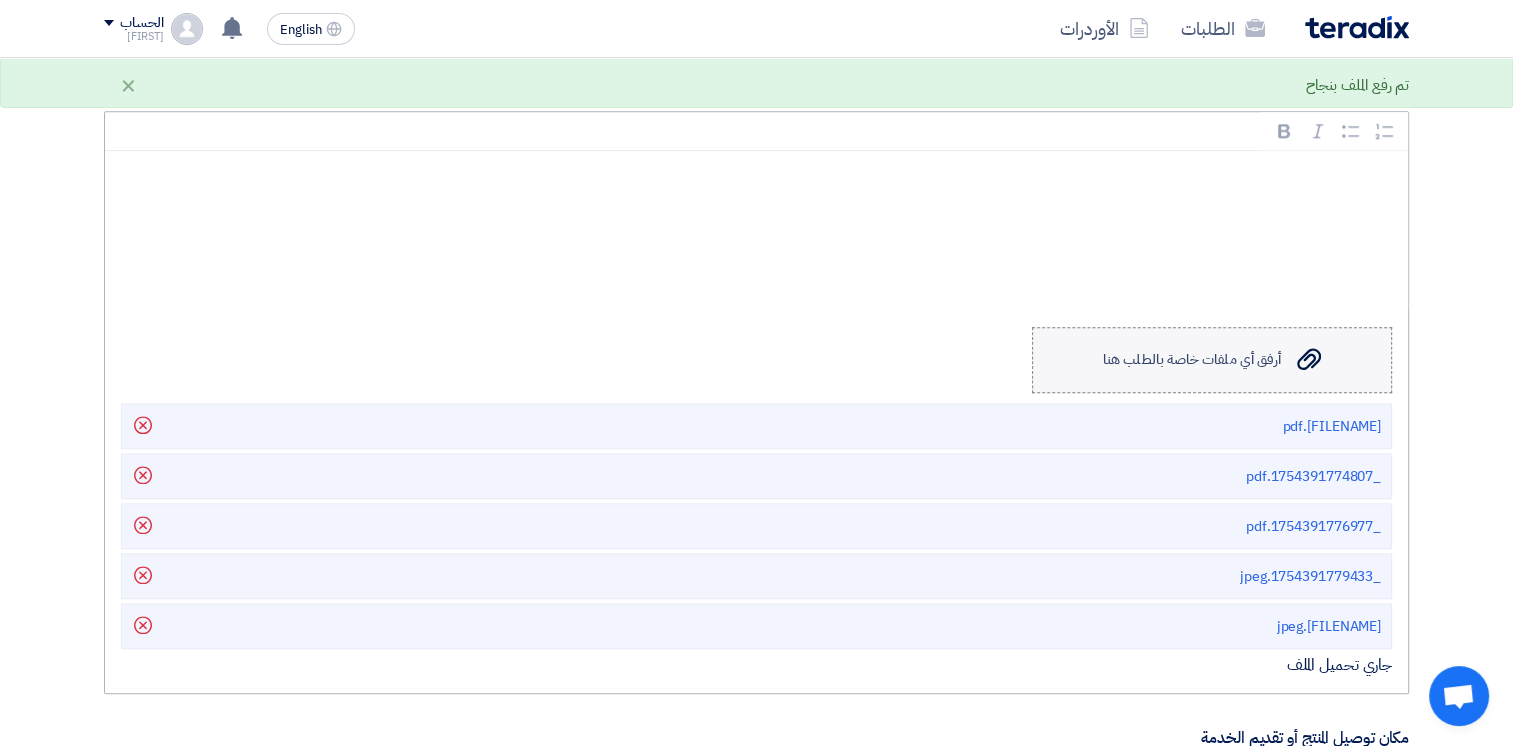 click on "أرفق أي ملفات خاصة بالطلب هنا" 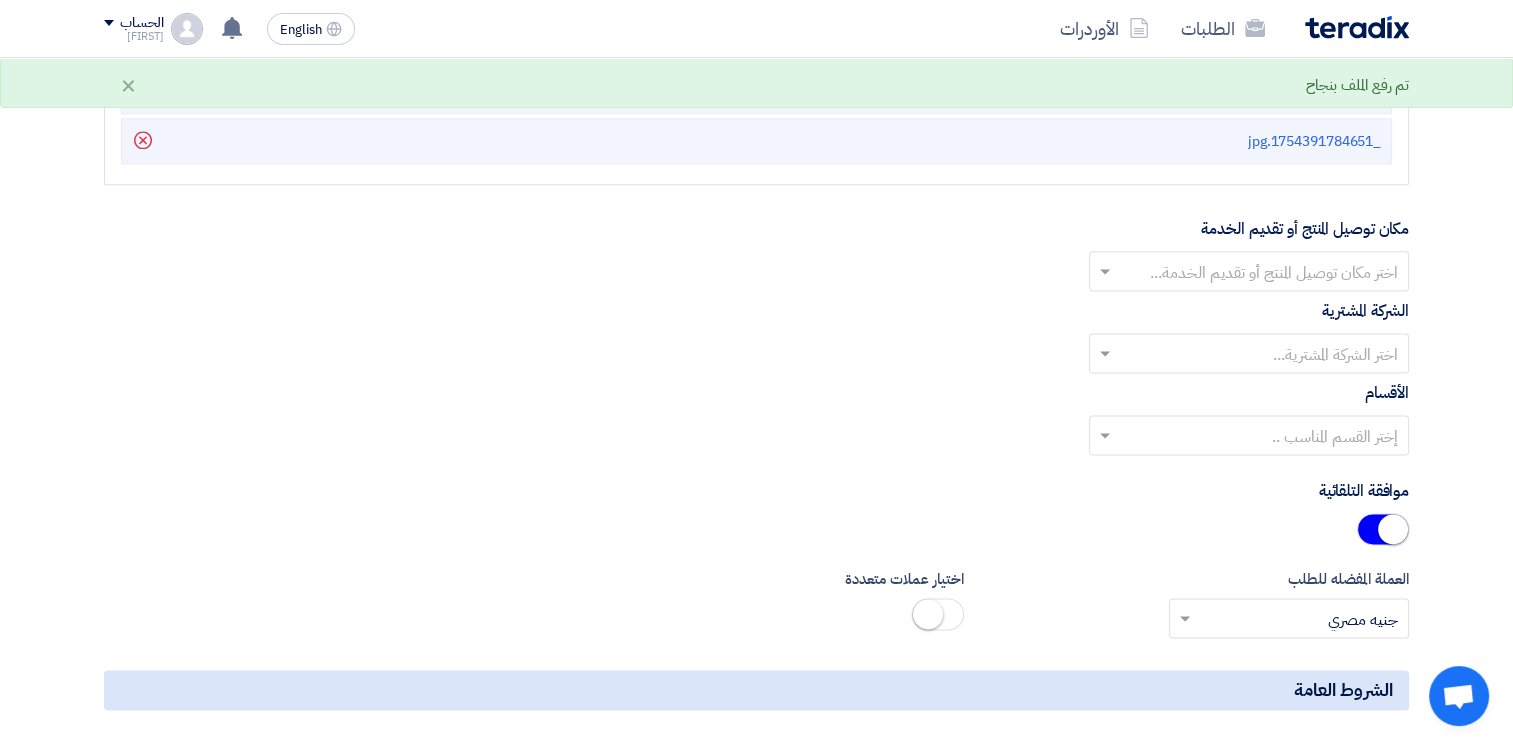 scroll, scrollTop: 2490, scrollLeft: 0, axis: vertical 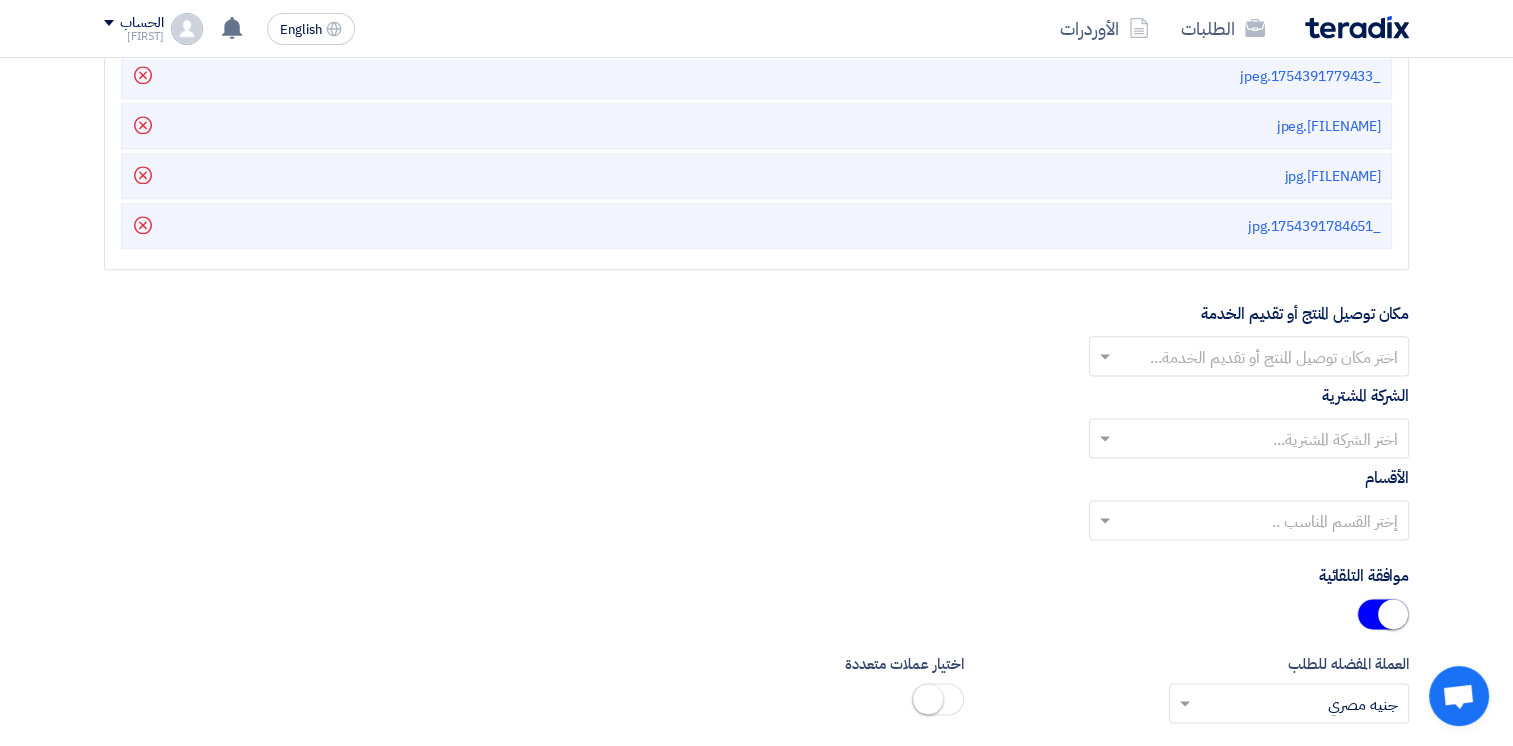 click 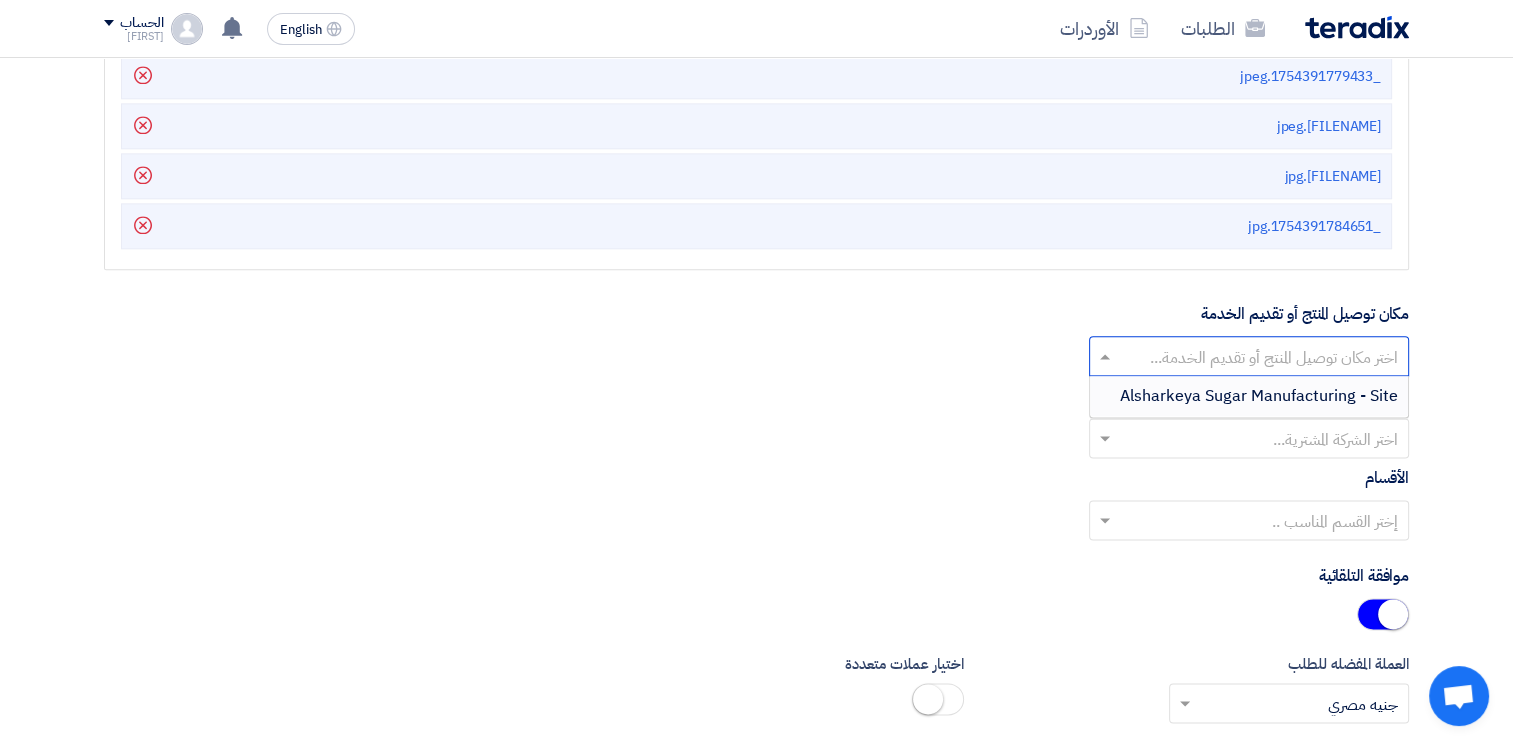 click on "Alsharkeya Sugar Manufacturing - Site" at bounding box center (1259, 396) 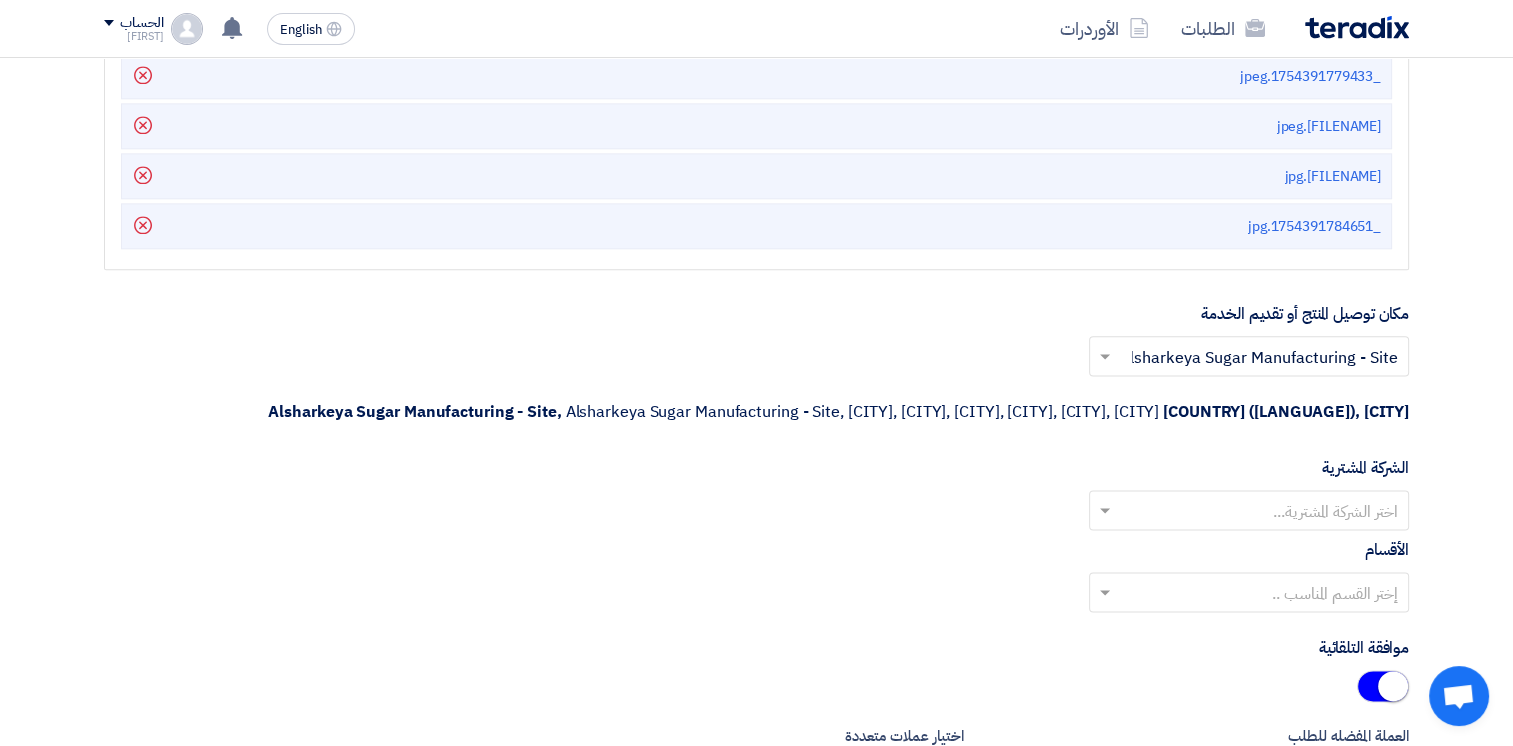 click 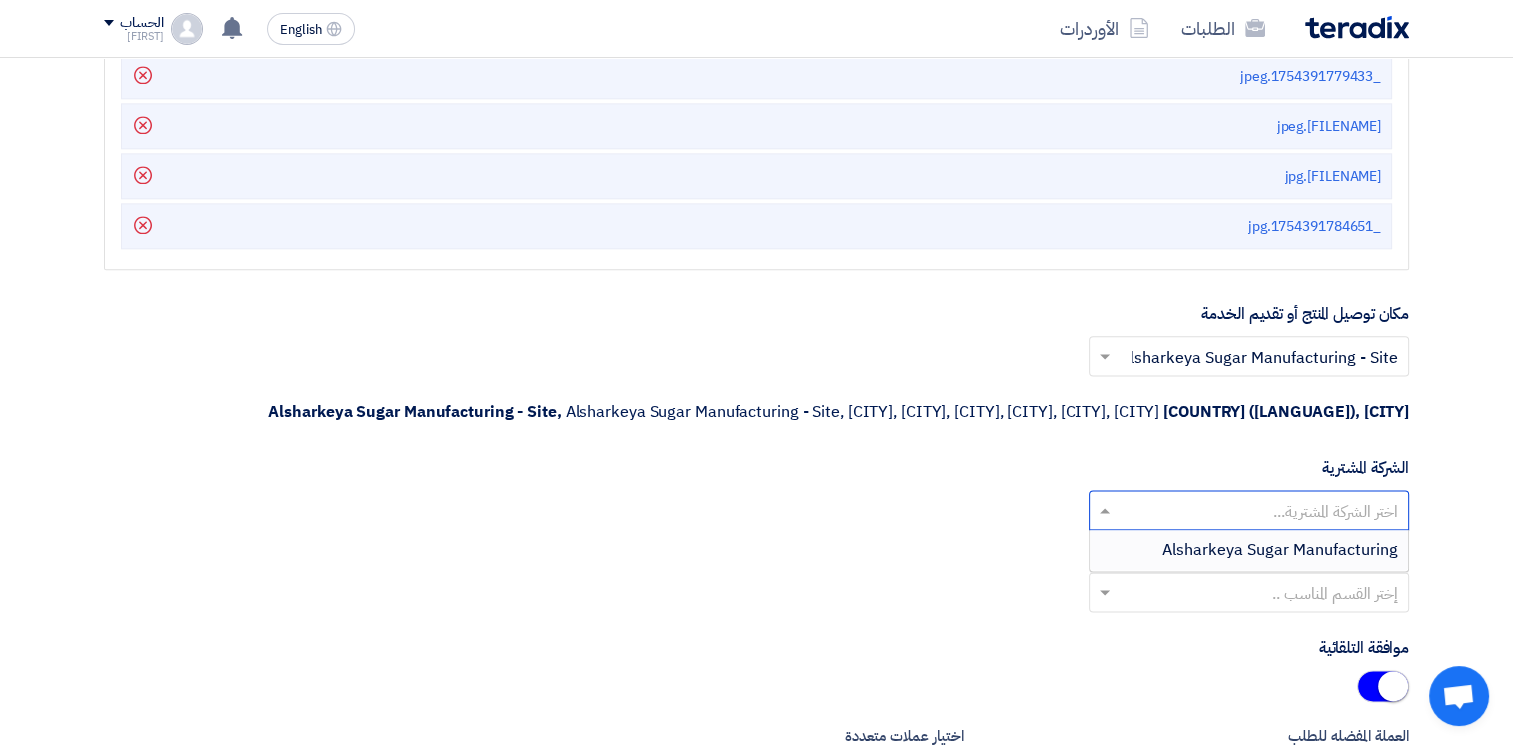 click on "Alsharkeya Sugar Manufacturing" at bounding box center [1280, 550] 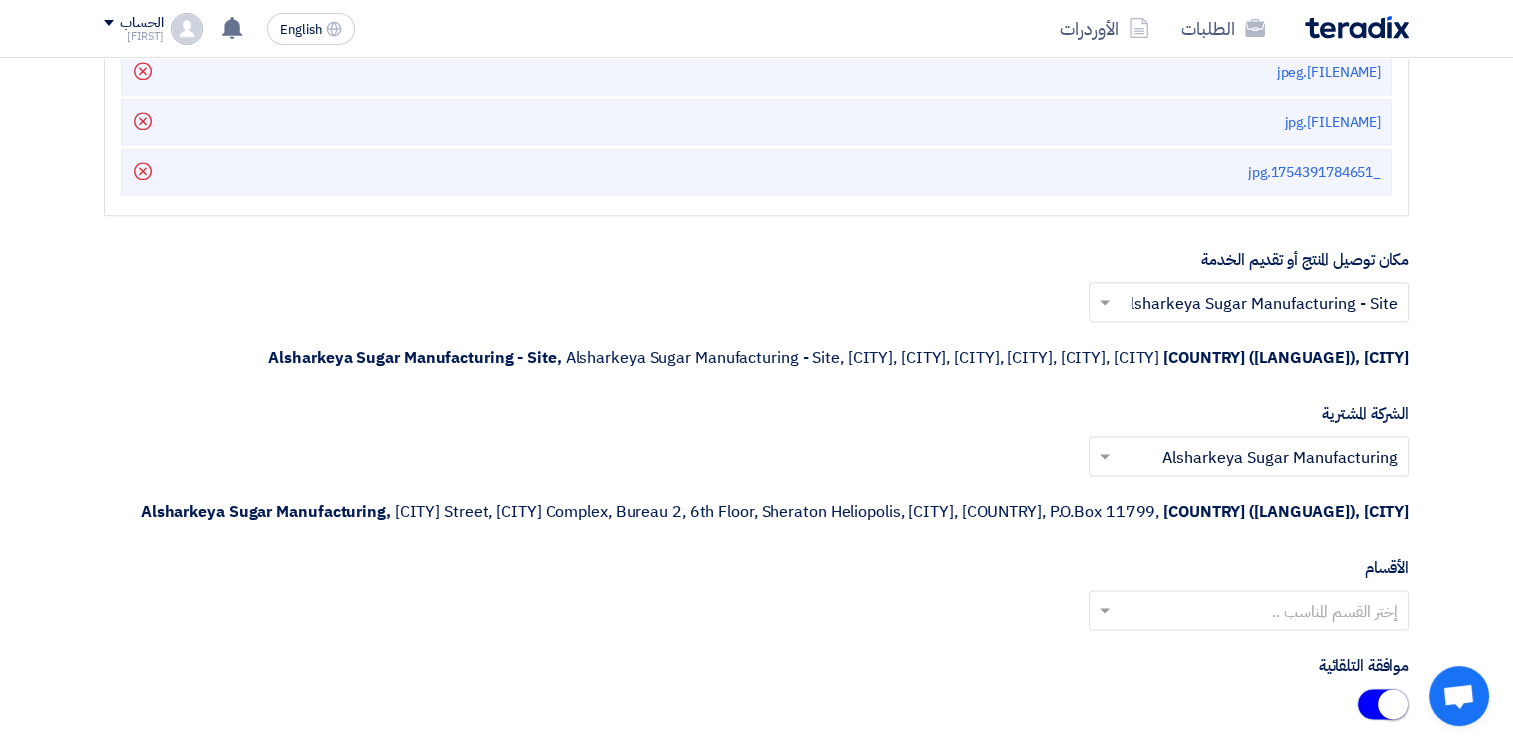scroll, scrollTop: 2590, scrollLeft: 0, axis: vertical 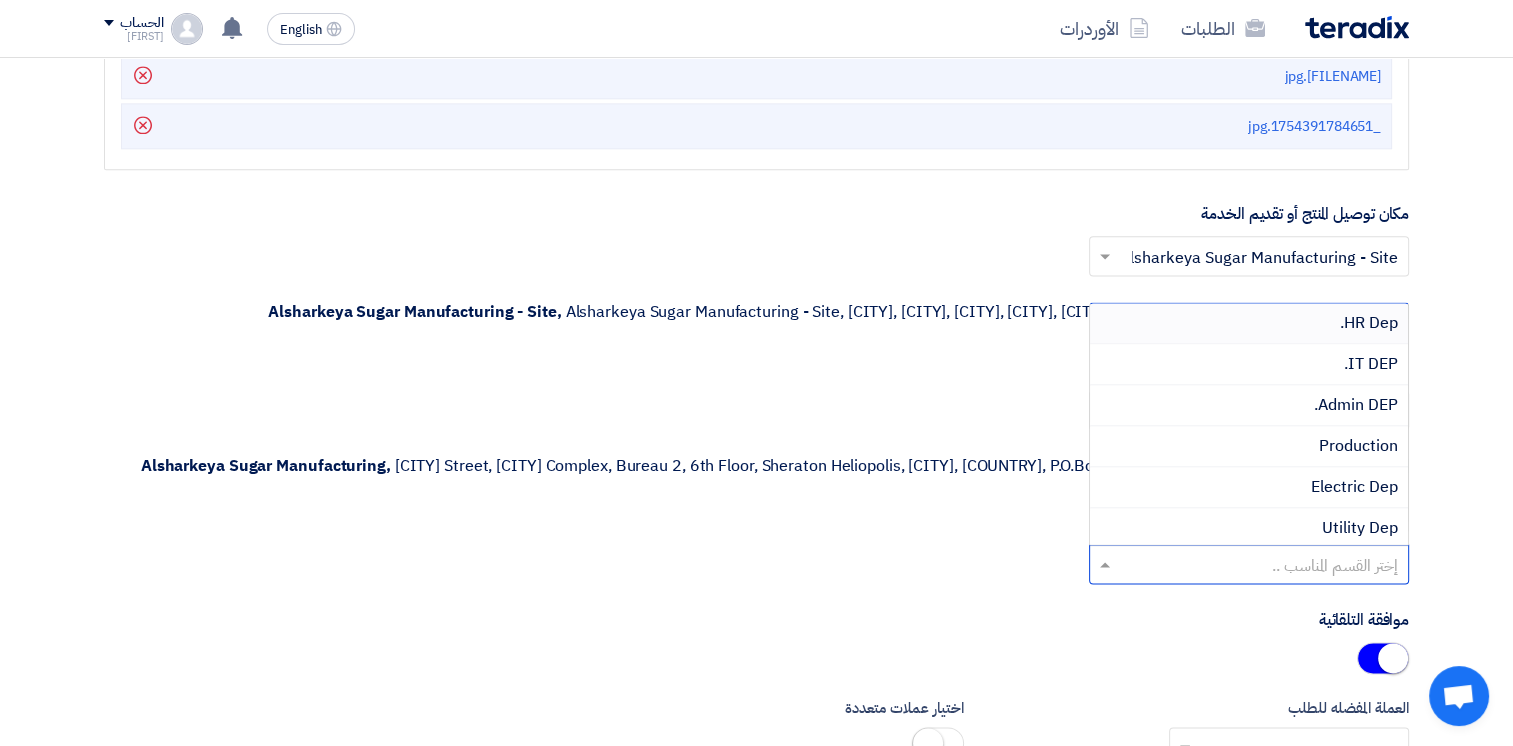 click 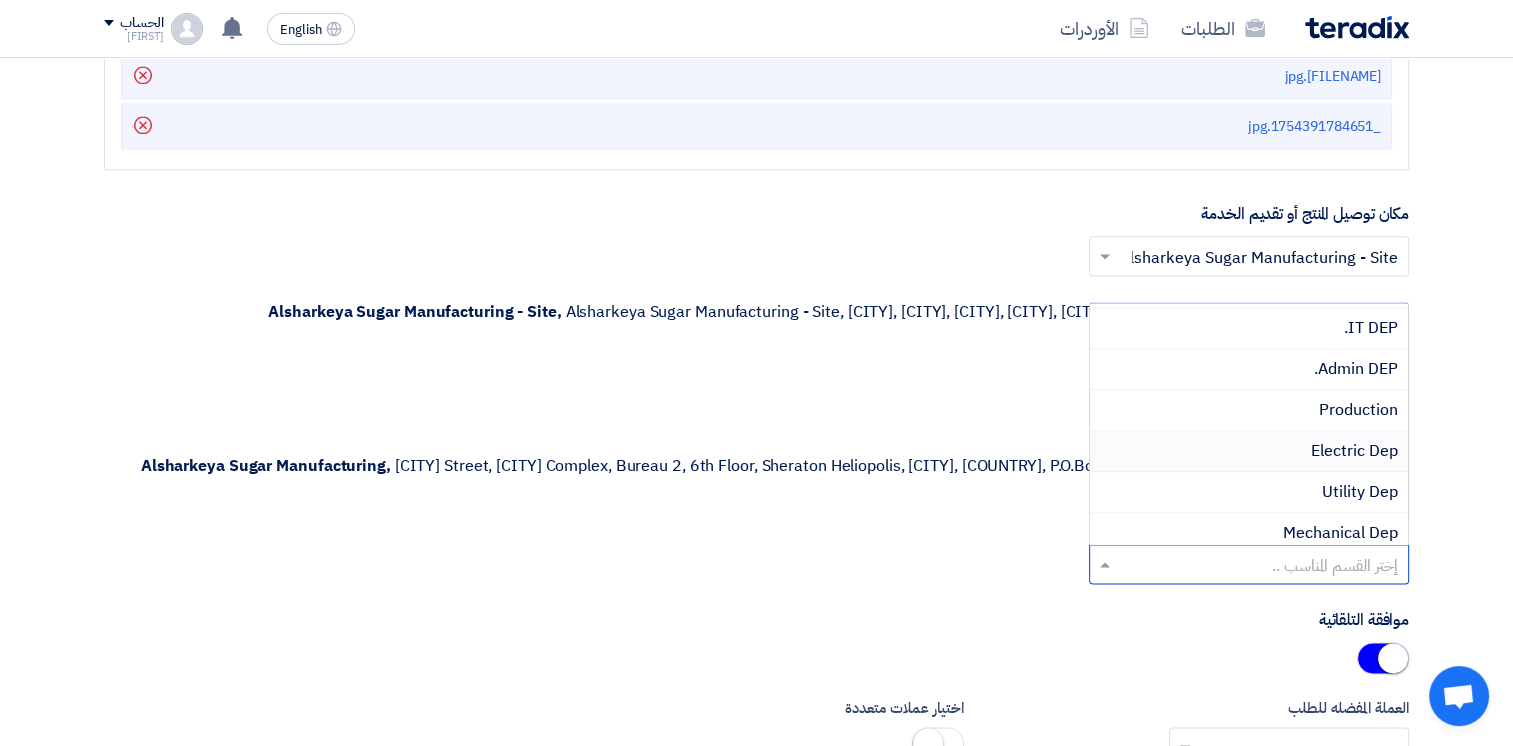 scroll, scrollTop: 100, scrollLeft: 0, axis: vertical 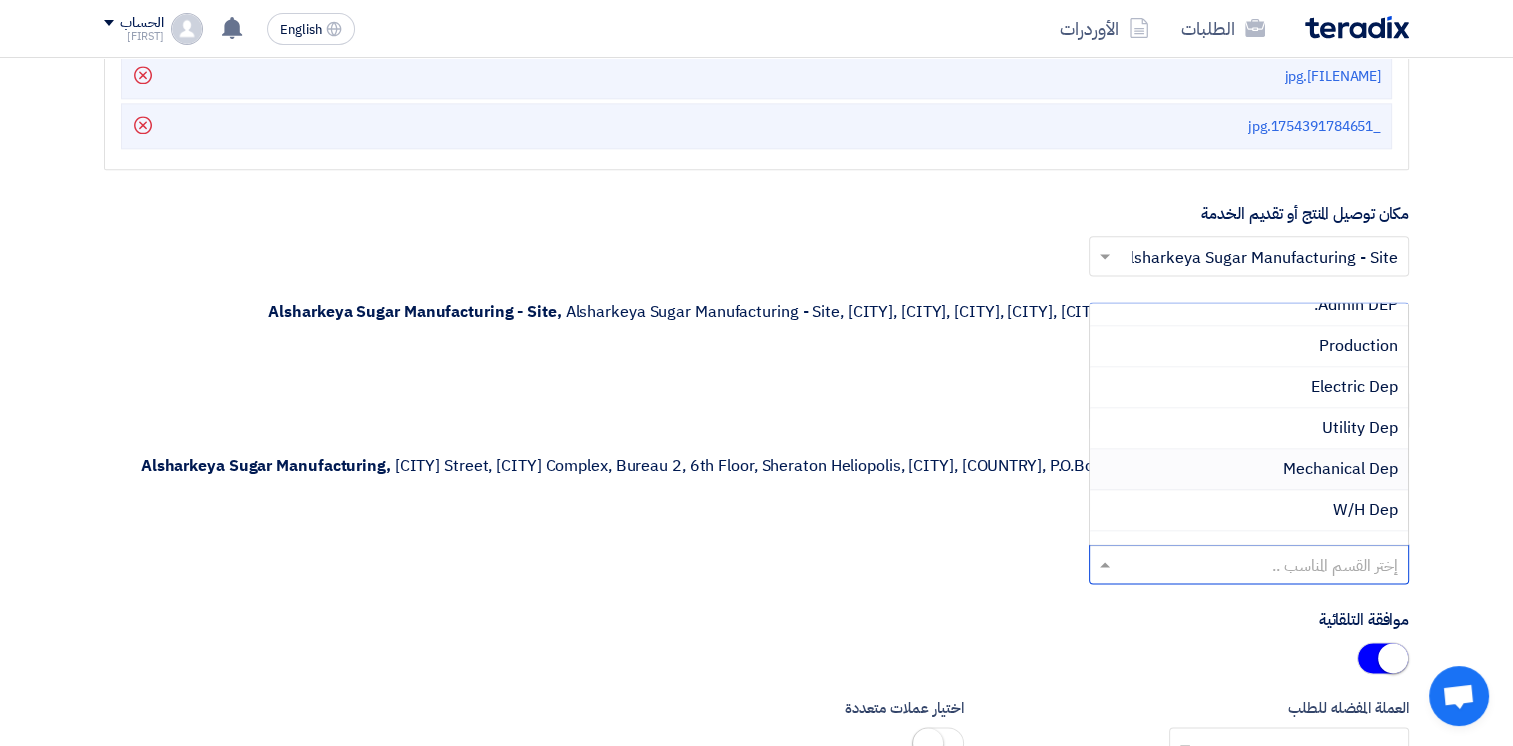 click on "Mechanical Dep" at bounding box center [1340, 469] 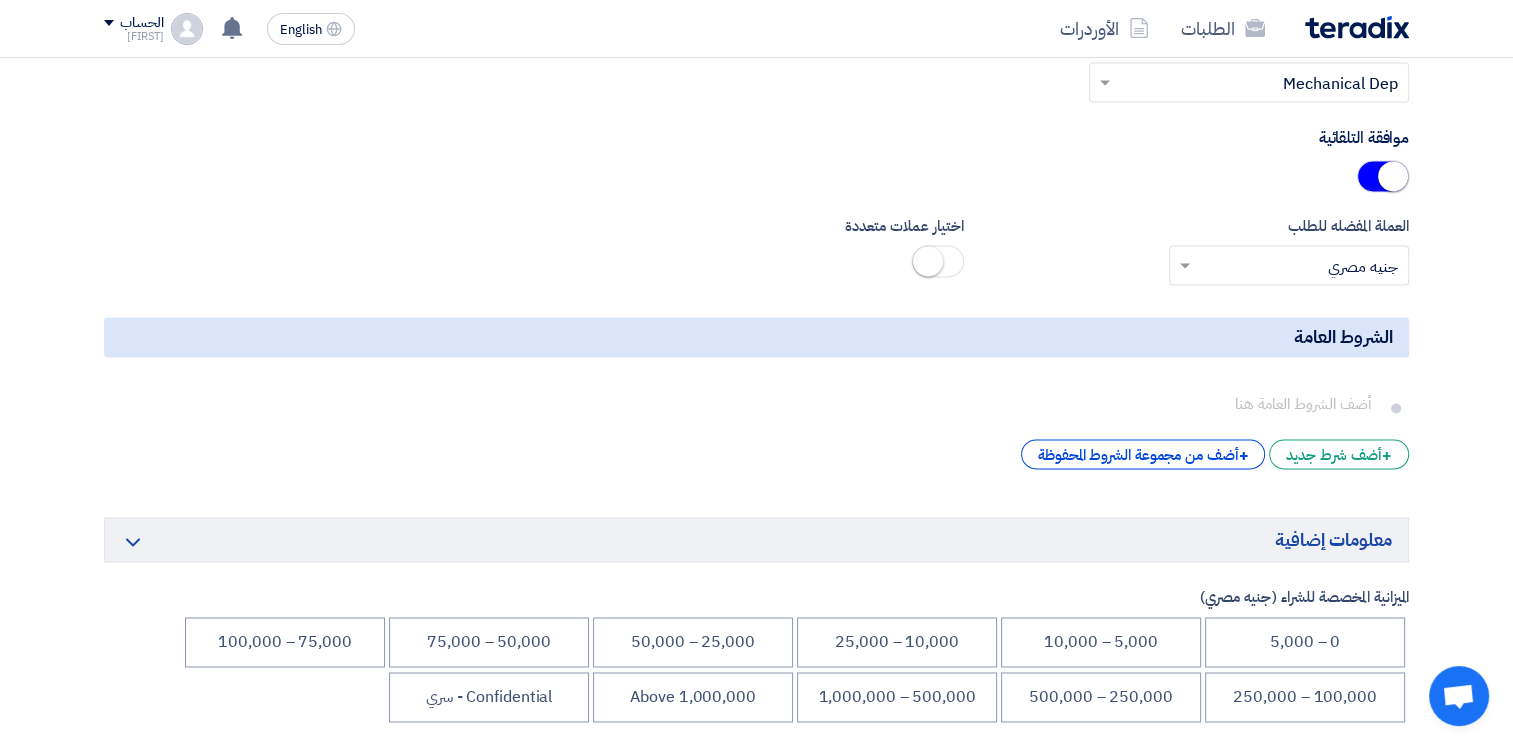 scroll, scrollTop: 3190, scrollLeft: 0, axis: vertical 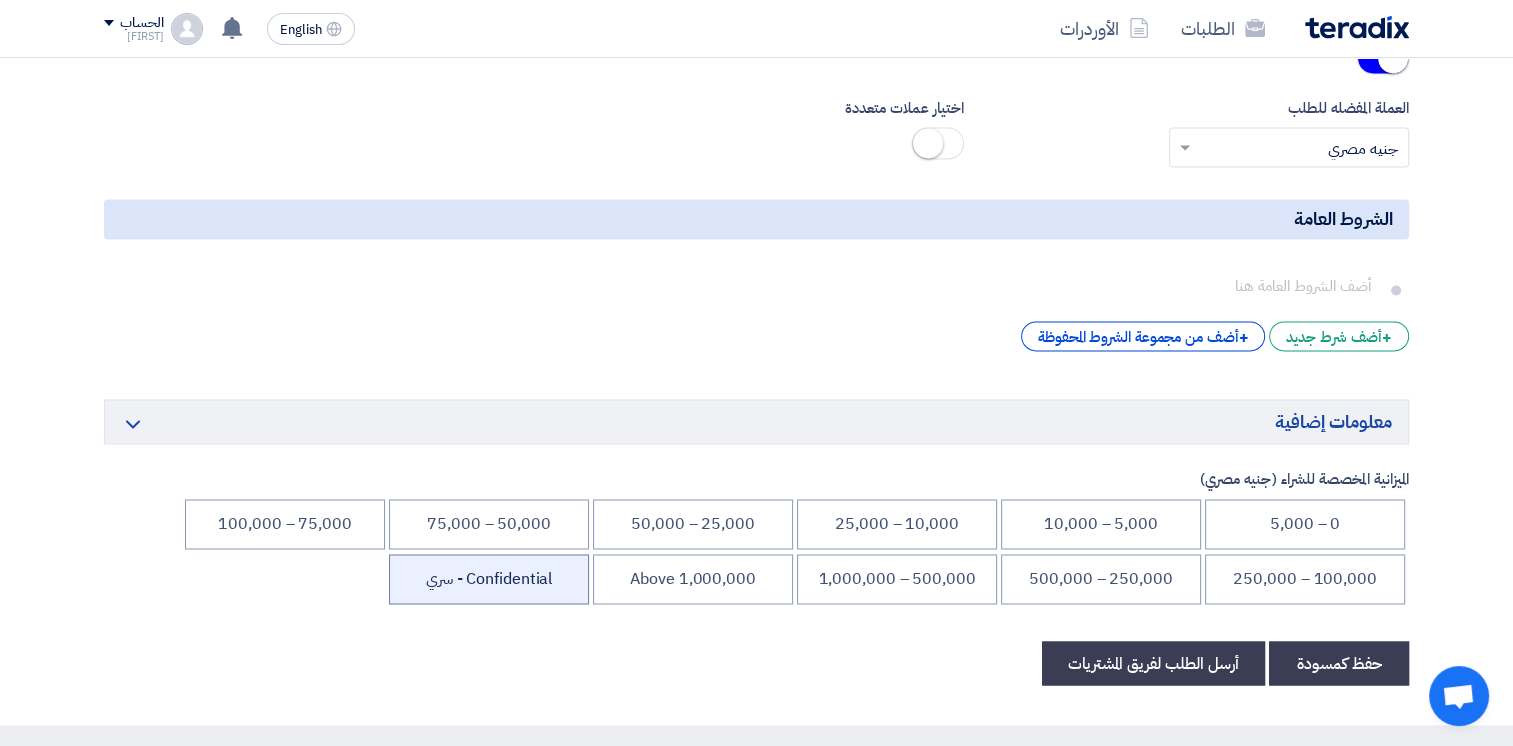 click on "Confidential - سري" at bounding box center (489, 579) 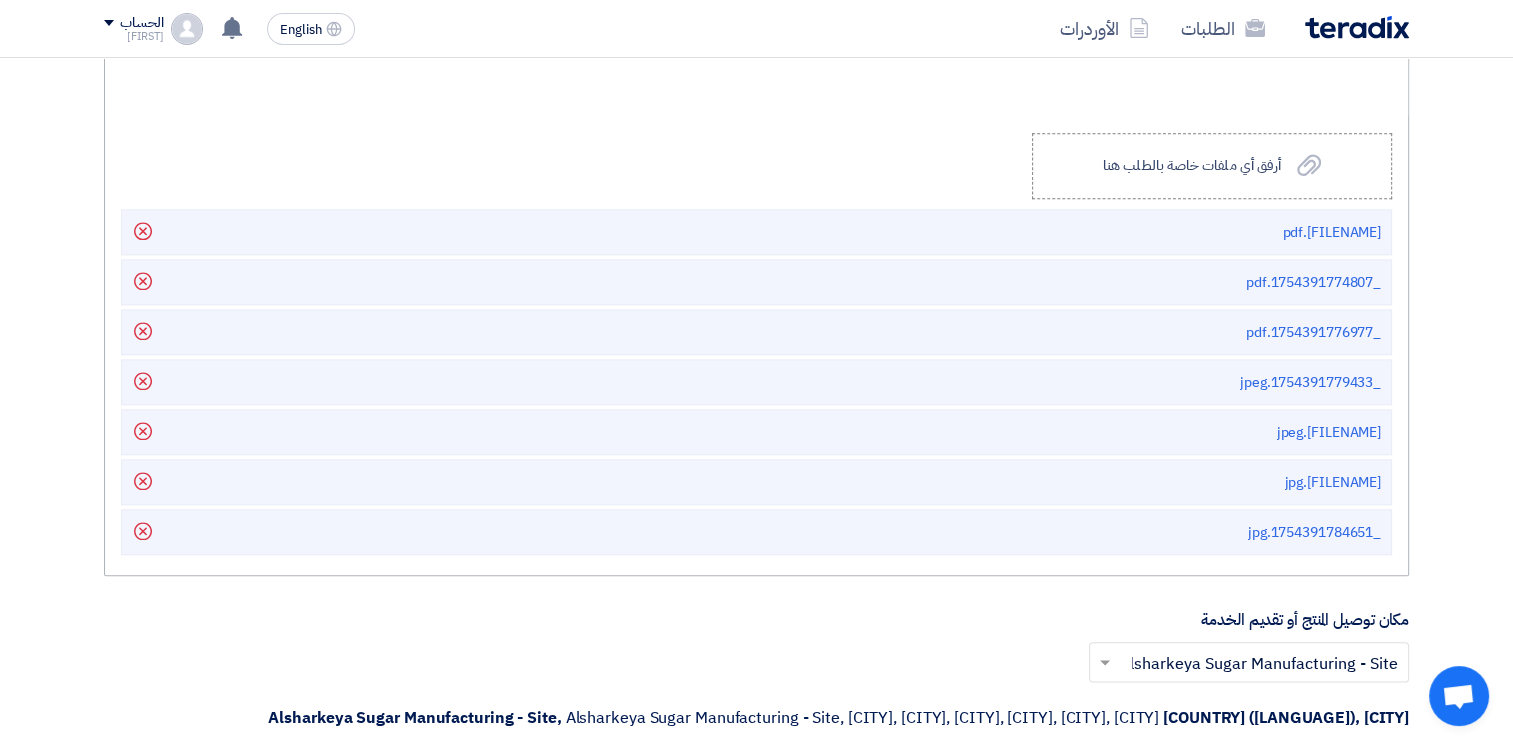 scroll, scrollTop: 1590, scrollLeft: 0, axis: vertical 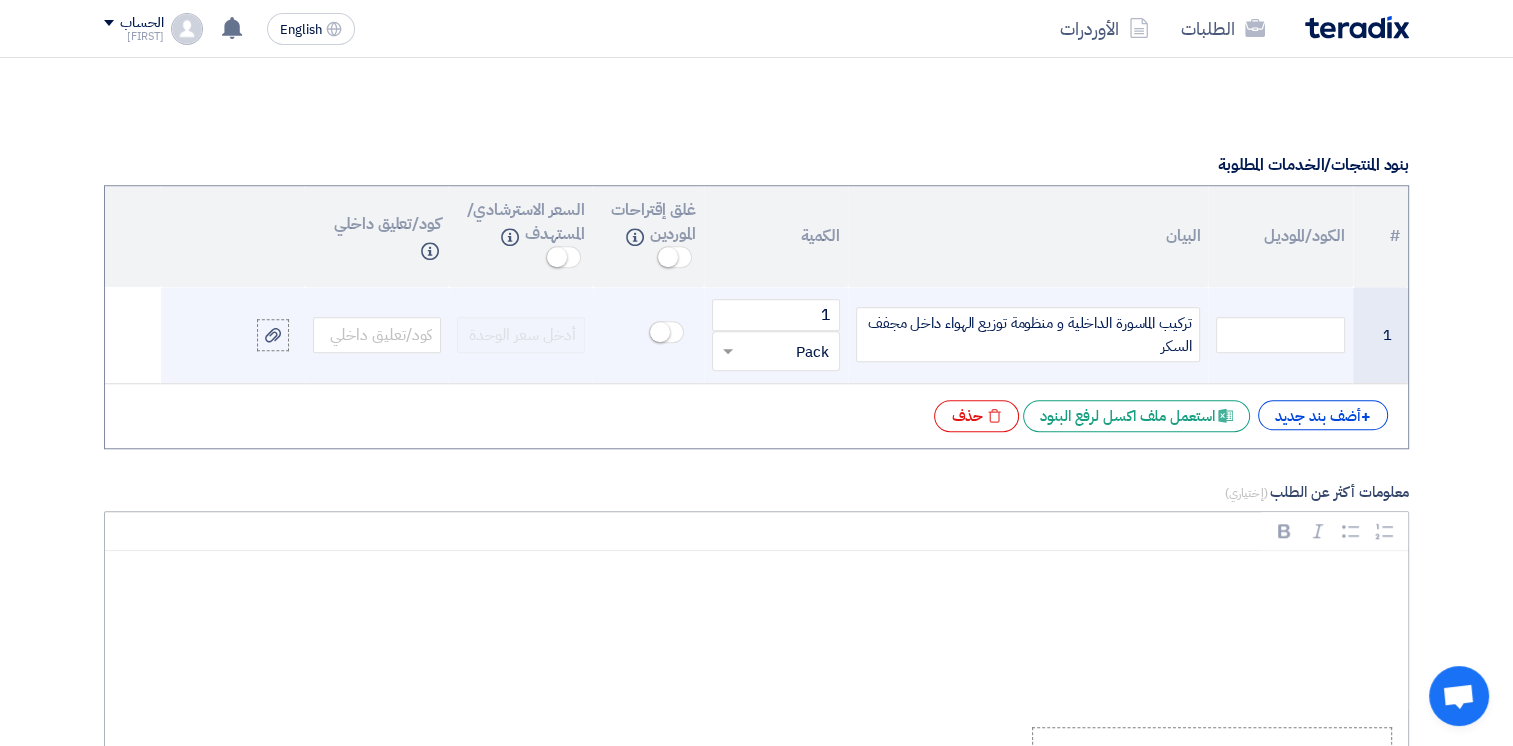click at bounding box center (763, 579) 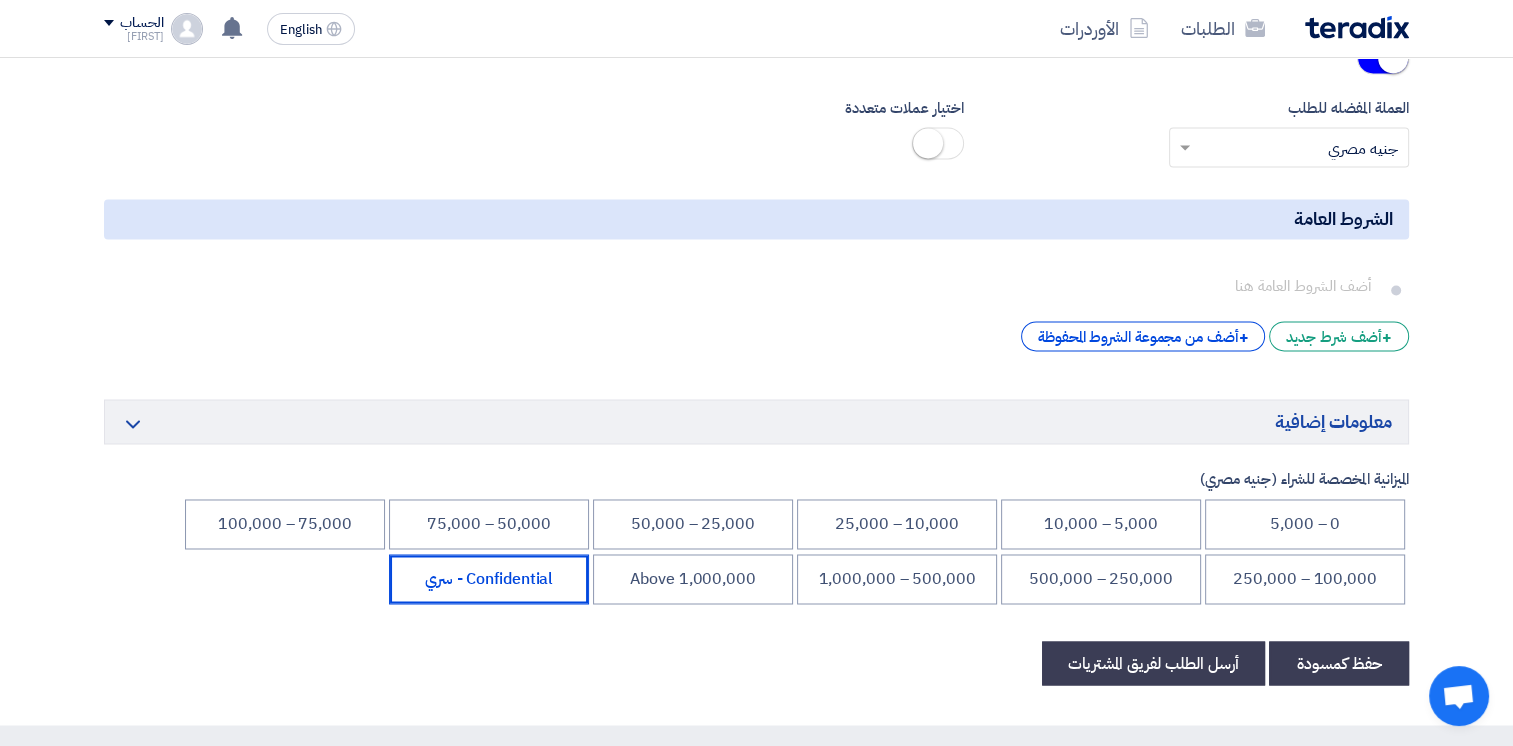 scroll, scrollTop: 3390, scrollLeft: 0, axis: vertical 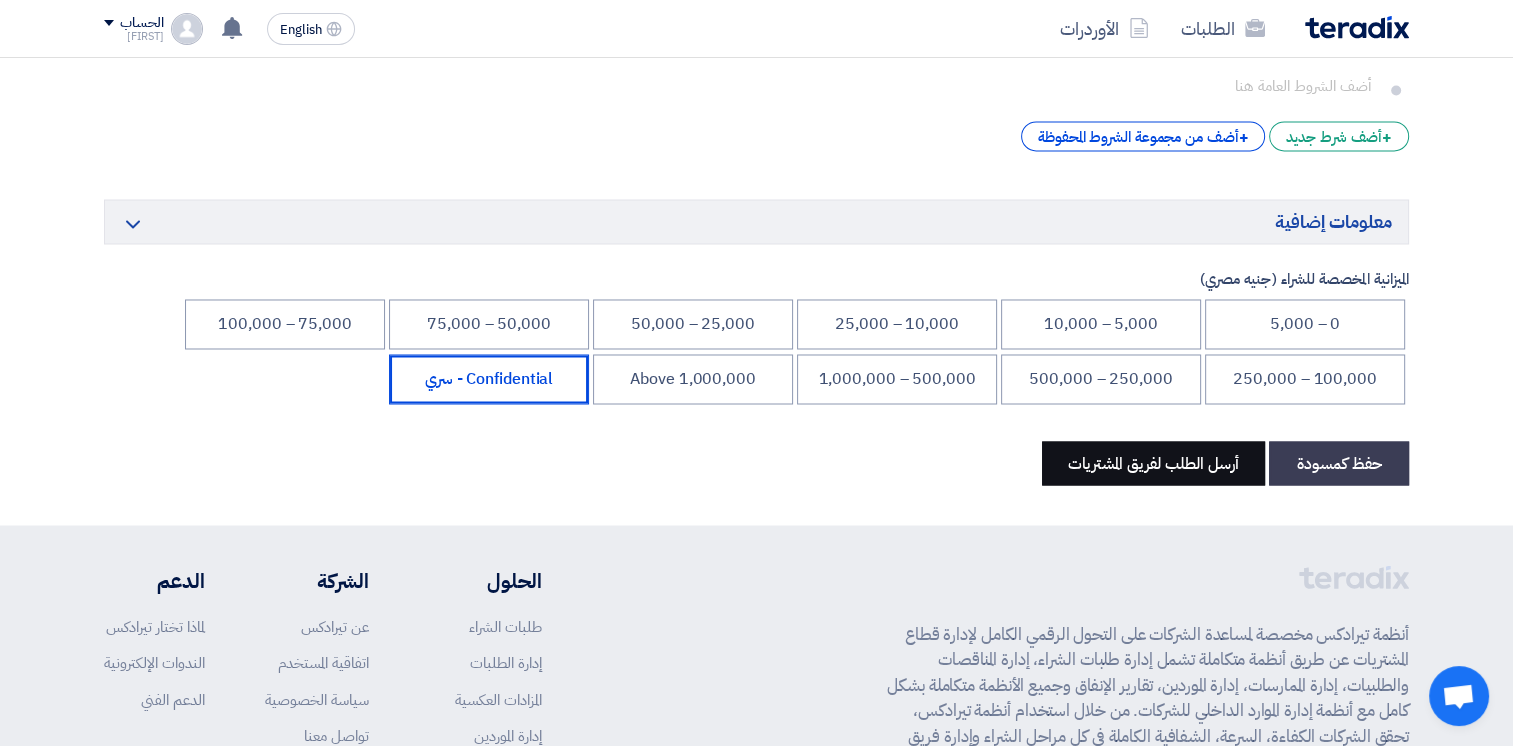click on "أرسل الطلب لفريق المشتريات" 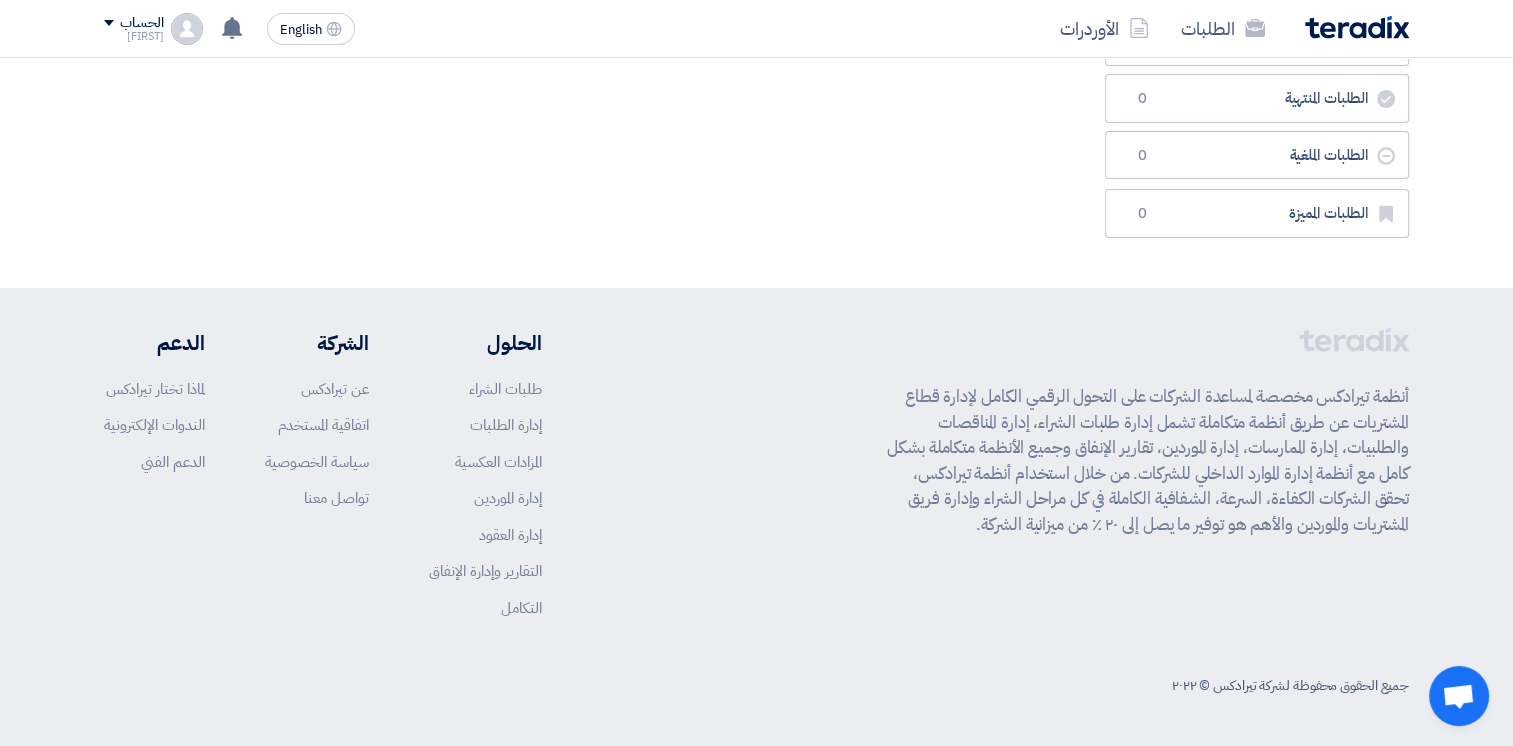 scroll, scrollTop: 0, scrollLeft: 0, axis: both 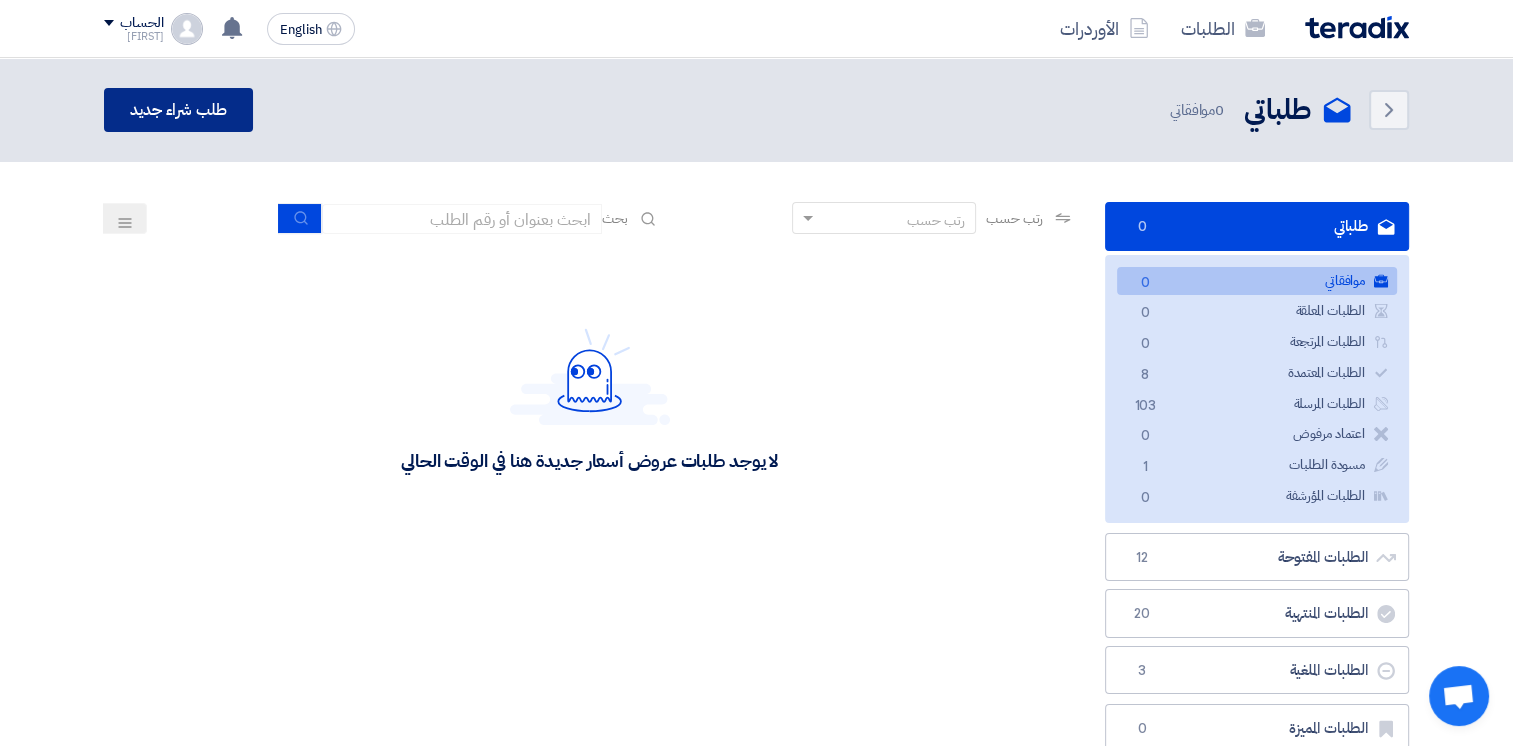 click on "طلب شراء جديد" 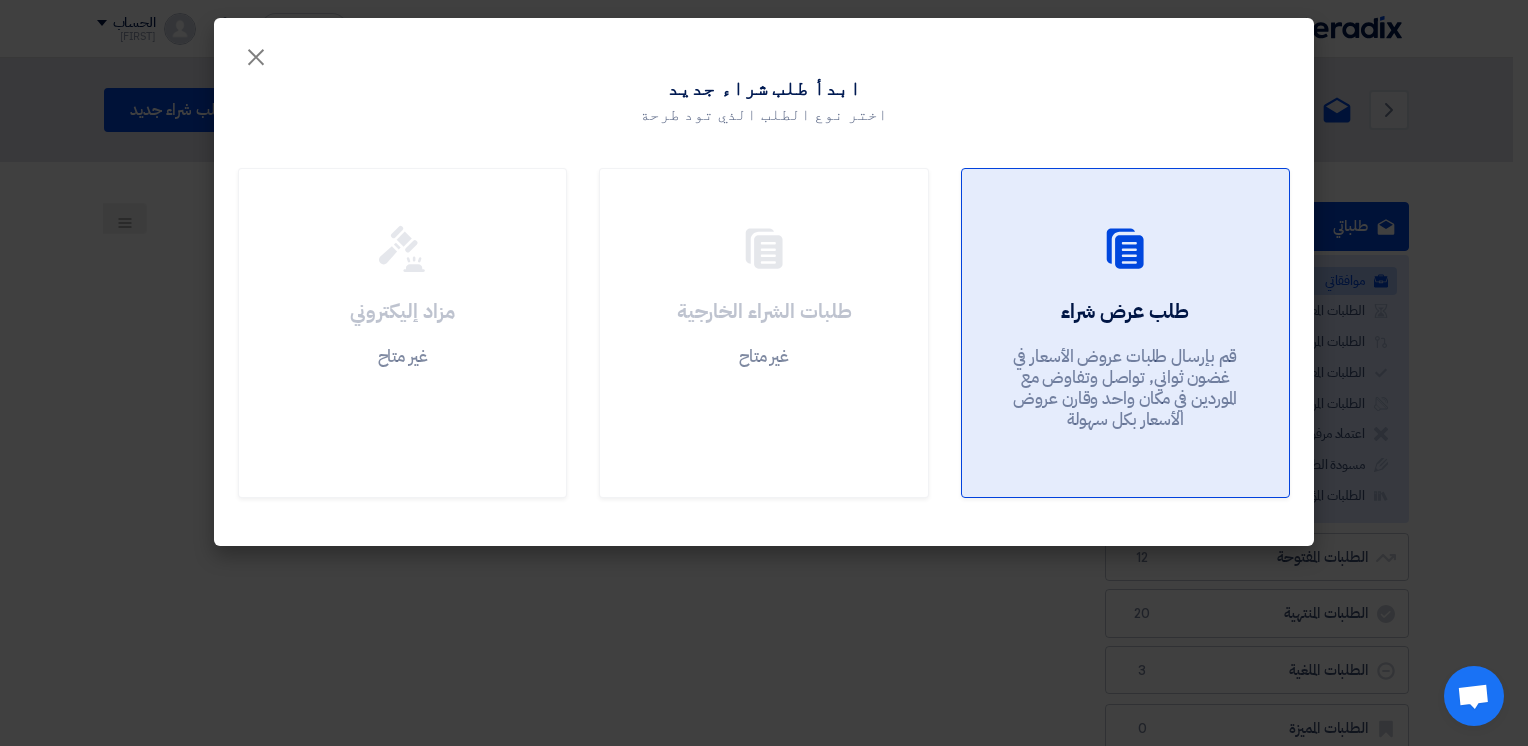 click on "طلب عرض شراء
قم بإرسال طلبات عروض الأسعار في غضون ثواني, تواصل وتفاوض مع الموردين في مكان واحد وقارن عروض الأسعار بكل سهولة" 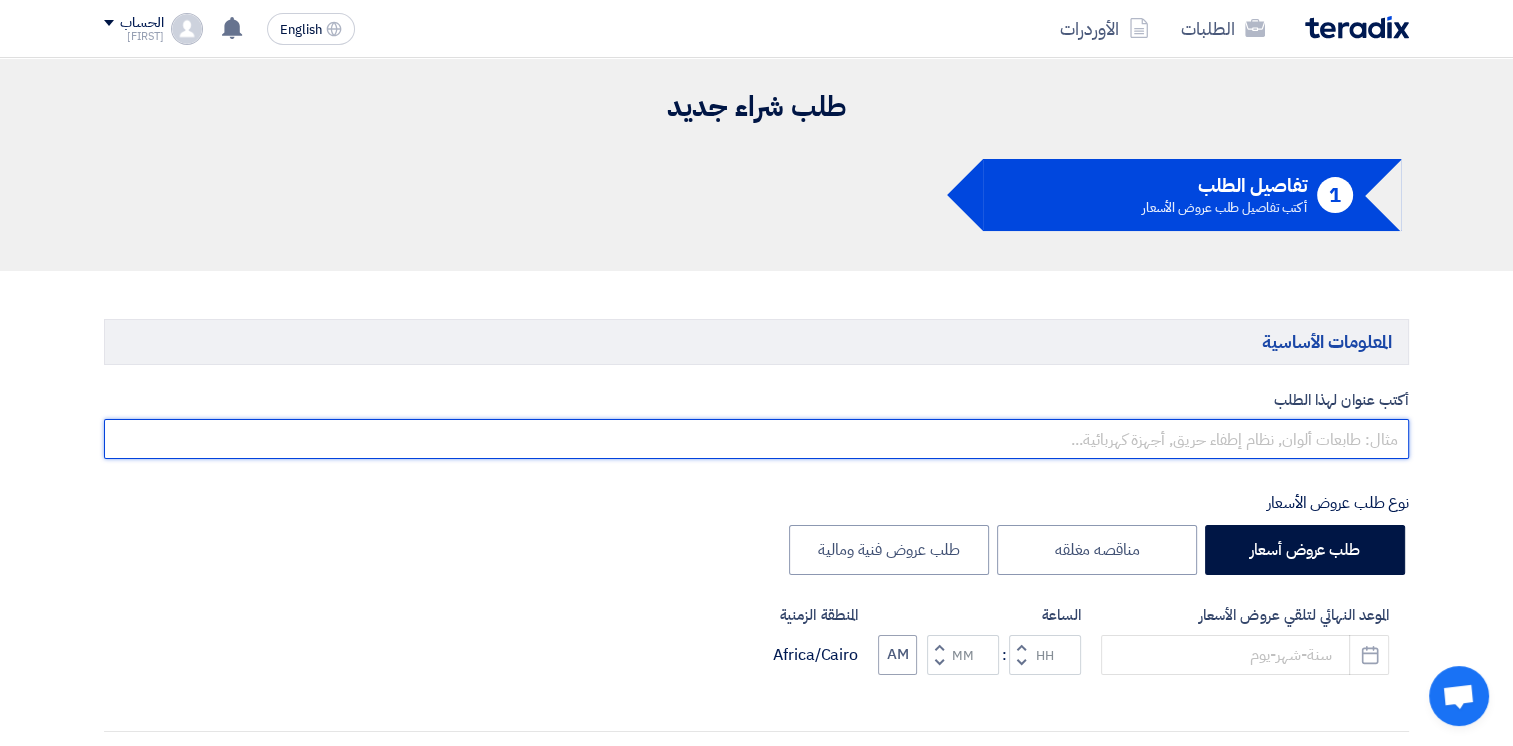click at bounding box center (756, 439) 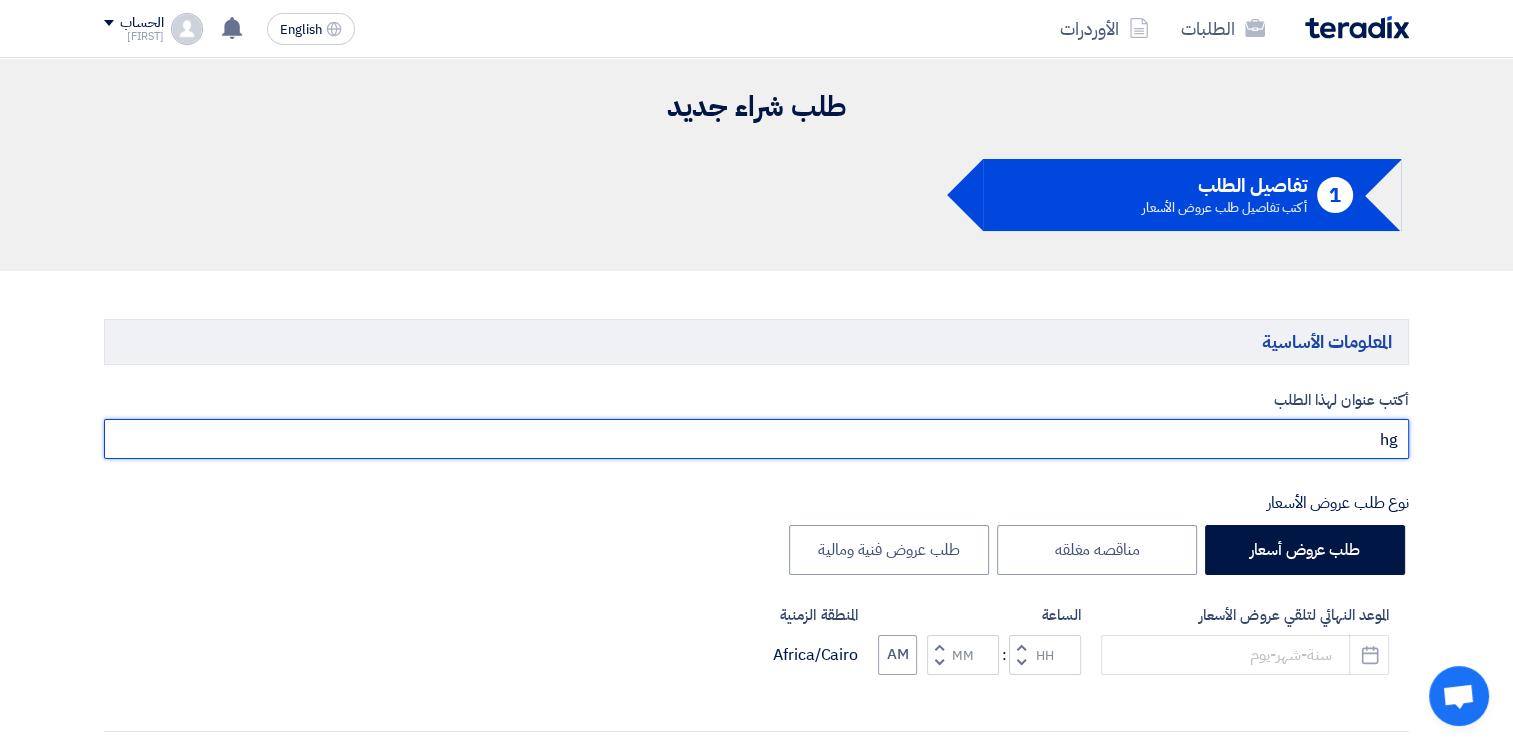 type on "h" 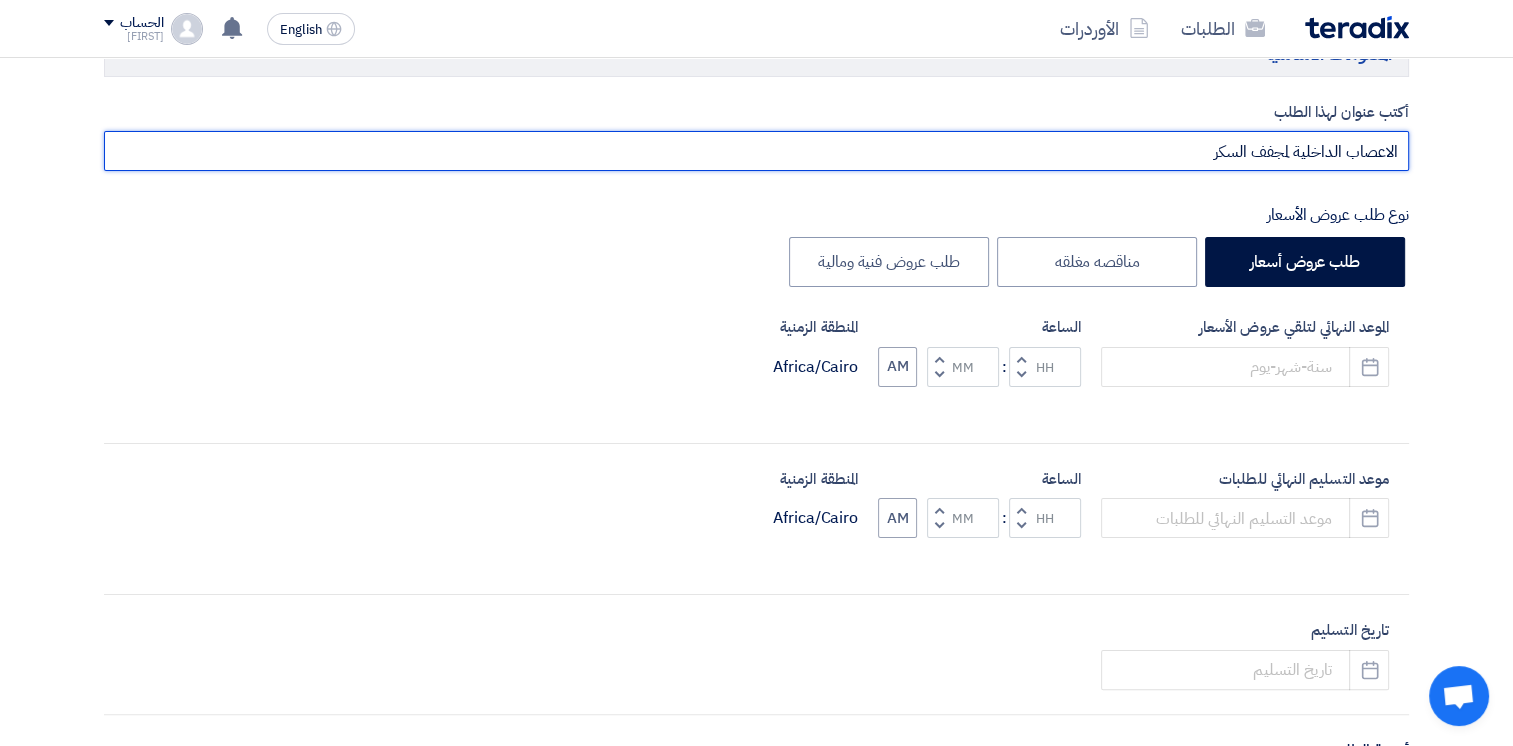 scroll, scrollTop: 300, scrollLeft: 0, axis: vertical 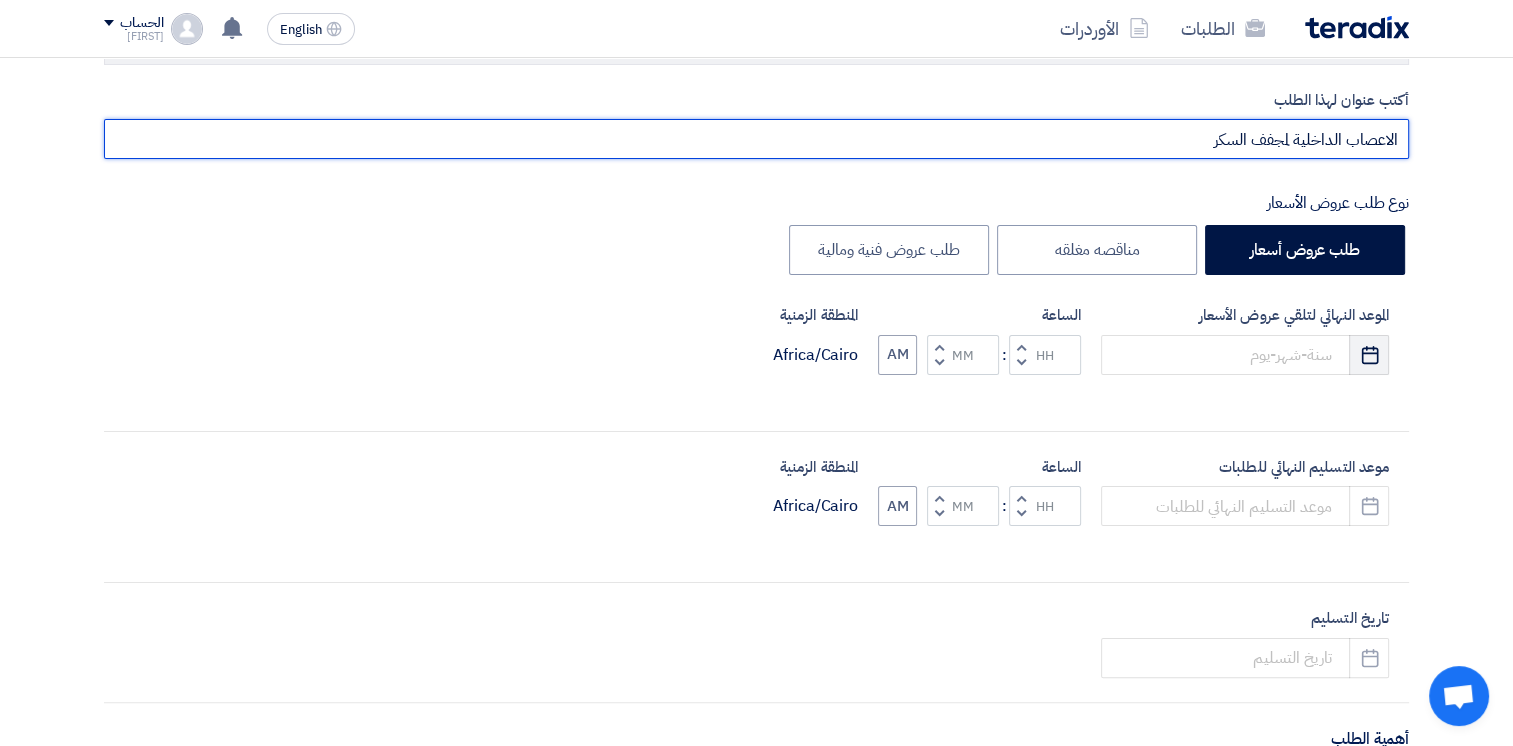 type on "الاعصاب الداخلية لمجفف السكر" 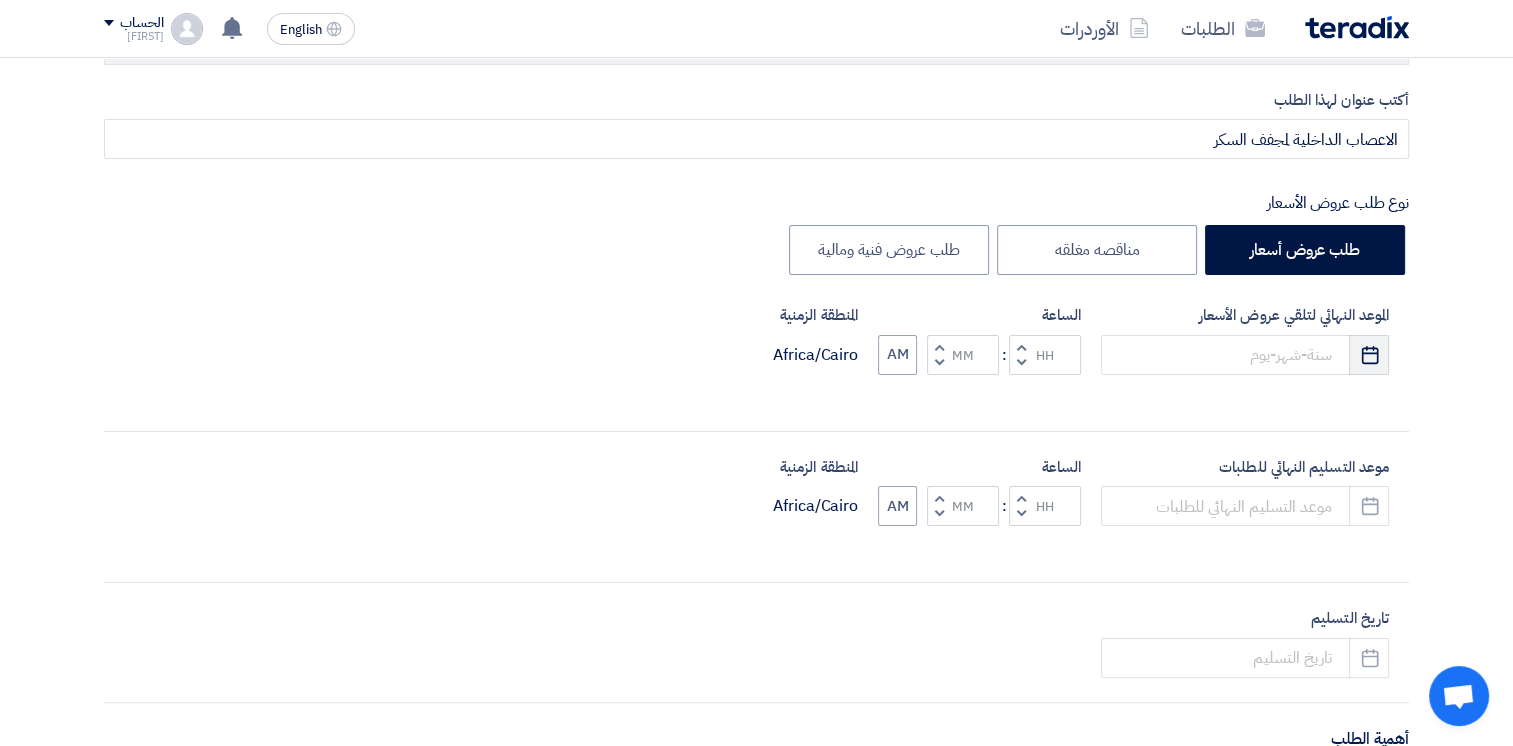 click on "Pick a date" 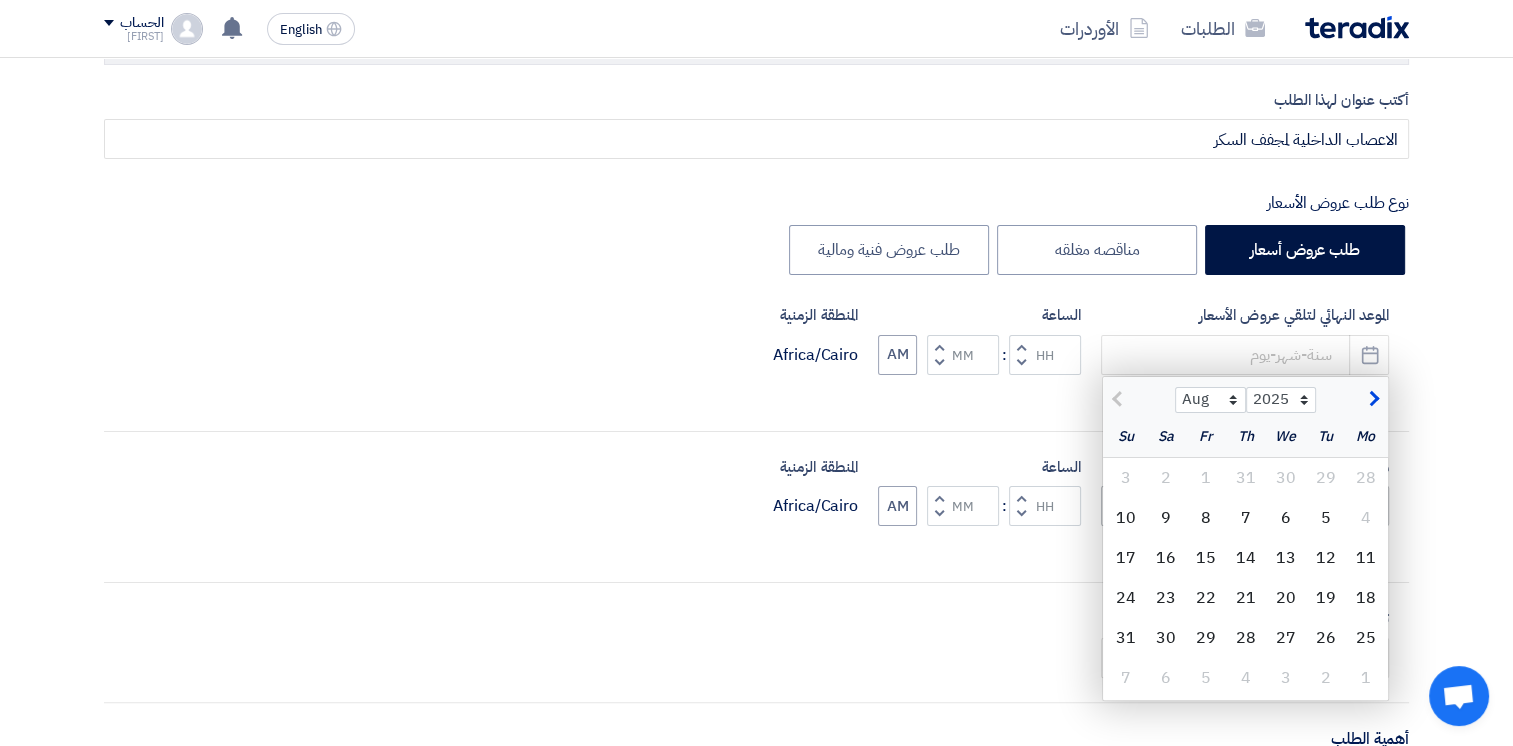 click on "10" 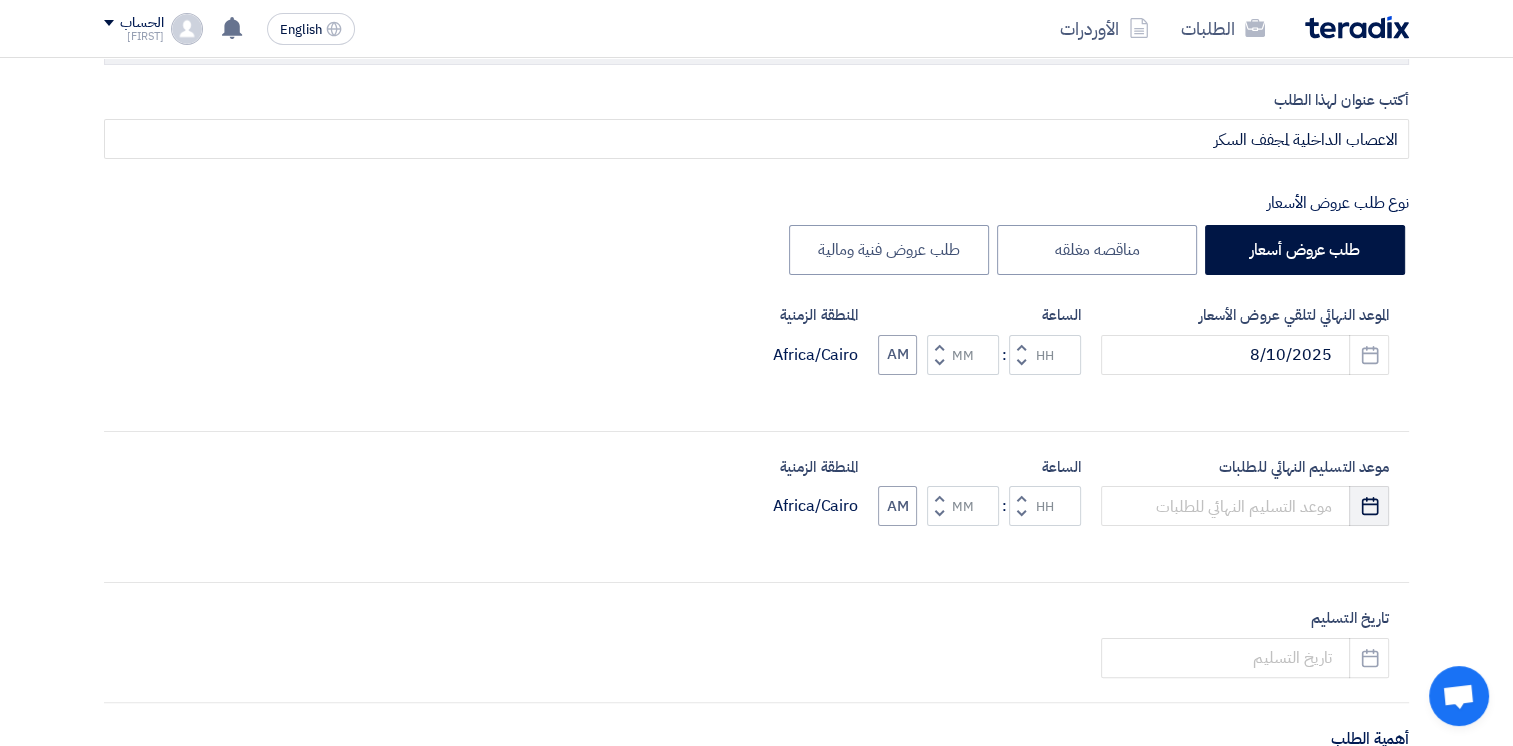 click on "Pick a date" 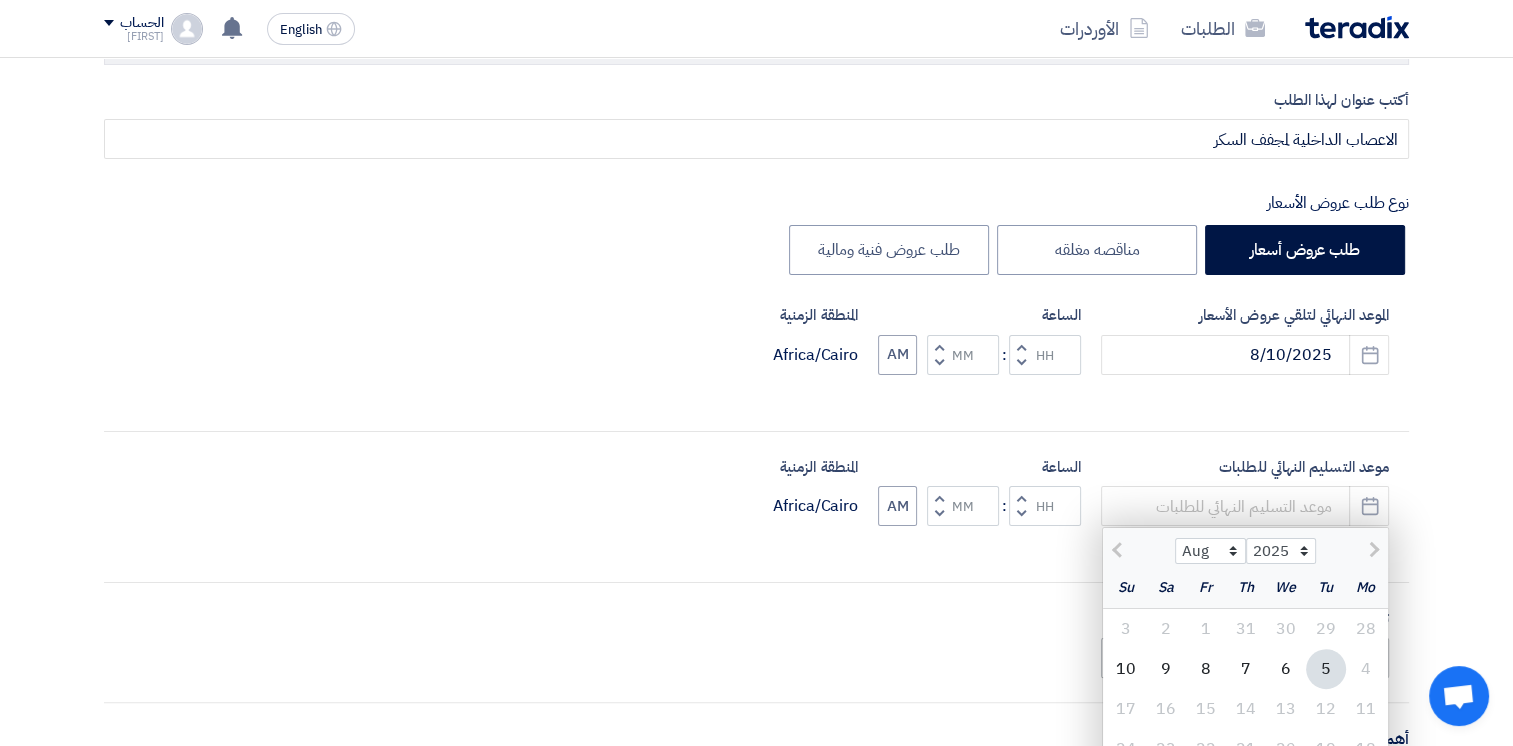 click on "10" 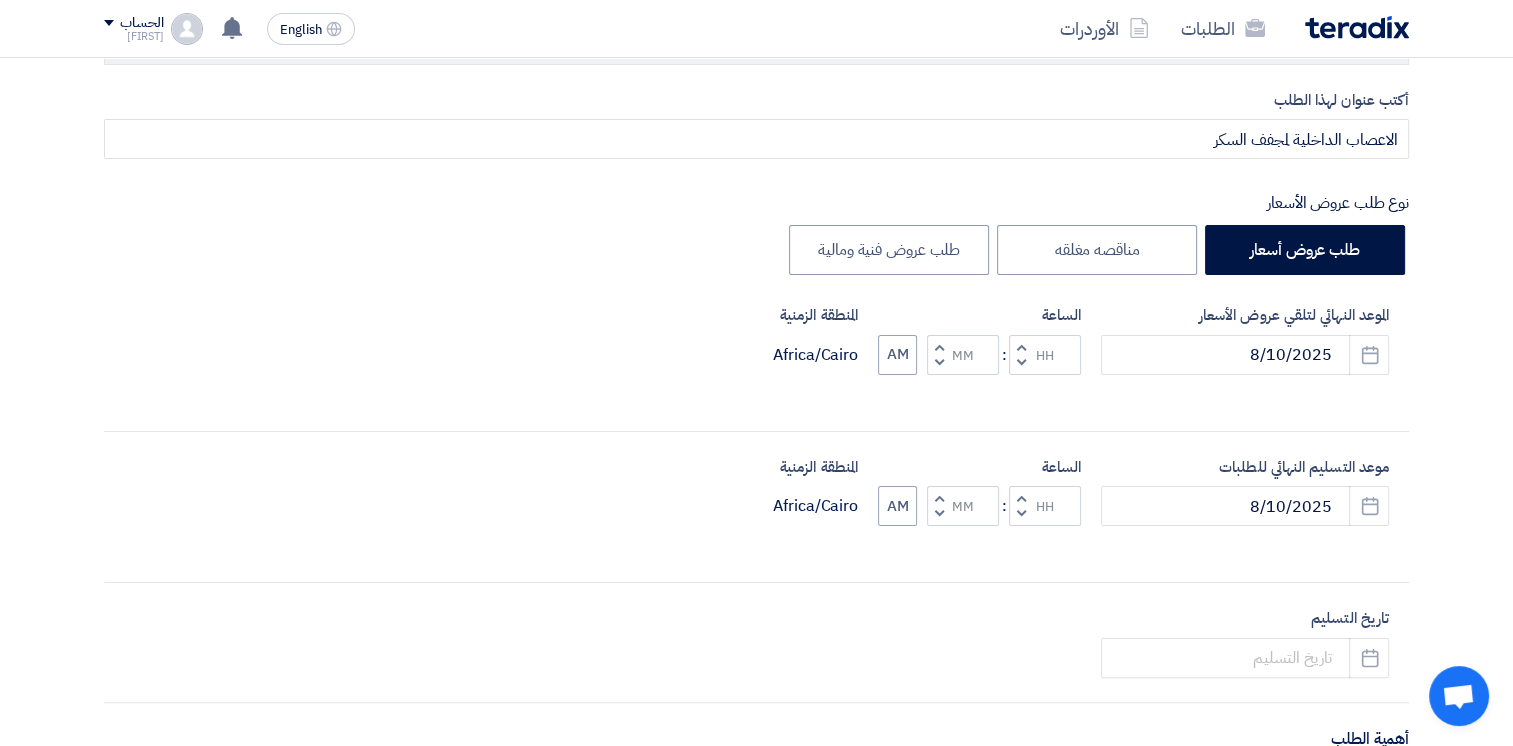 click on "Decrement hours" 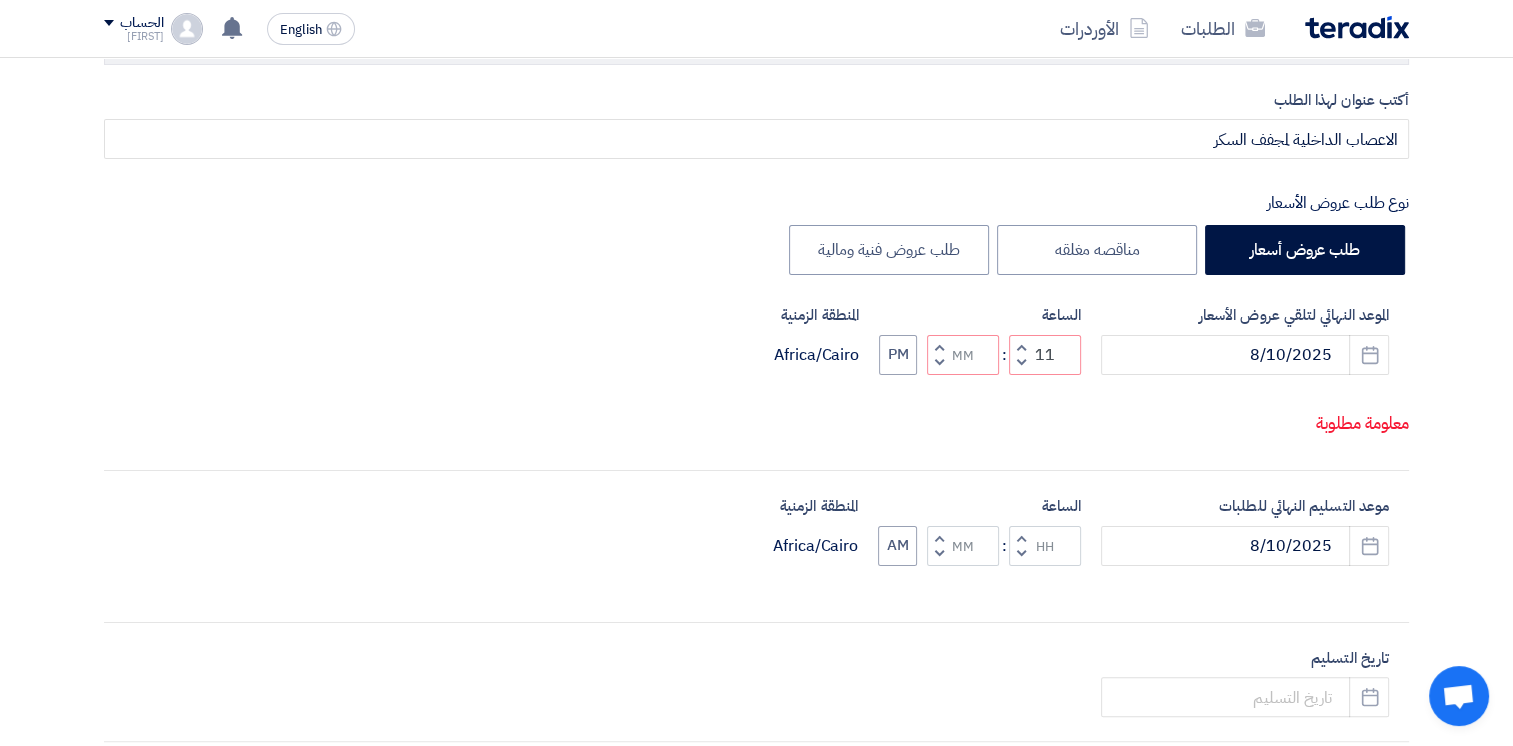 click on "Decrement hours" 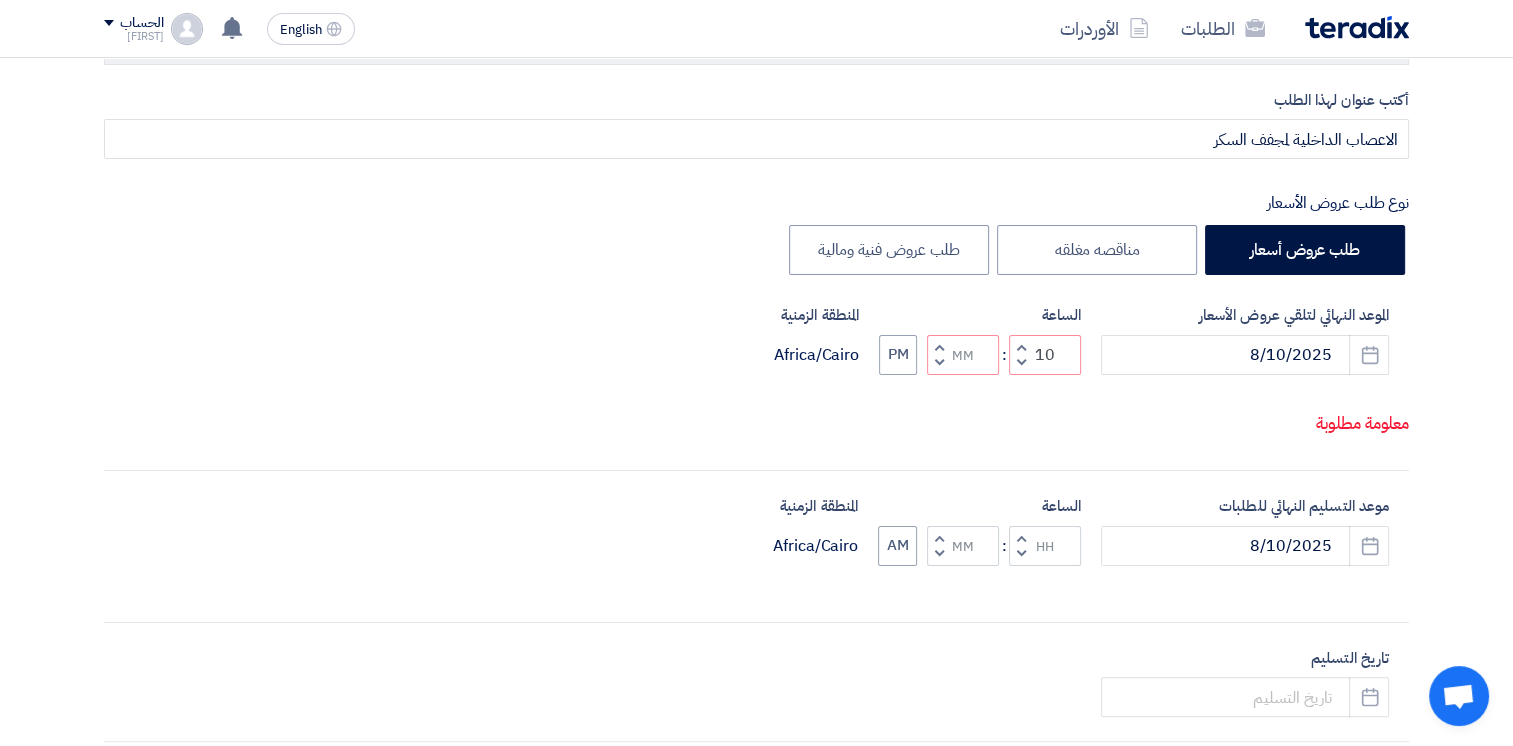 click 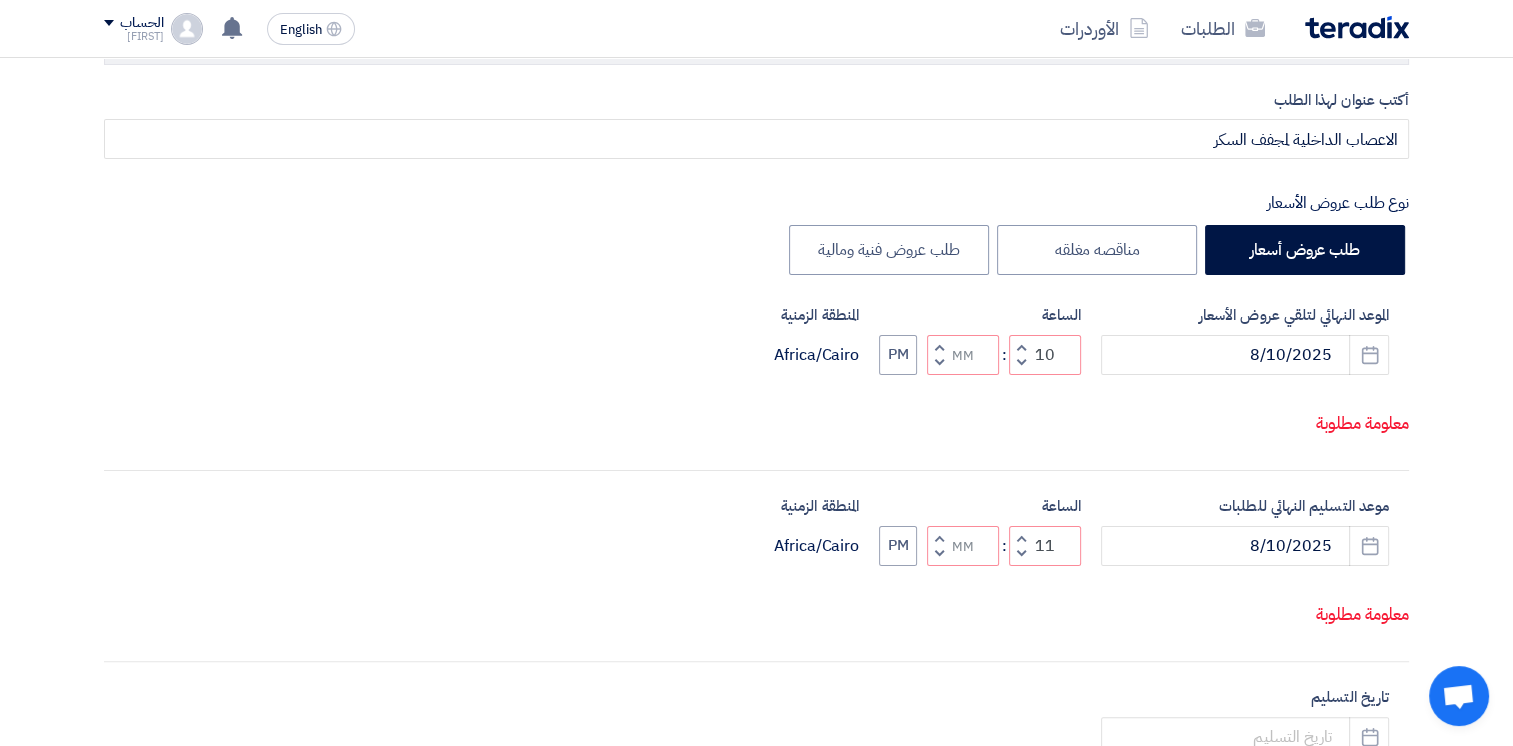 click 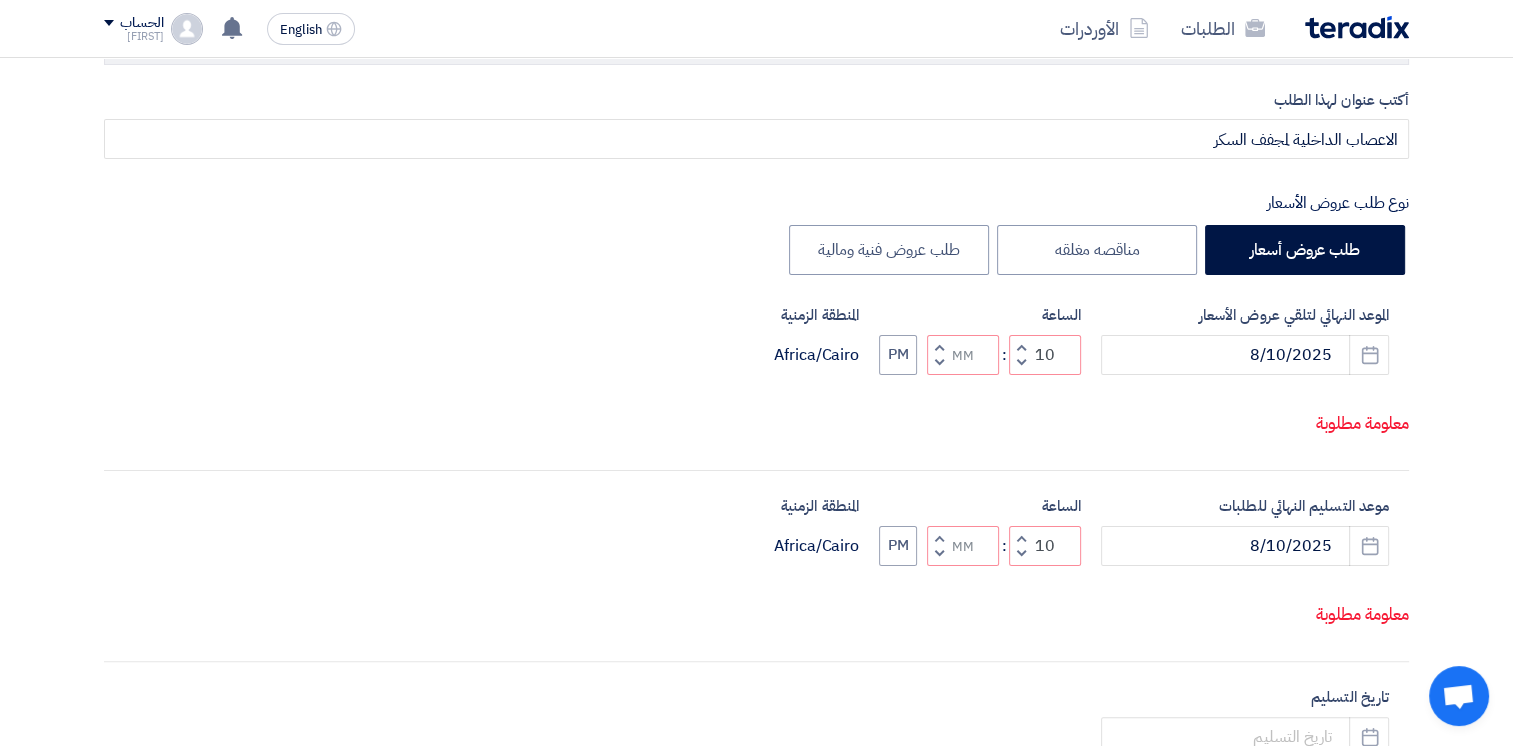 click on "Decrement minutes" 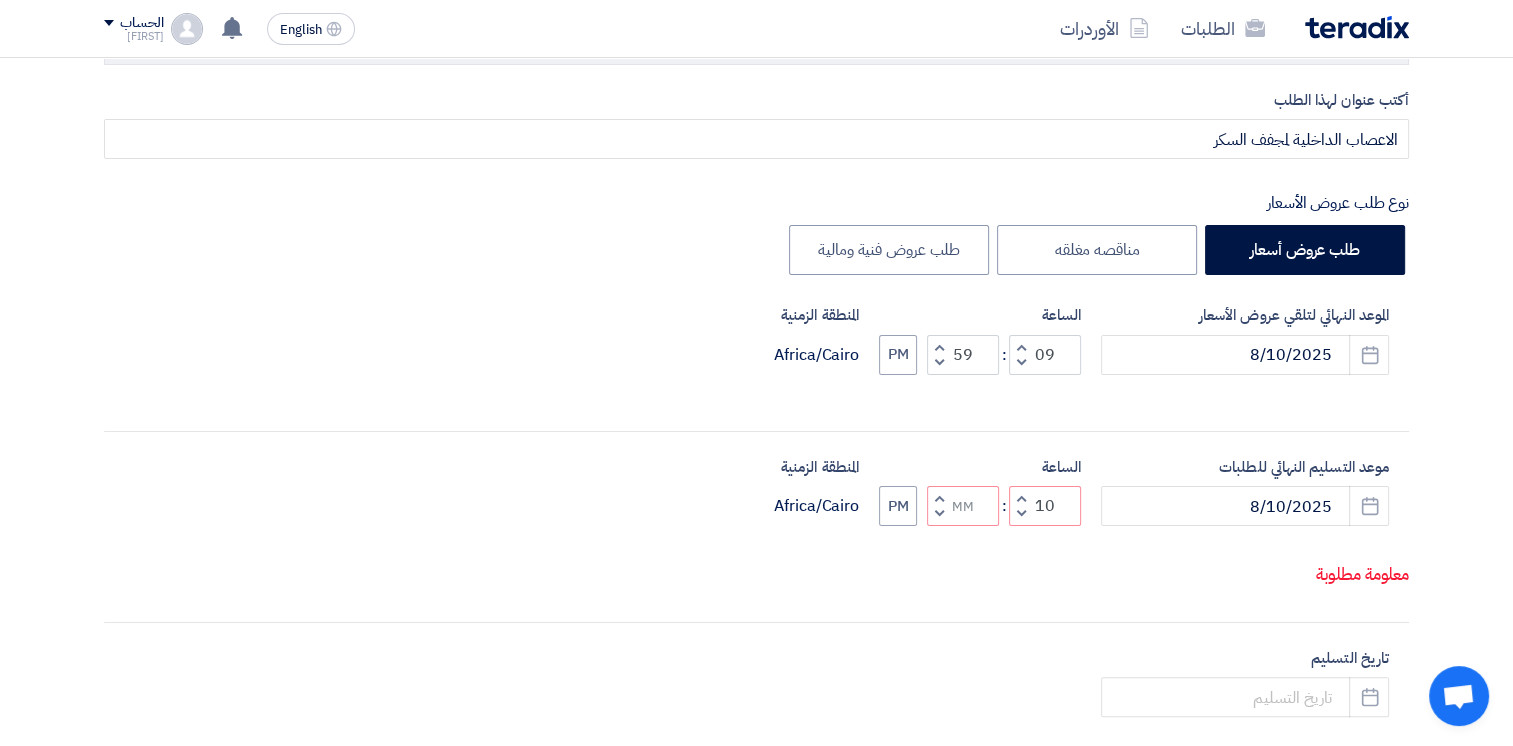 click 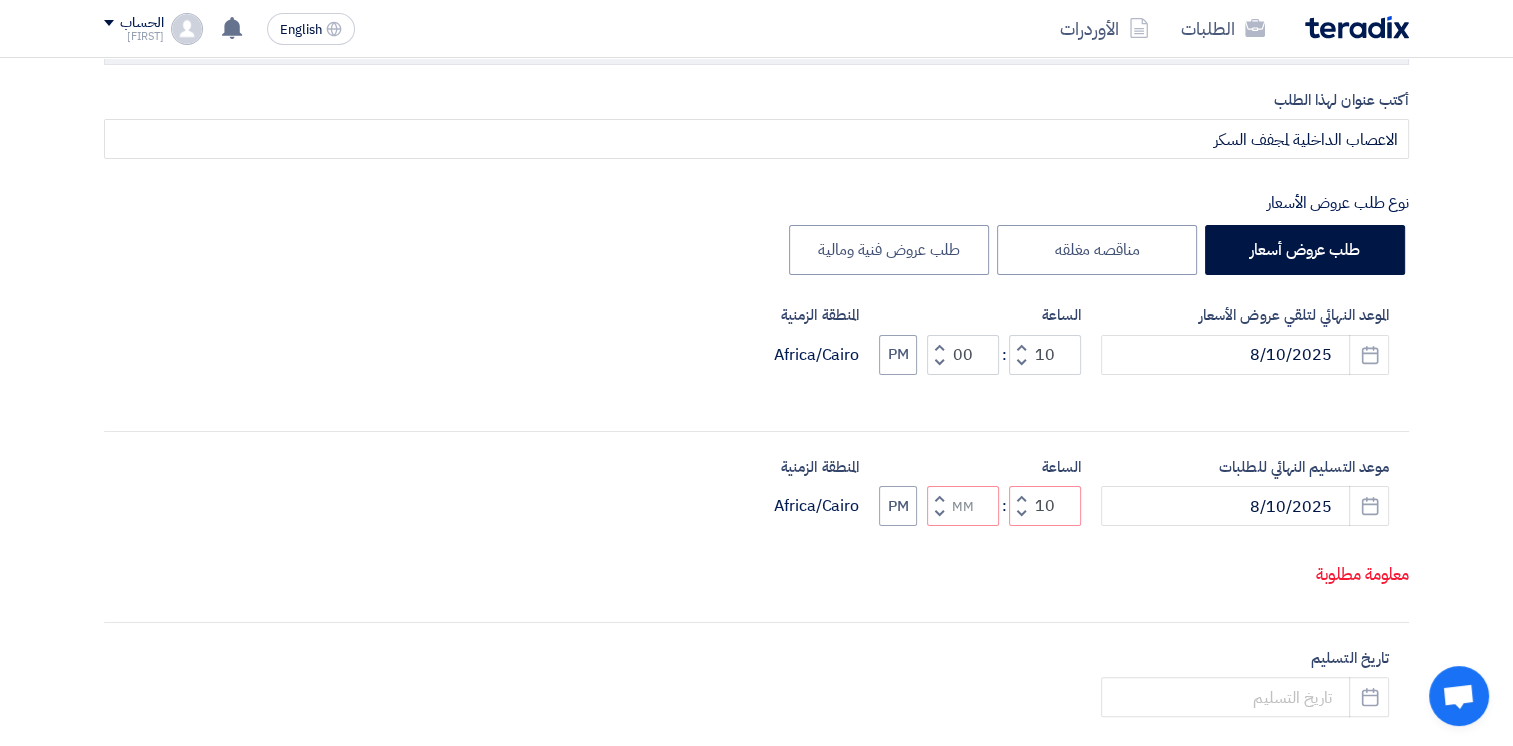 click 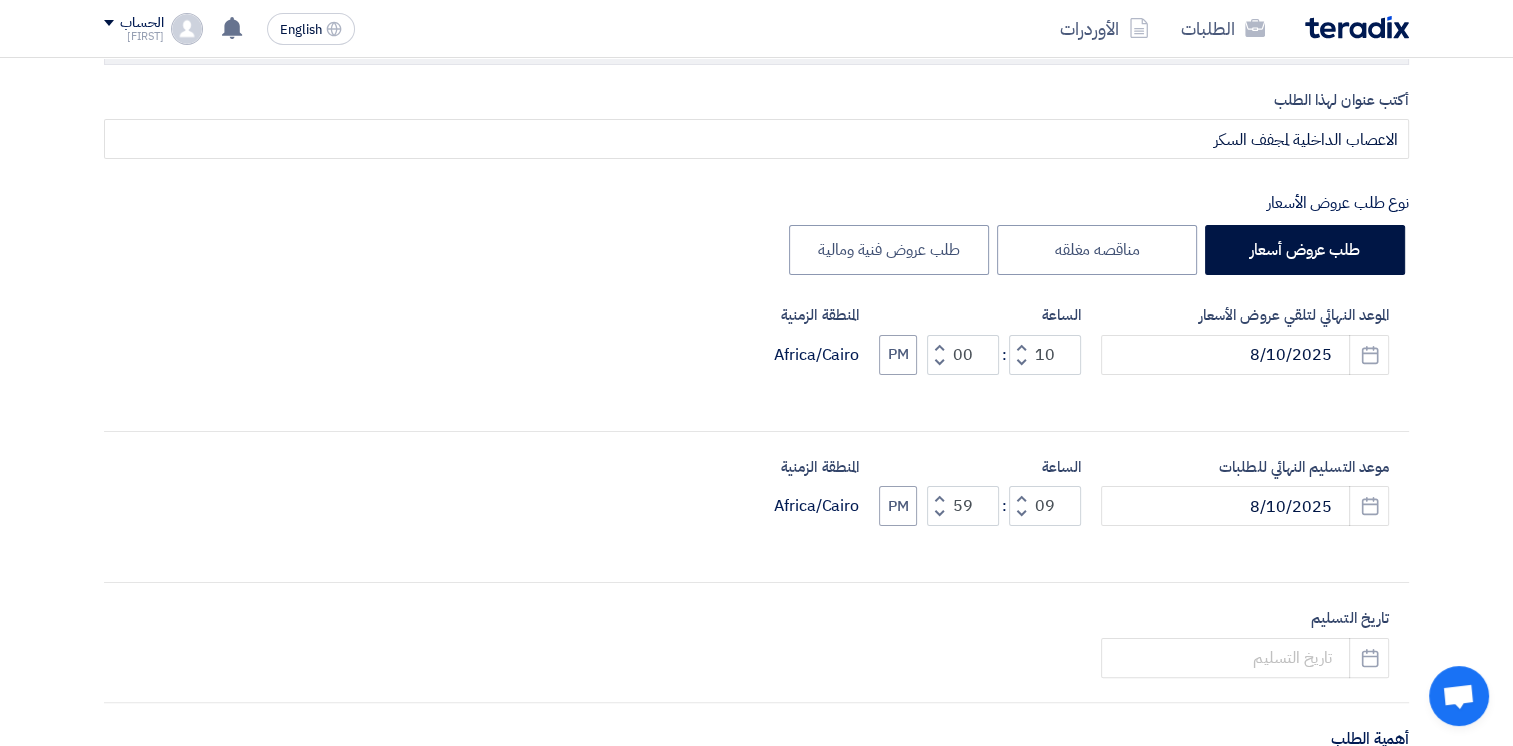 click 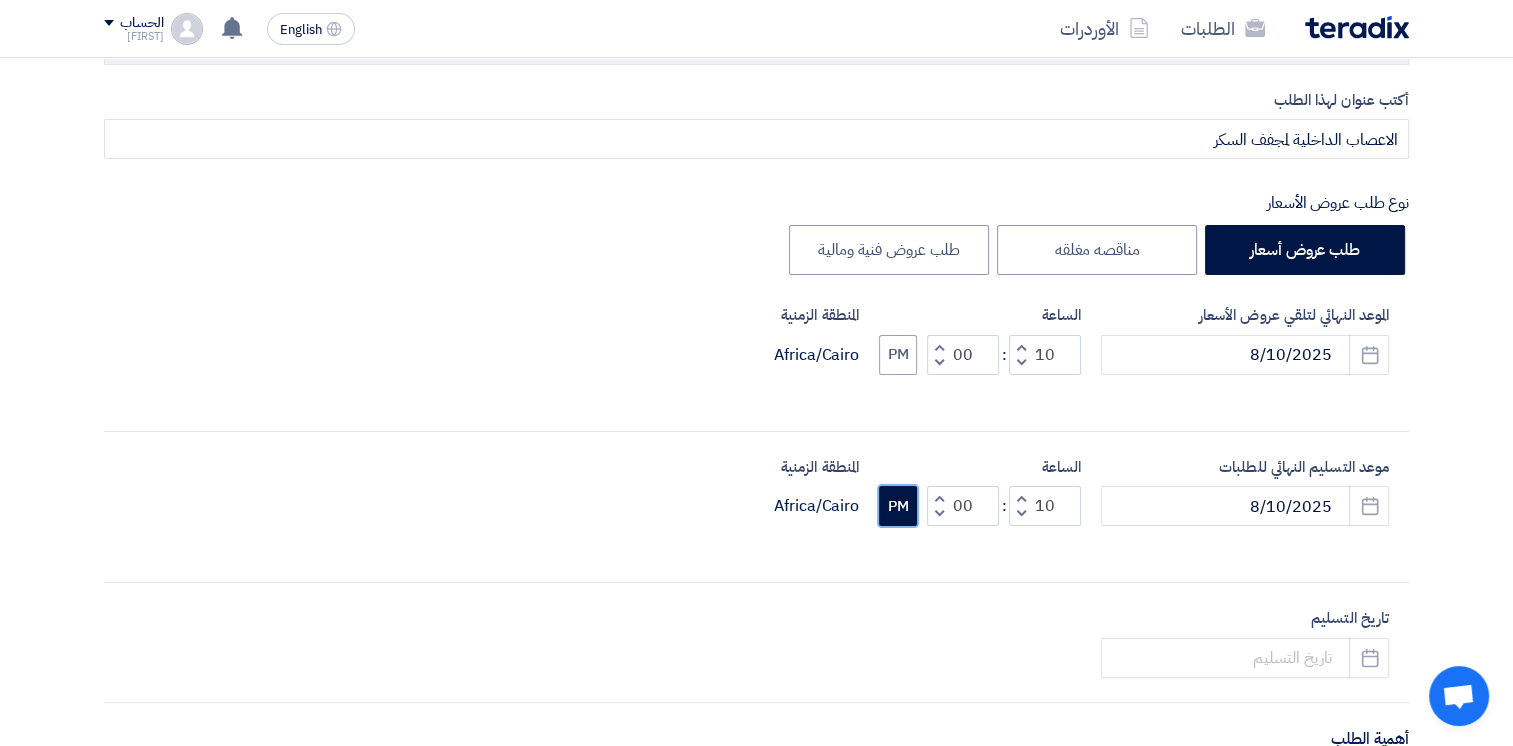 click on "PM" 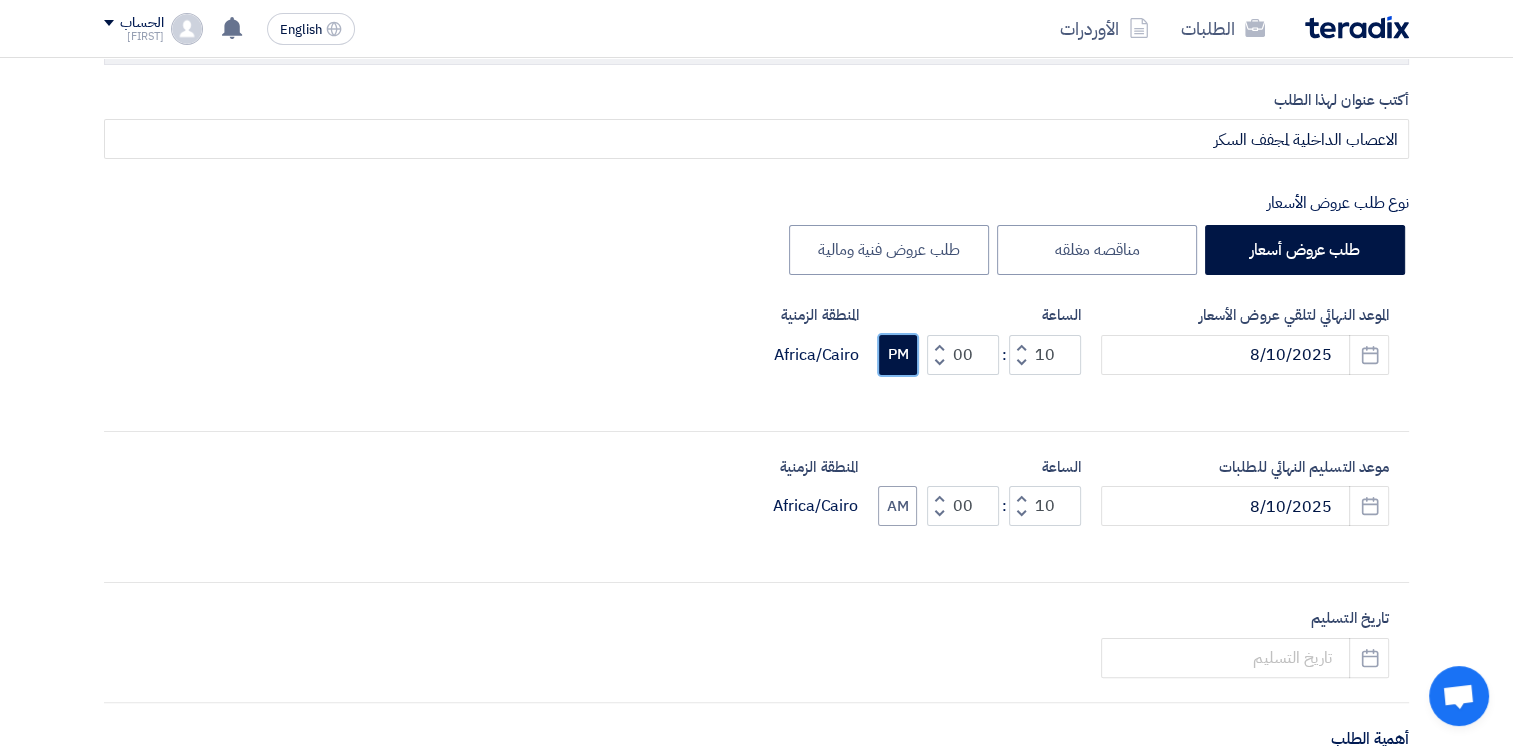 click on "PM" 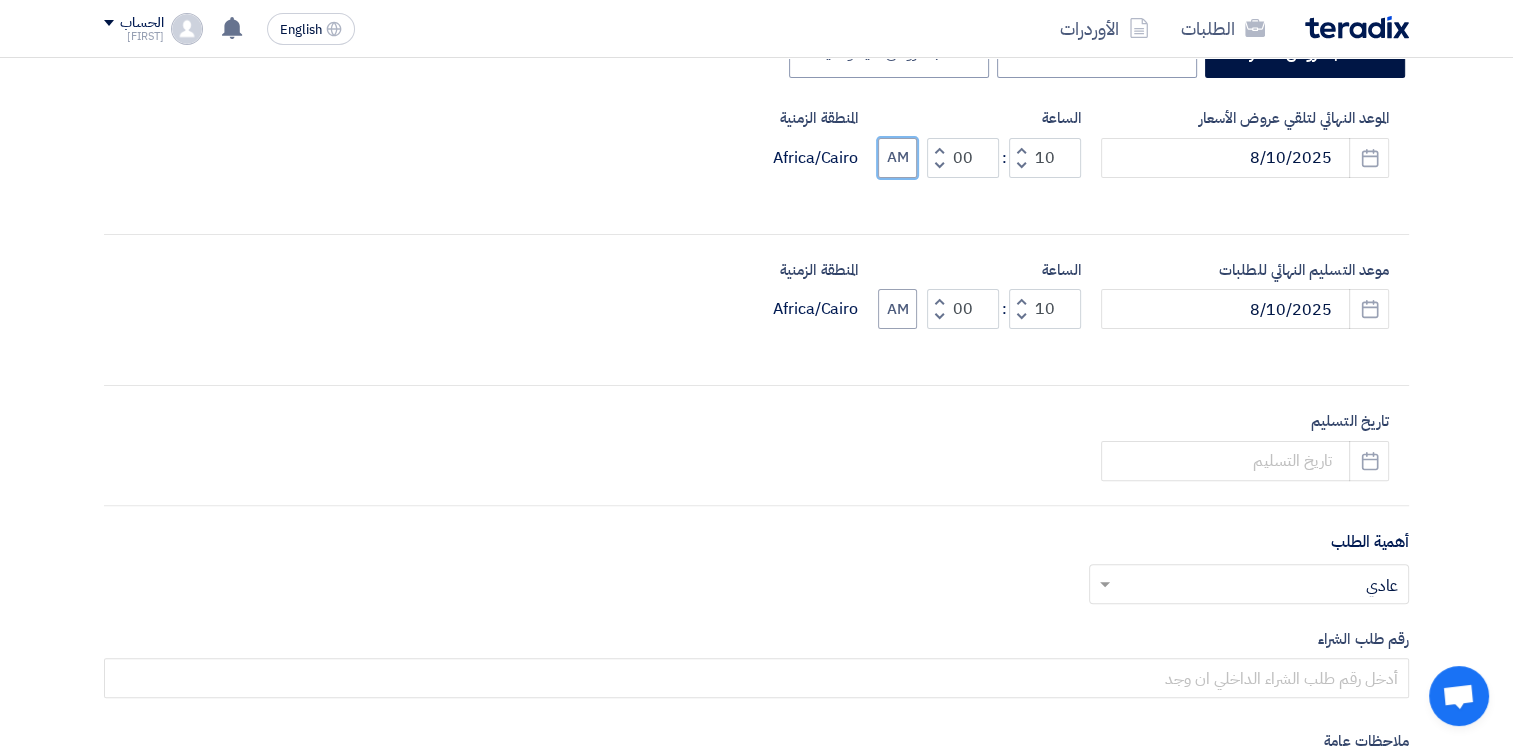 scroll, scrollTop: 500, scrollLeft: 0, axis: vertical 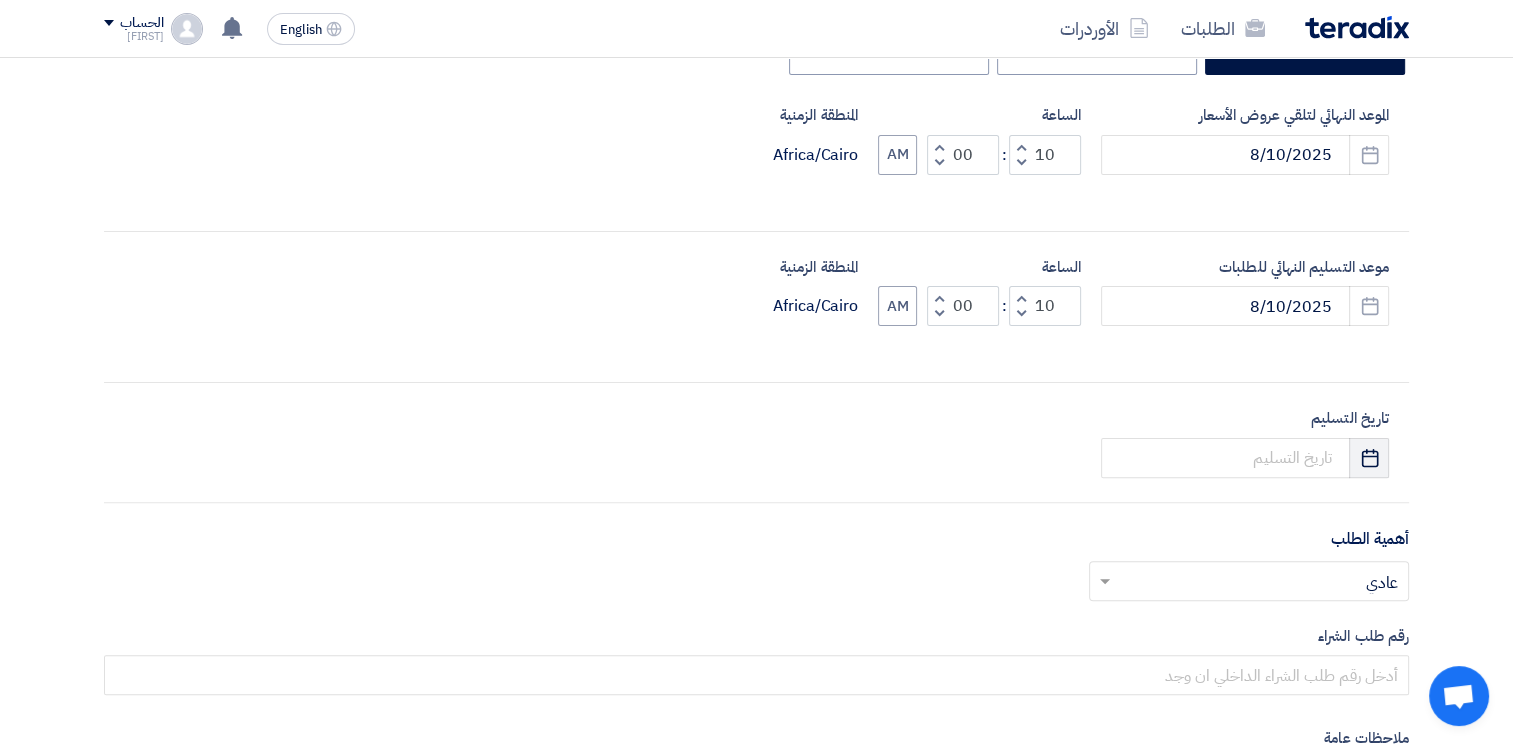 click 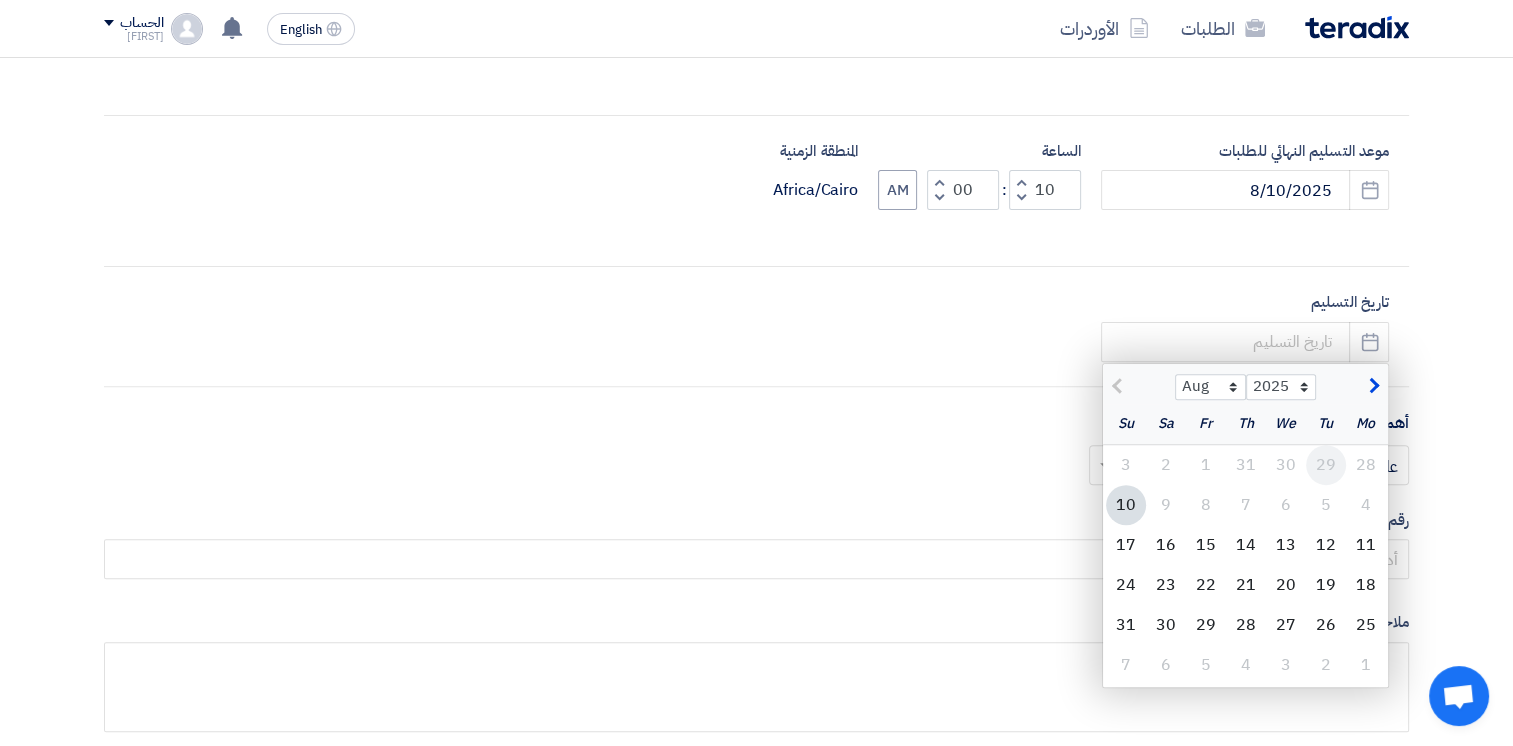scroll, scrollTop: 800, scrollLeft: 0, axis: vertical 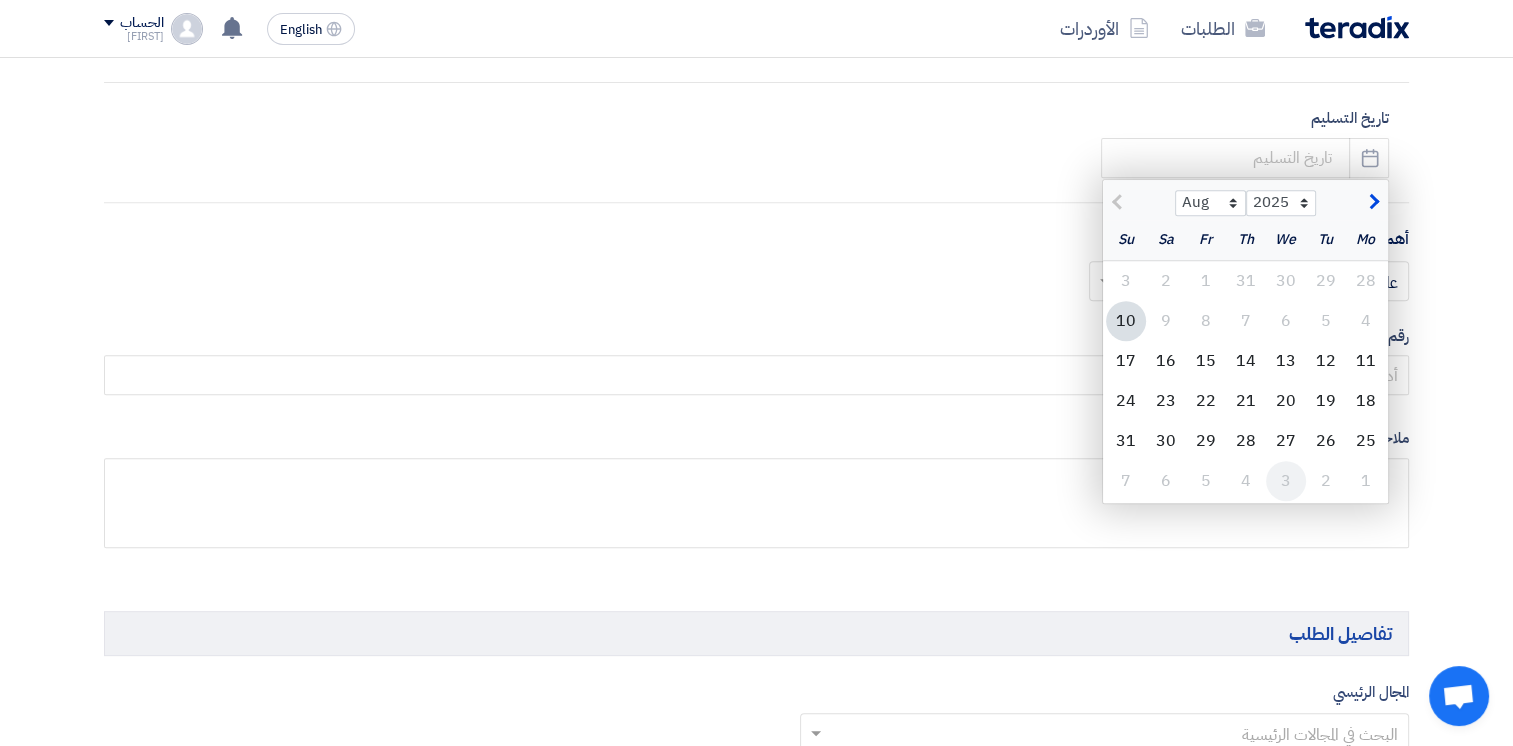 click on "3" 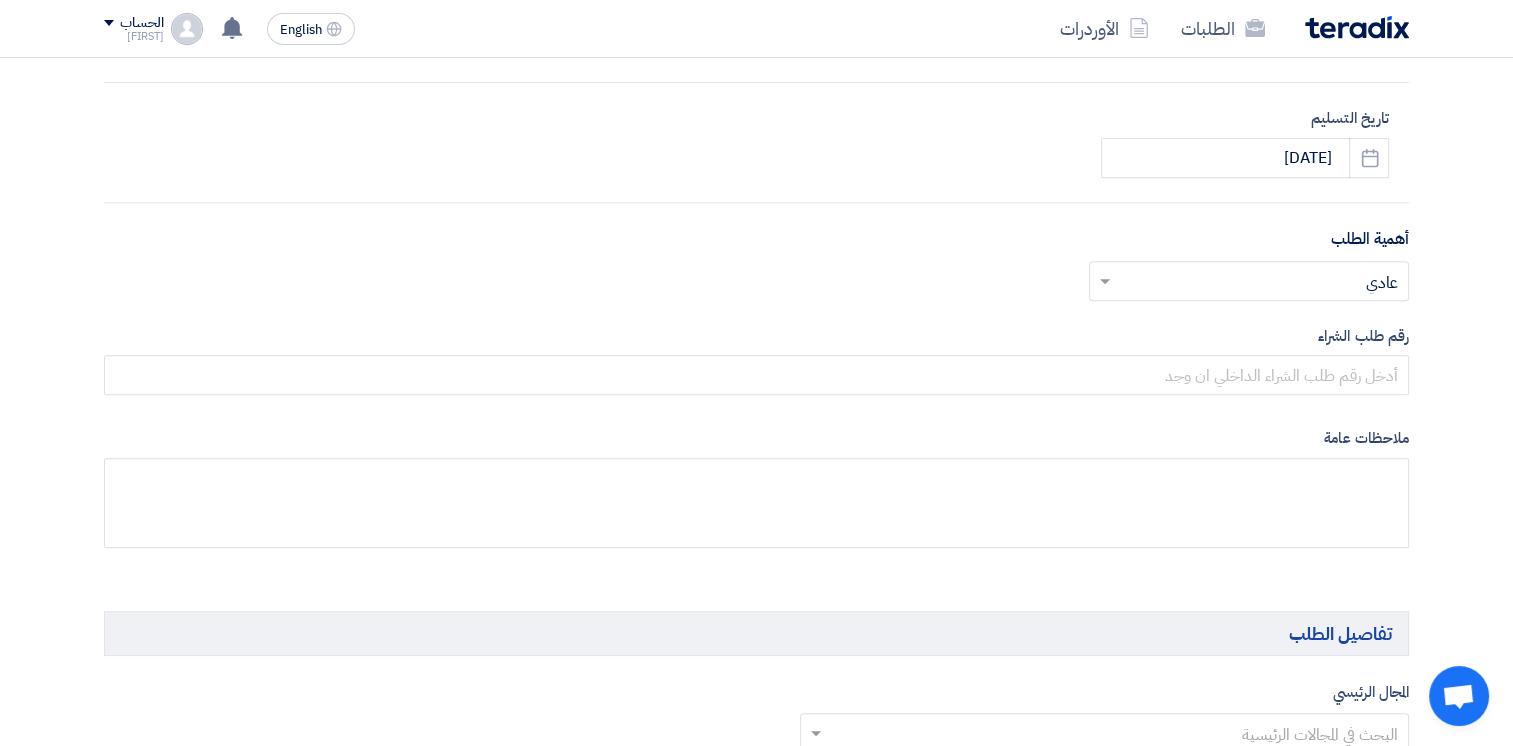 click 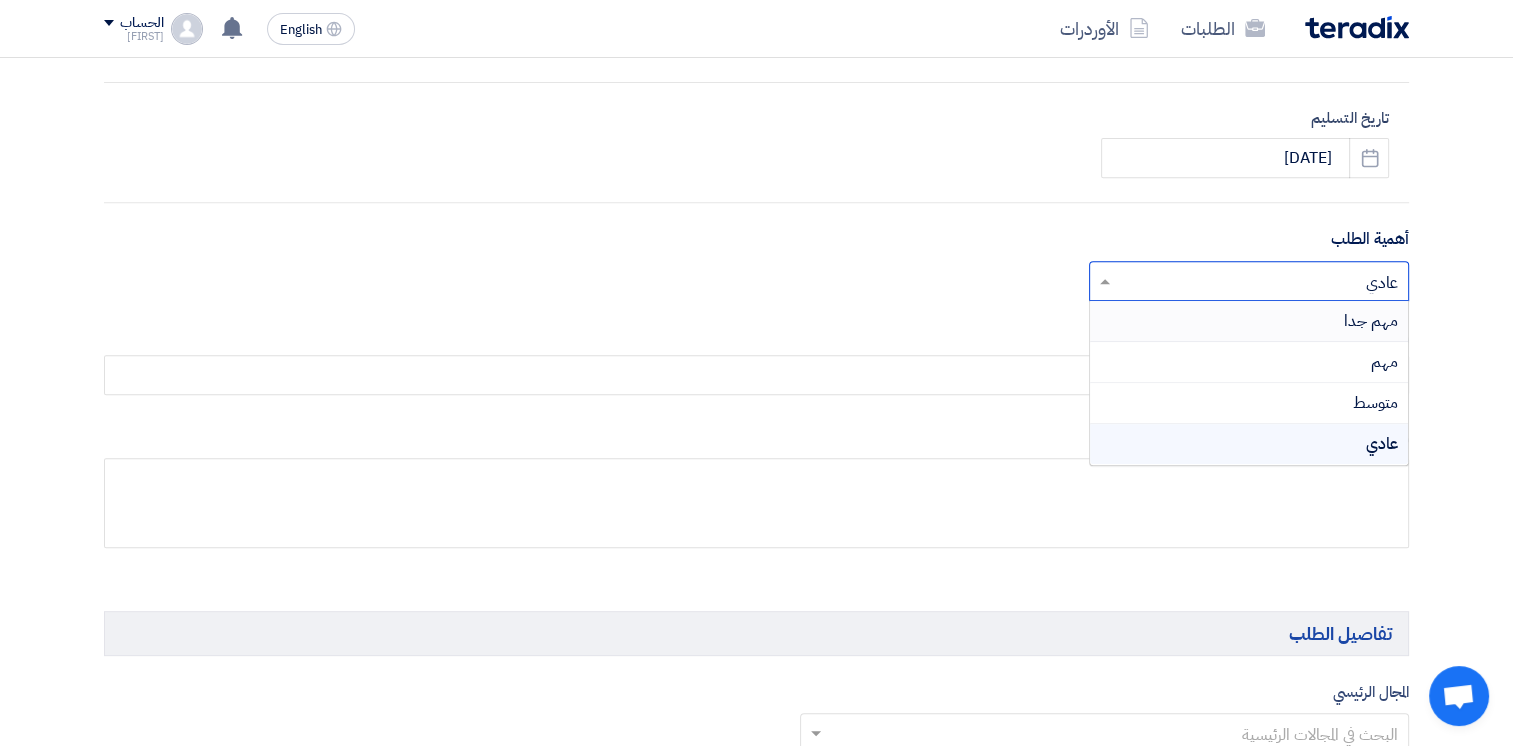click on "مهم جدا" at bounding box center [1371, 321] 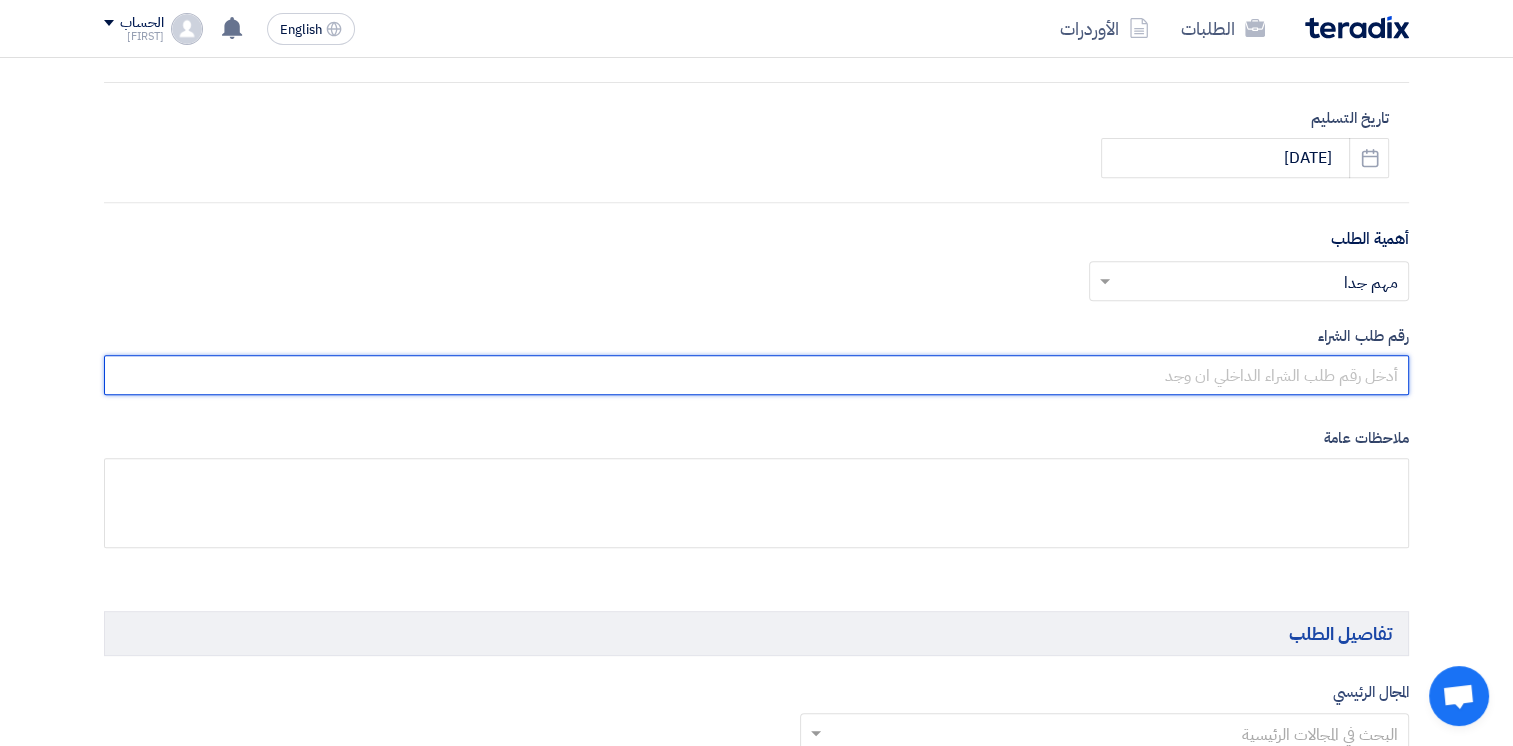 click at bounding box center (756, 375) 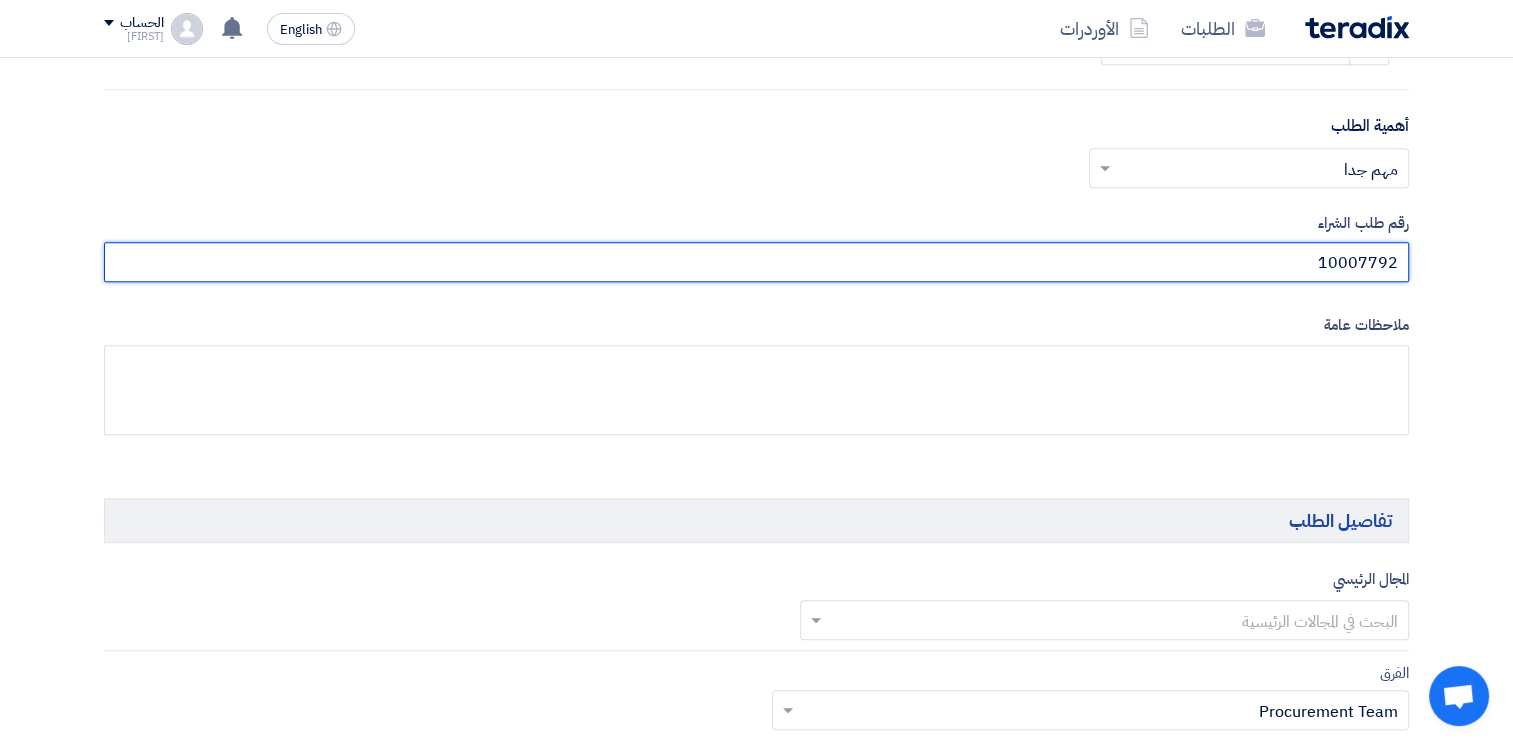 scroll, scrollTop: 1000, scrollLeft: 0, axis: vertical 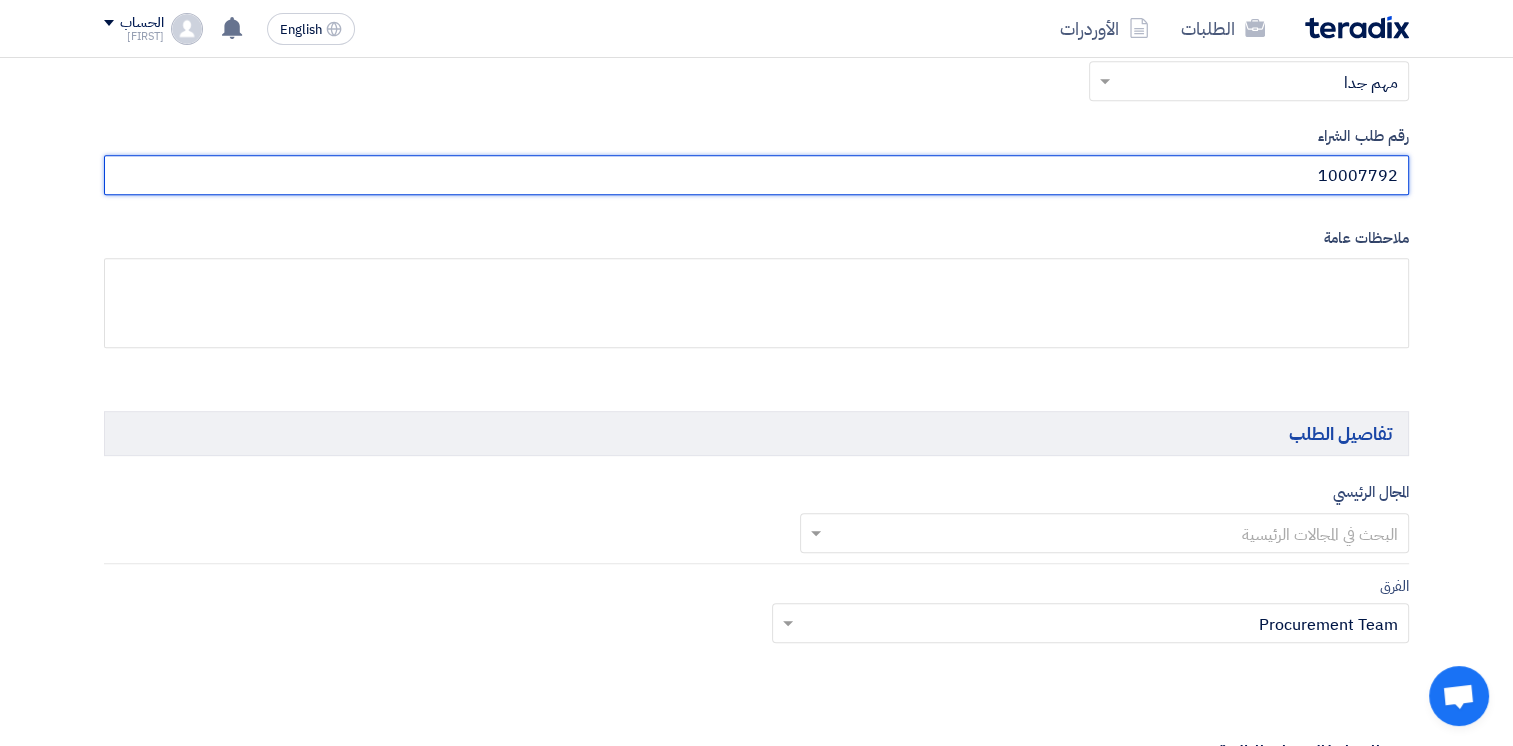 type on "10007792" 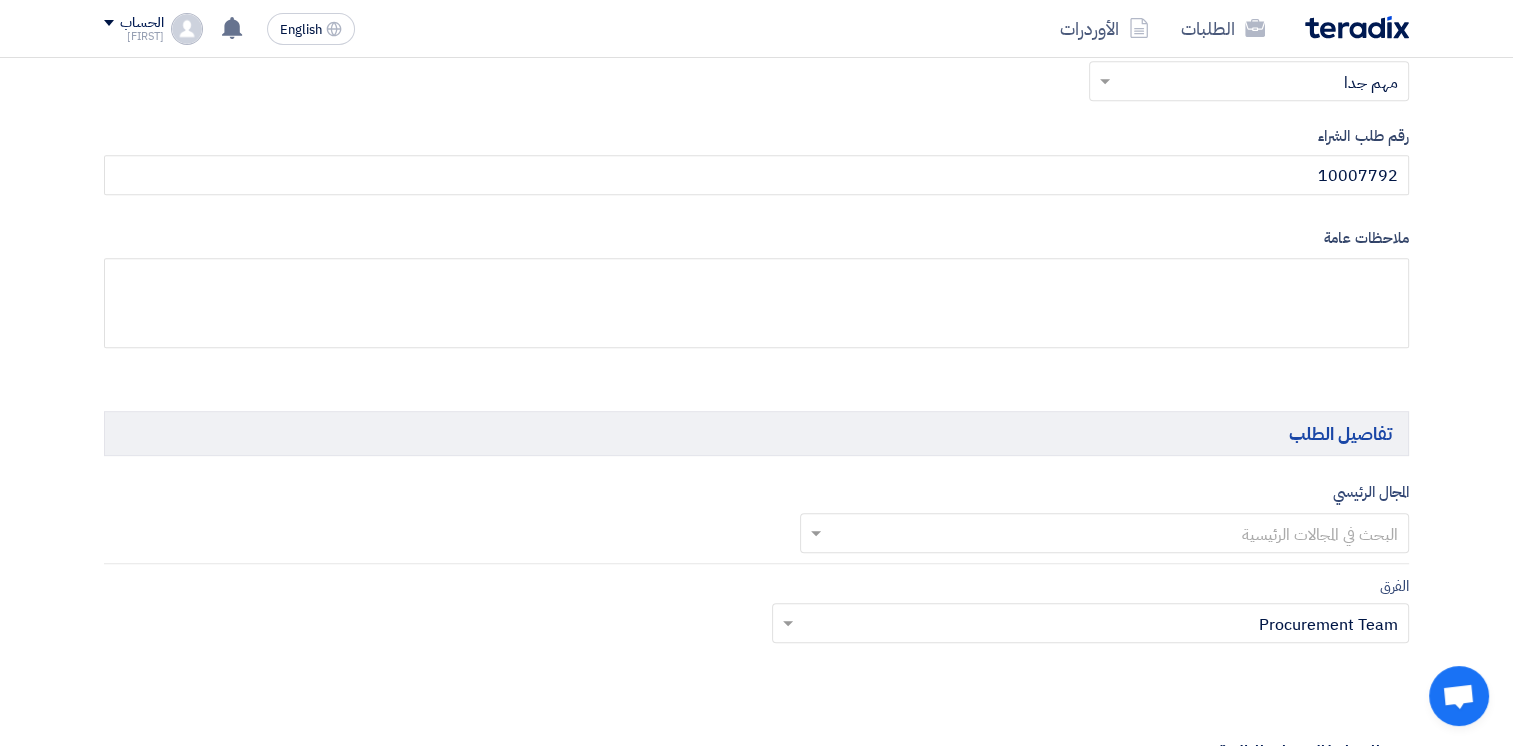 click at bounding box center (1116, 535) 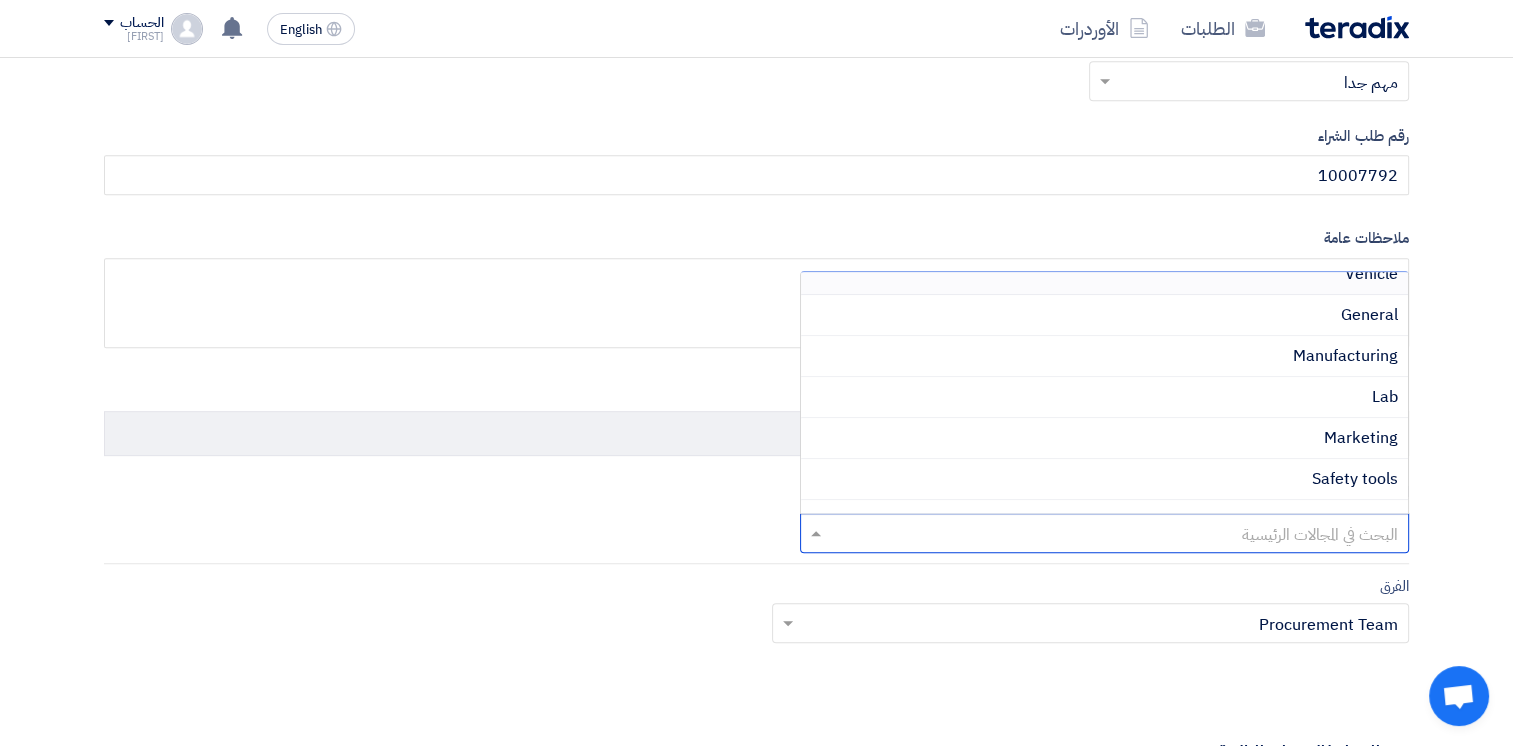 scroll, scrollTop: 800, scrollLeft: 0, axis: vertical 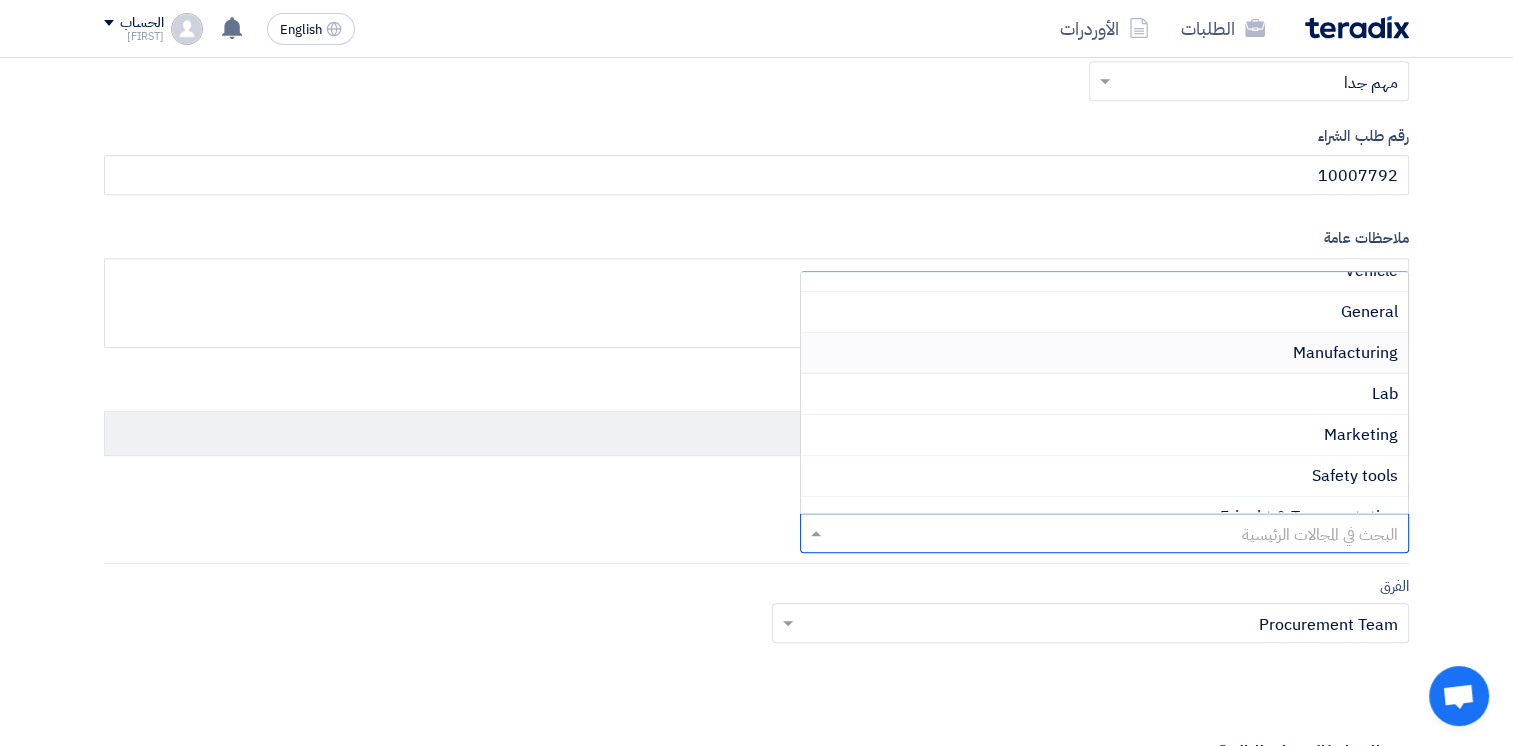 click on "Manufacturing" at bounding box center (1345, 353) 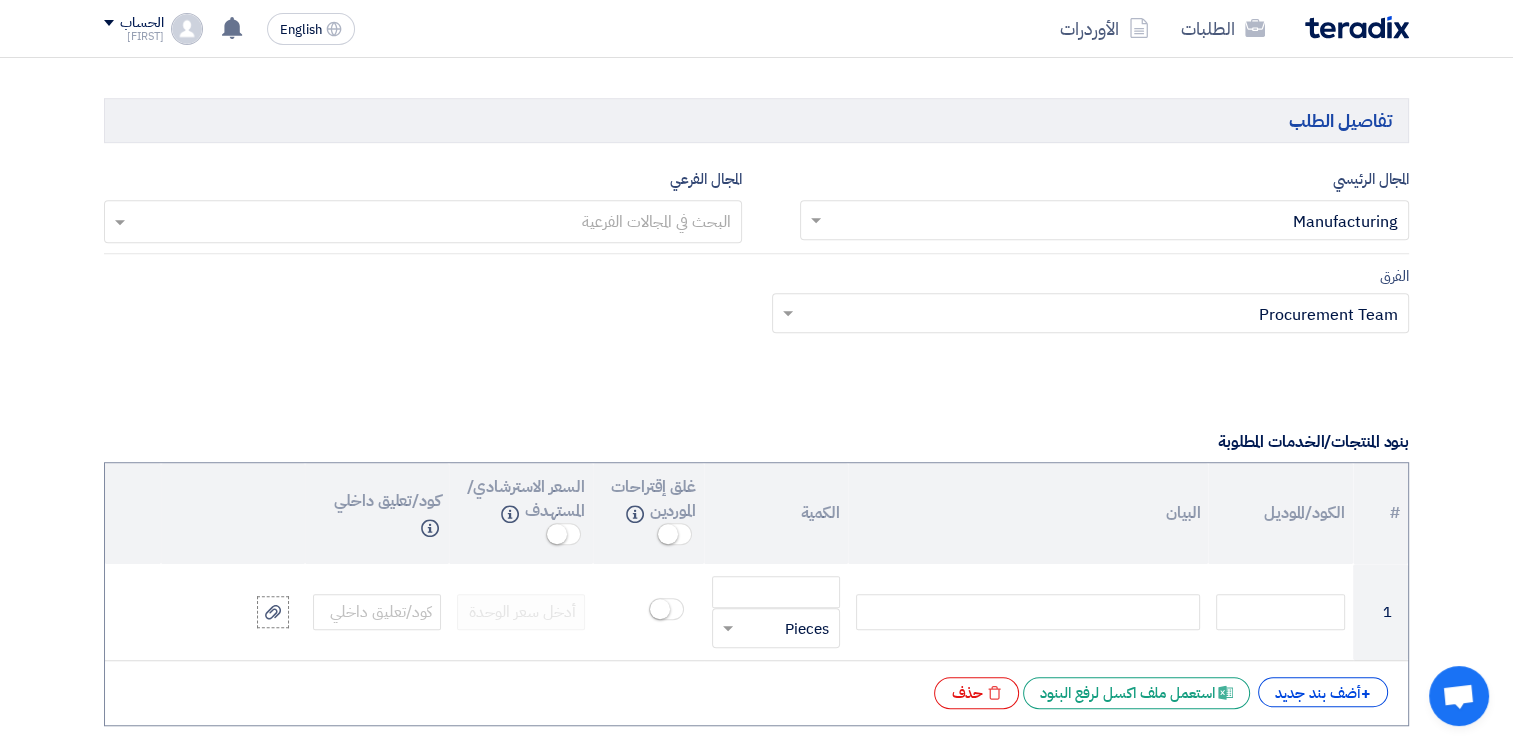scroll, scrollTop: 1500, scrollLeft: 0, axis: vertical 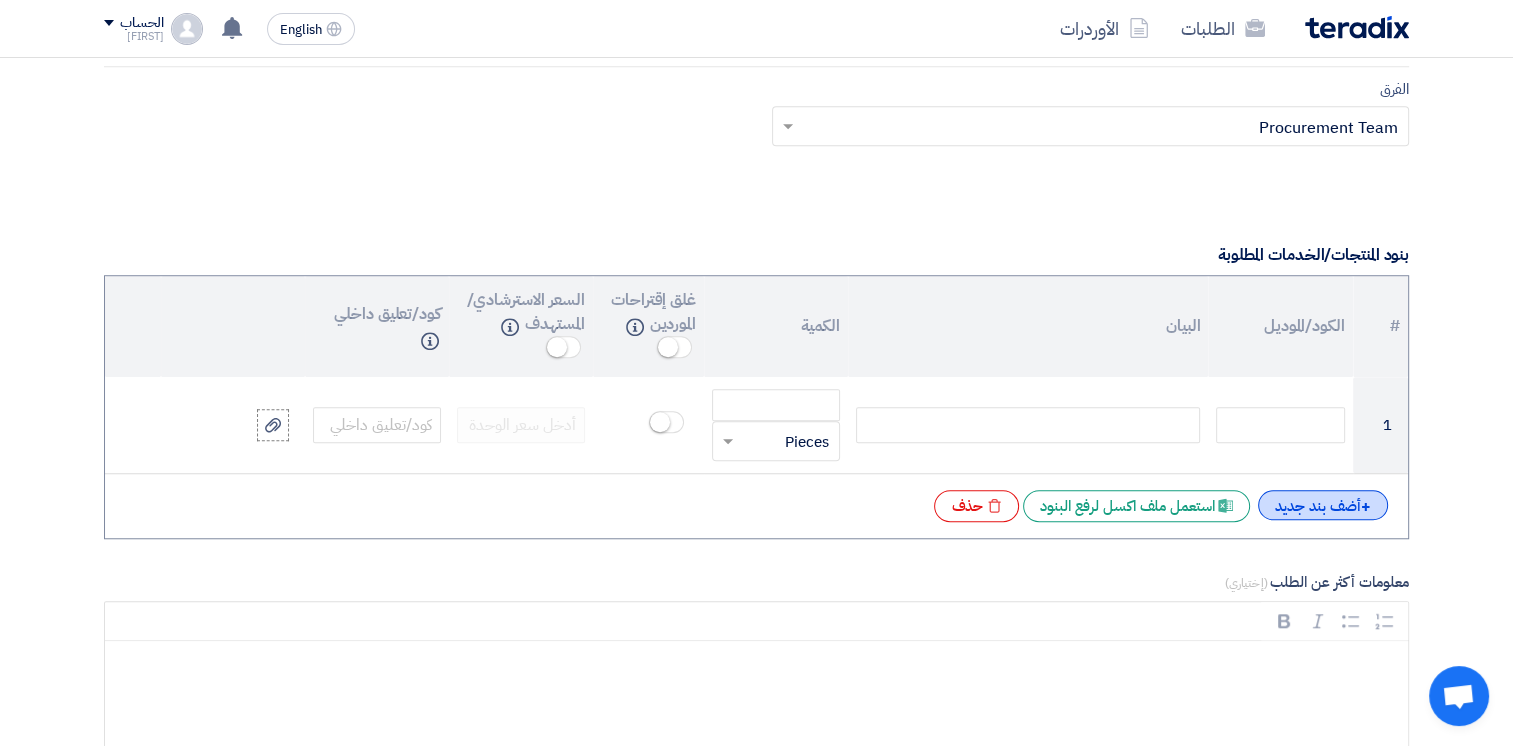 click on "+
أضف بند جديد" 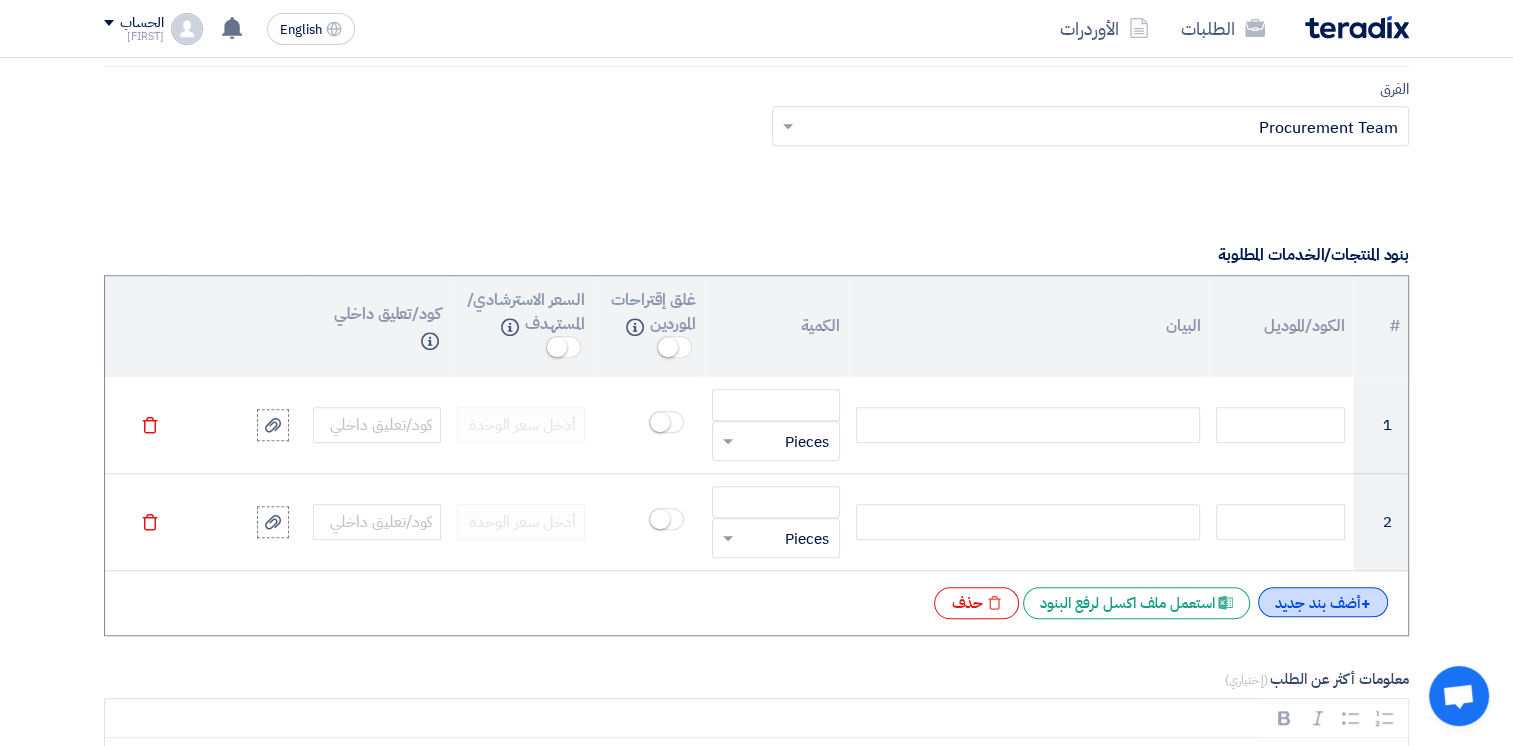 click on "+
أضف بند جديد" 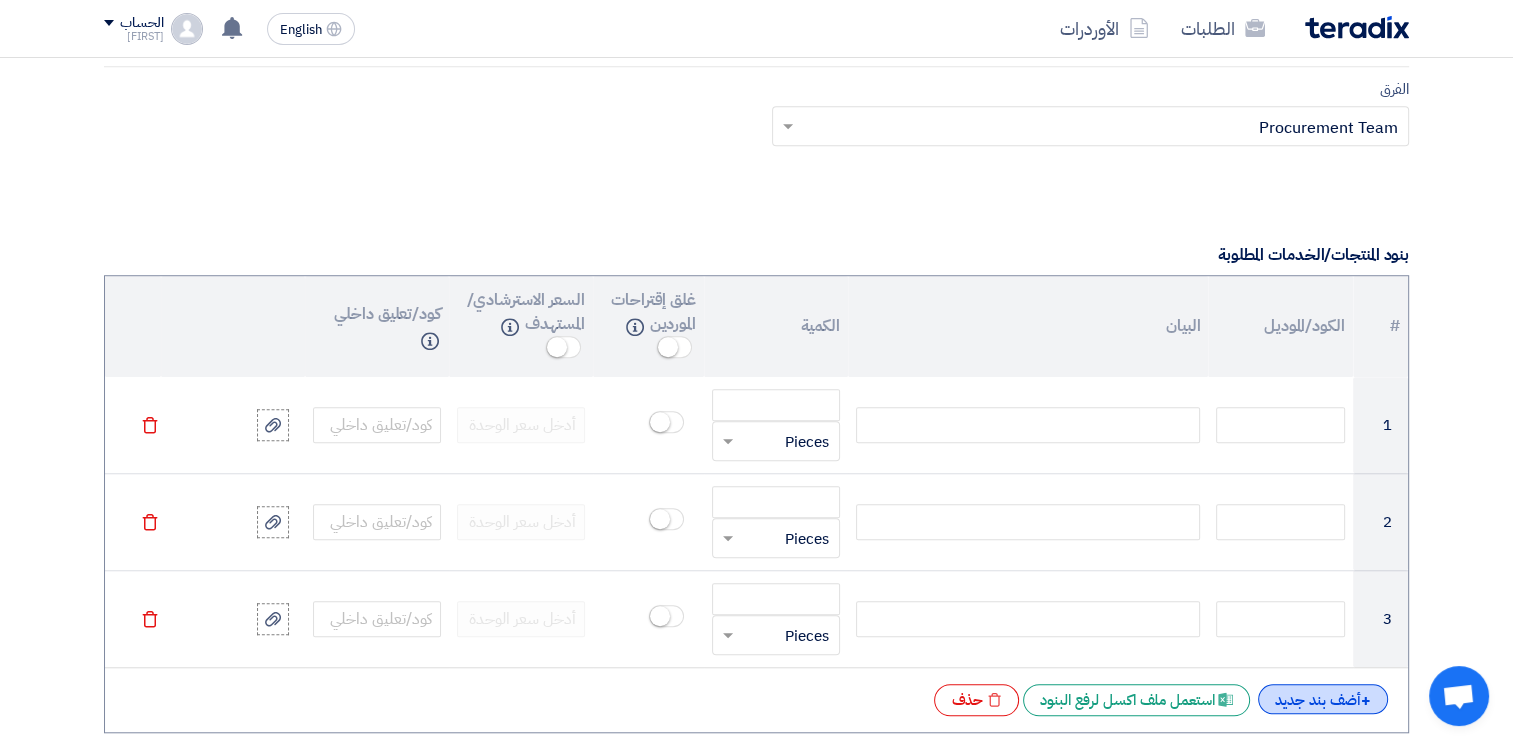 click on "+
أضف بند جديد" 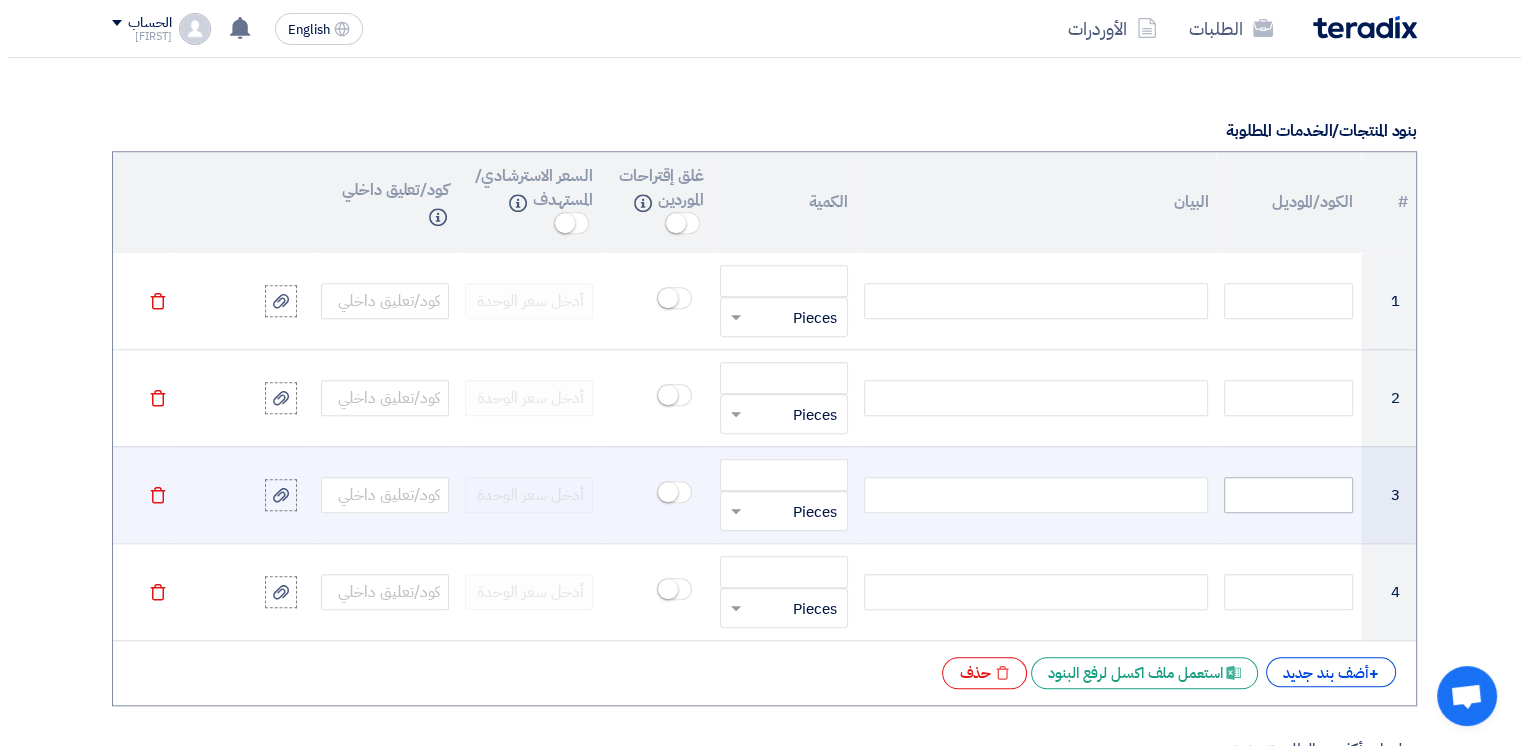 scroll, scrollTop: 1800, scrollLeft: 0, axis: vertical 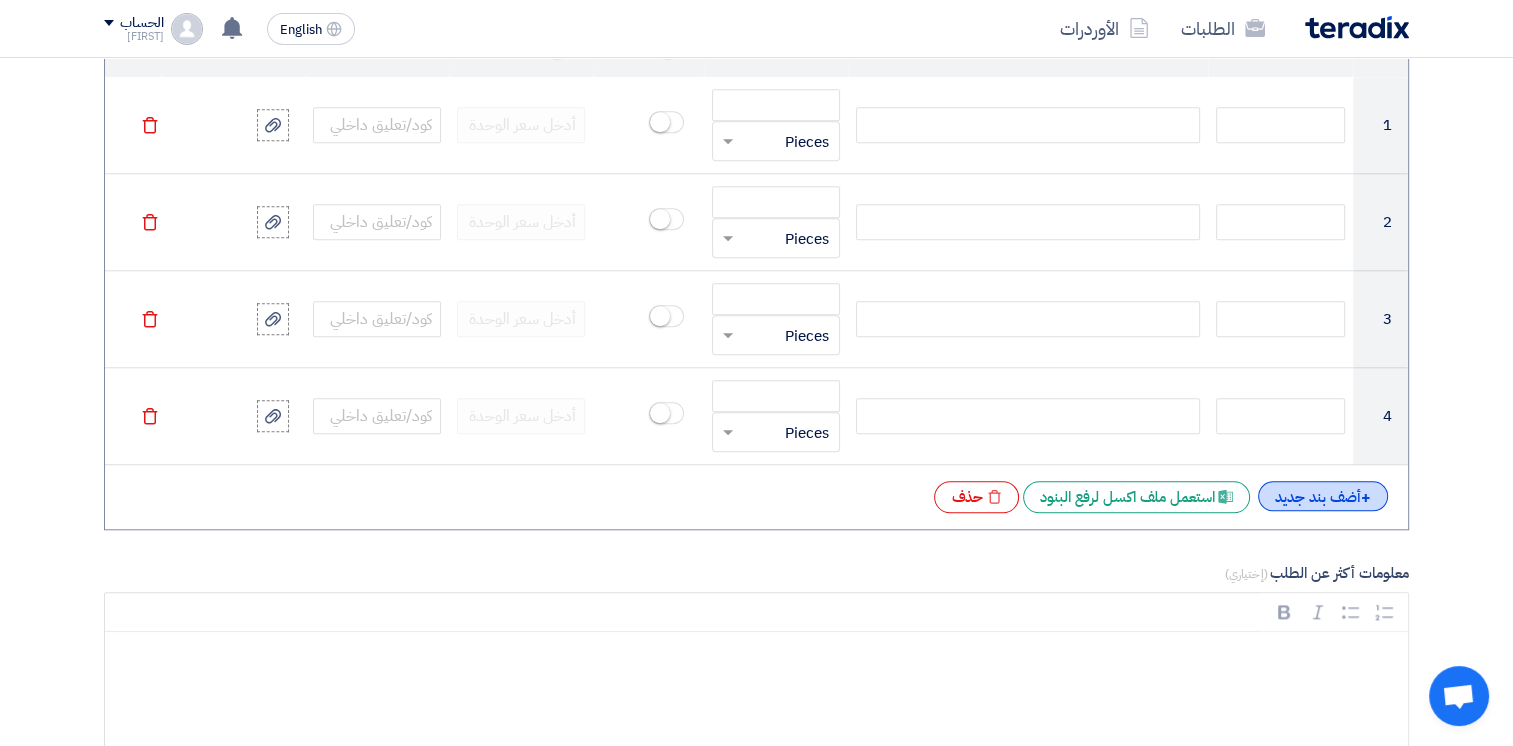 click on "+
أضف بند جديد" 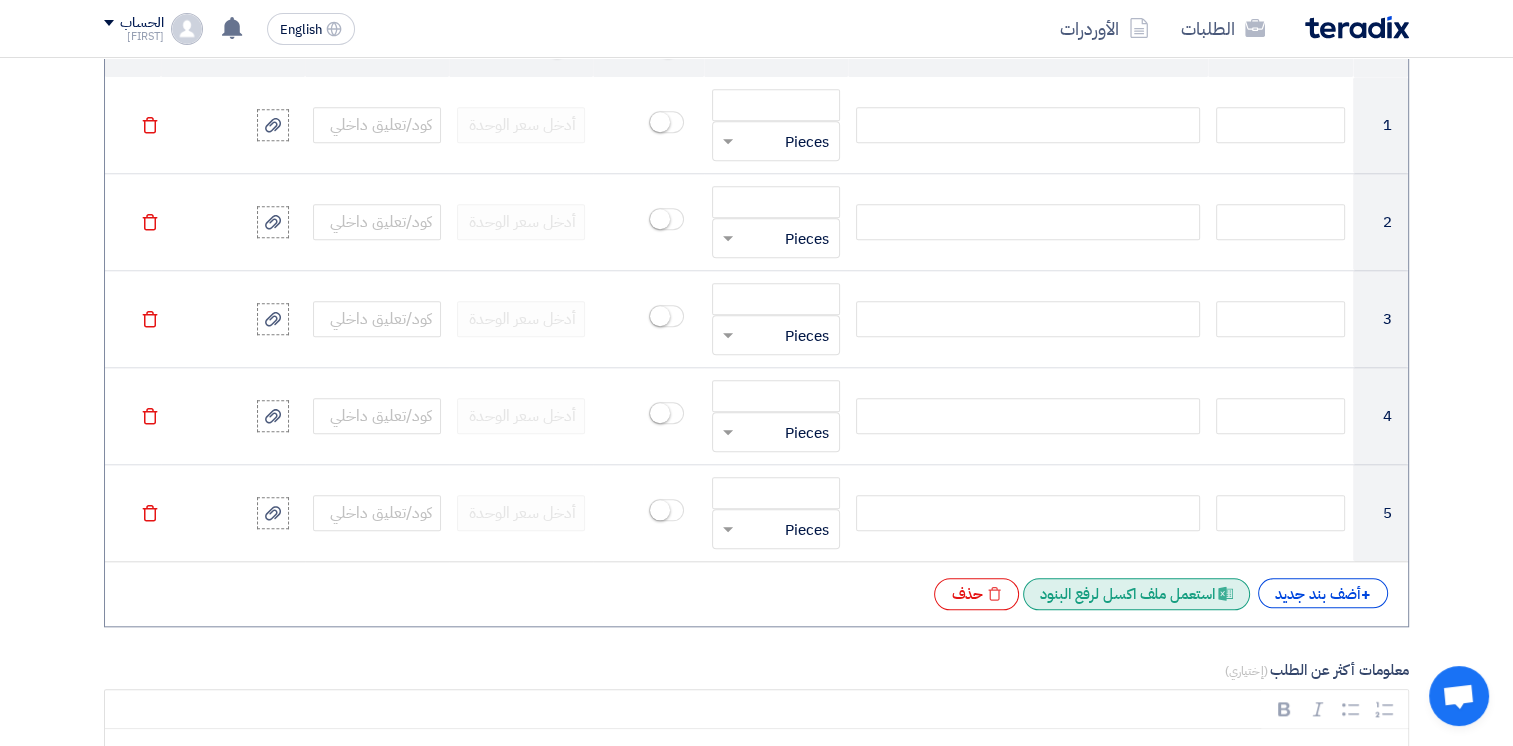 click on "Excel file
استعمل ملف اكسل لرفع البنود" 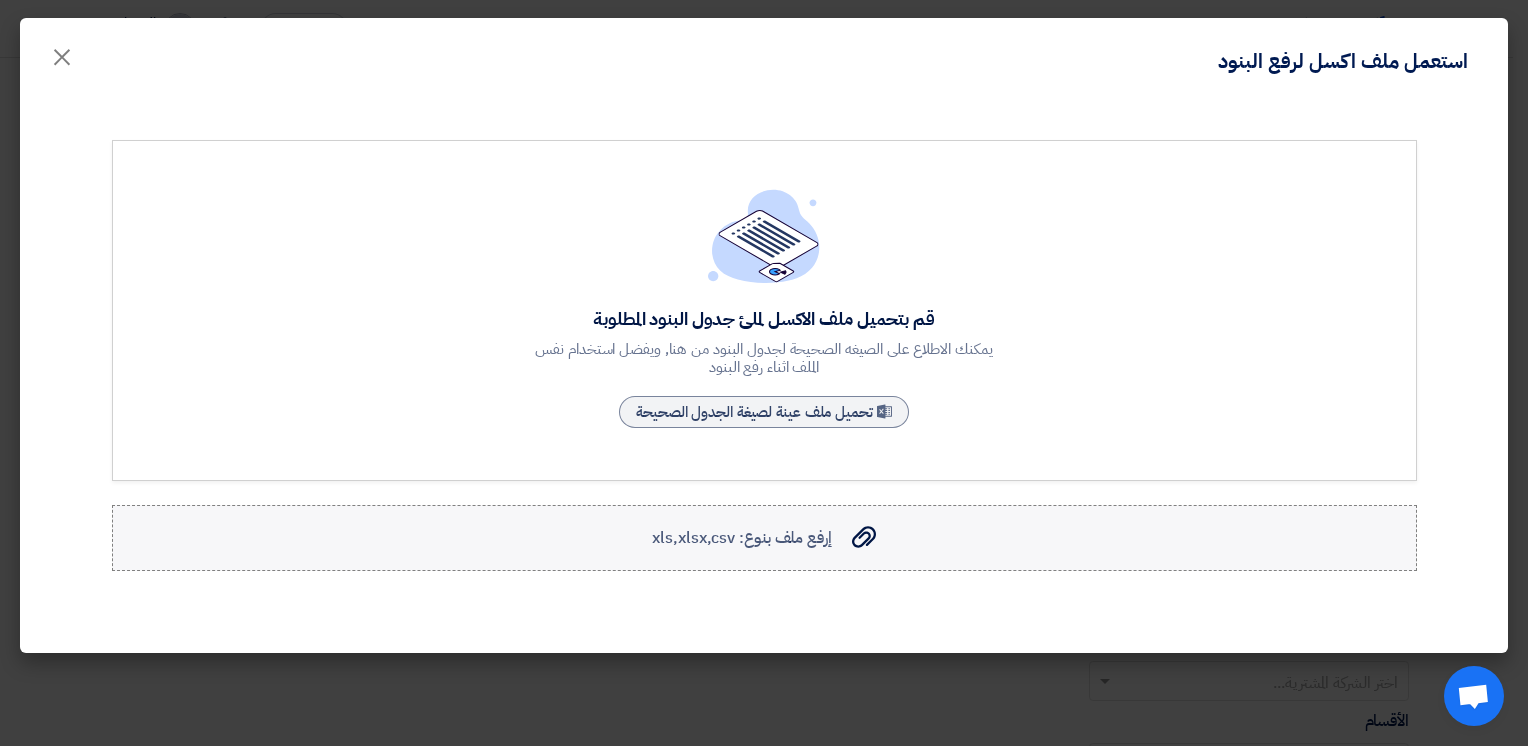 click on "إرفع ملف بنوع: xls,xlsx,csv" 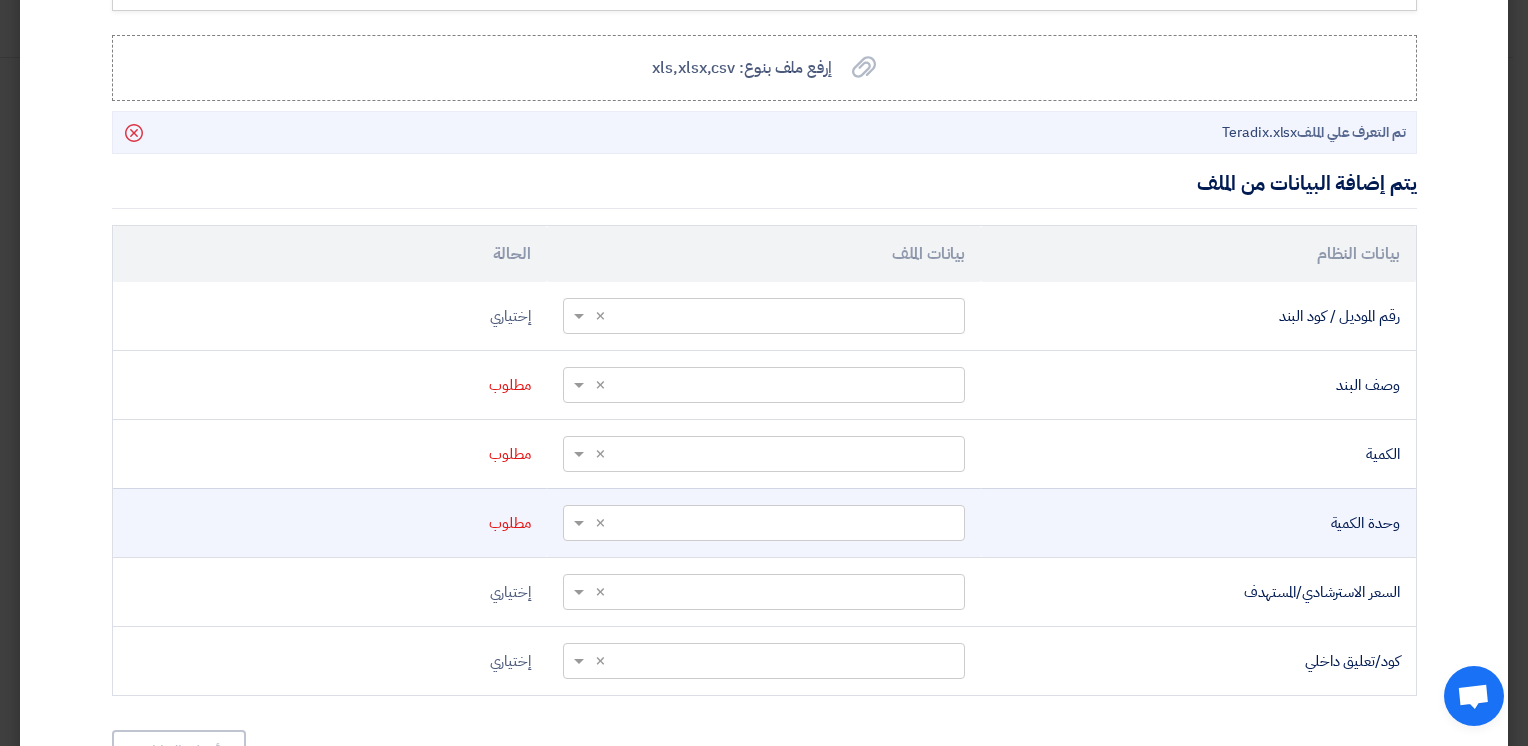 scroll, scrollTop: 500, scrollLeft: 0, axis: vertical 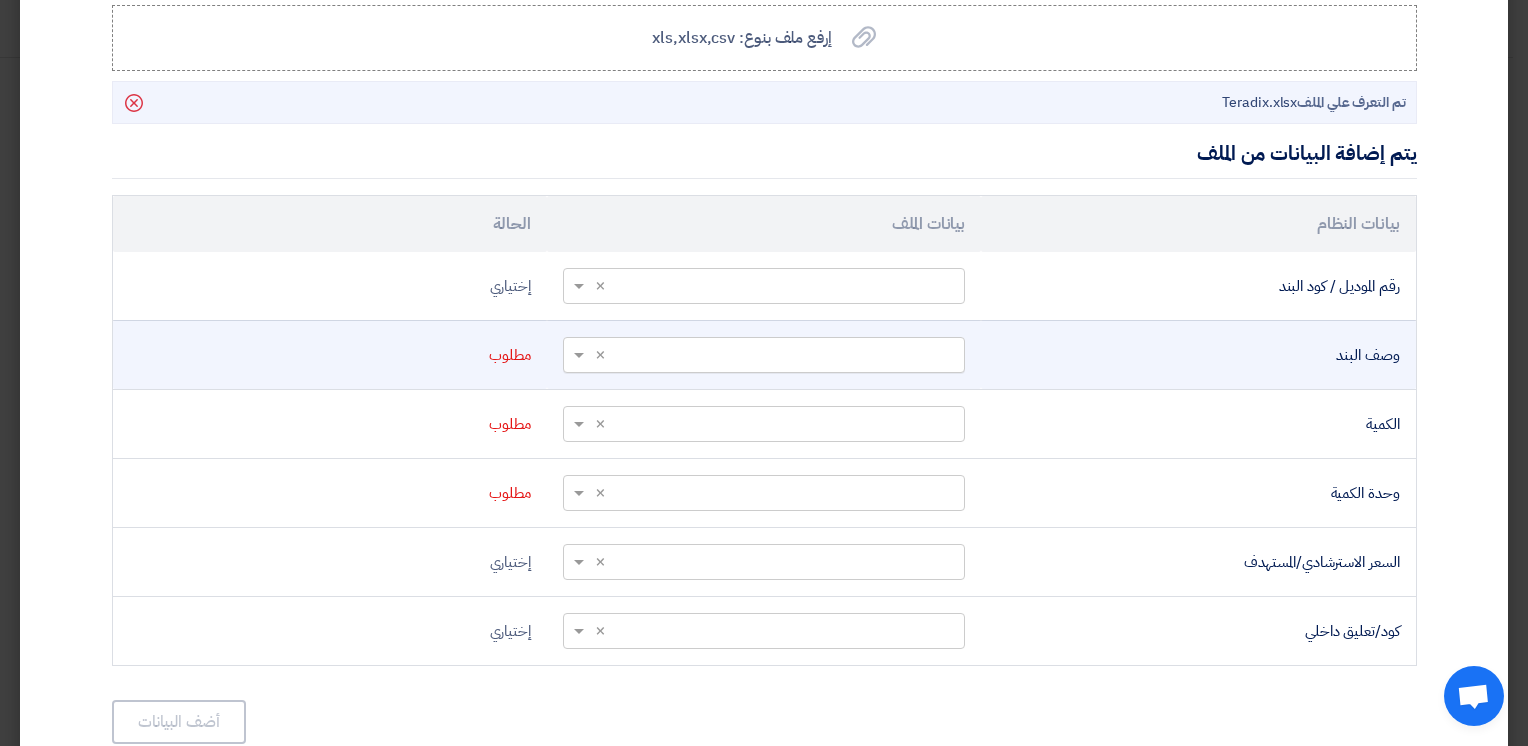 click 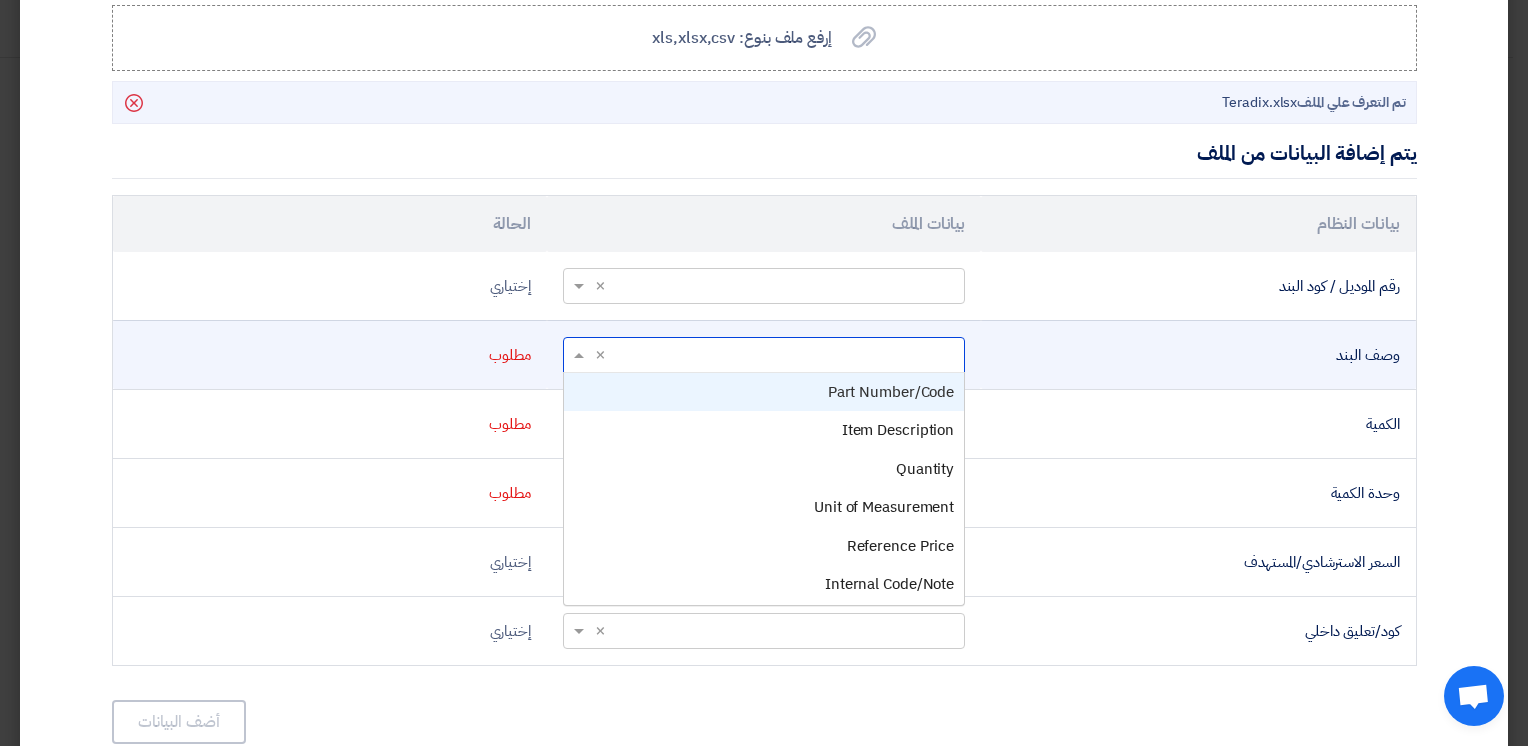 click on "Part Number/Code" at bounding box center (891, 392) 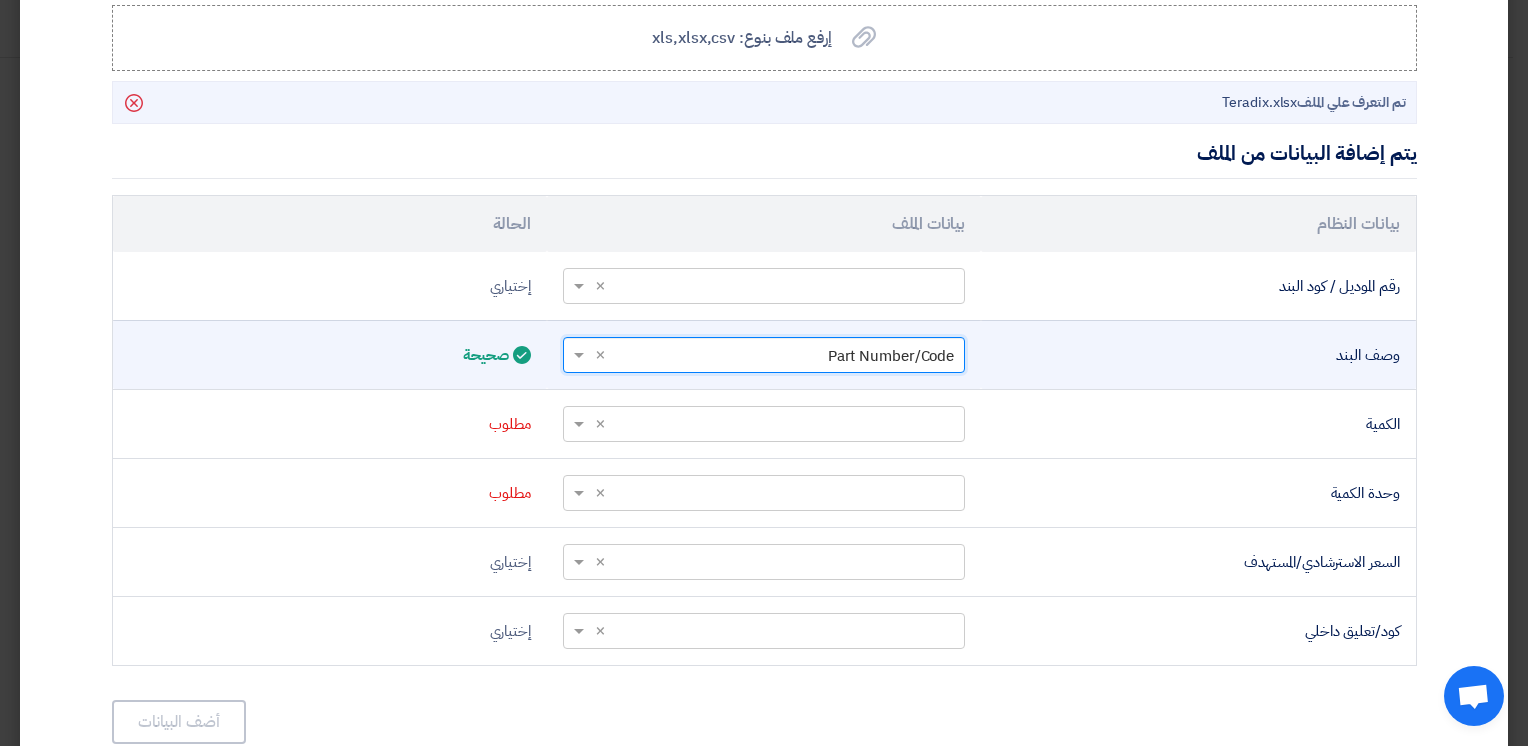 click 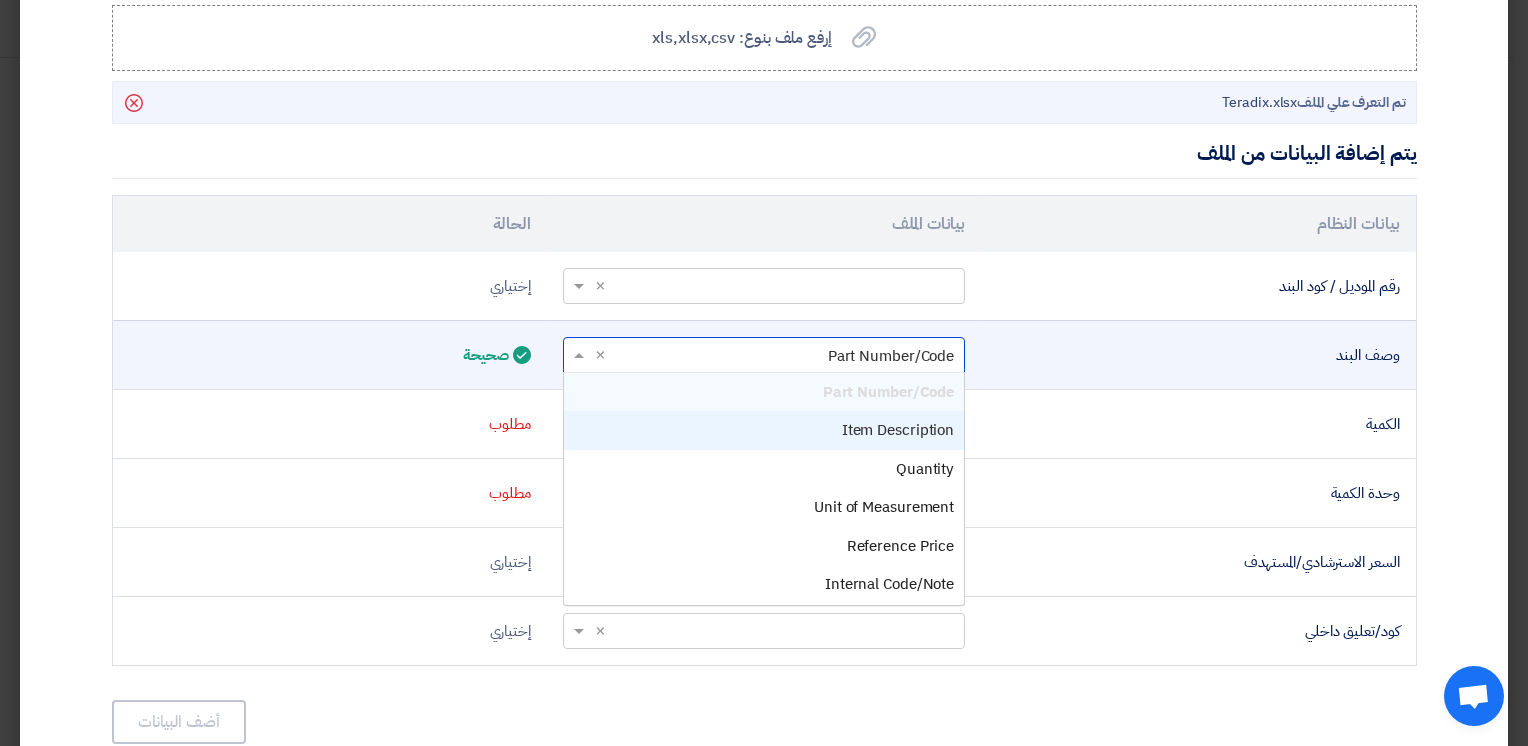 click on "Item Description" at bounding box center [898, 430] 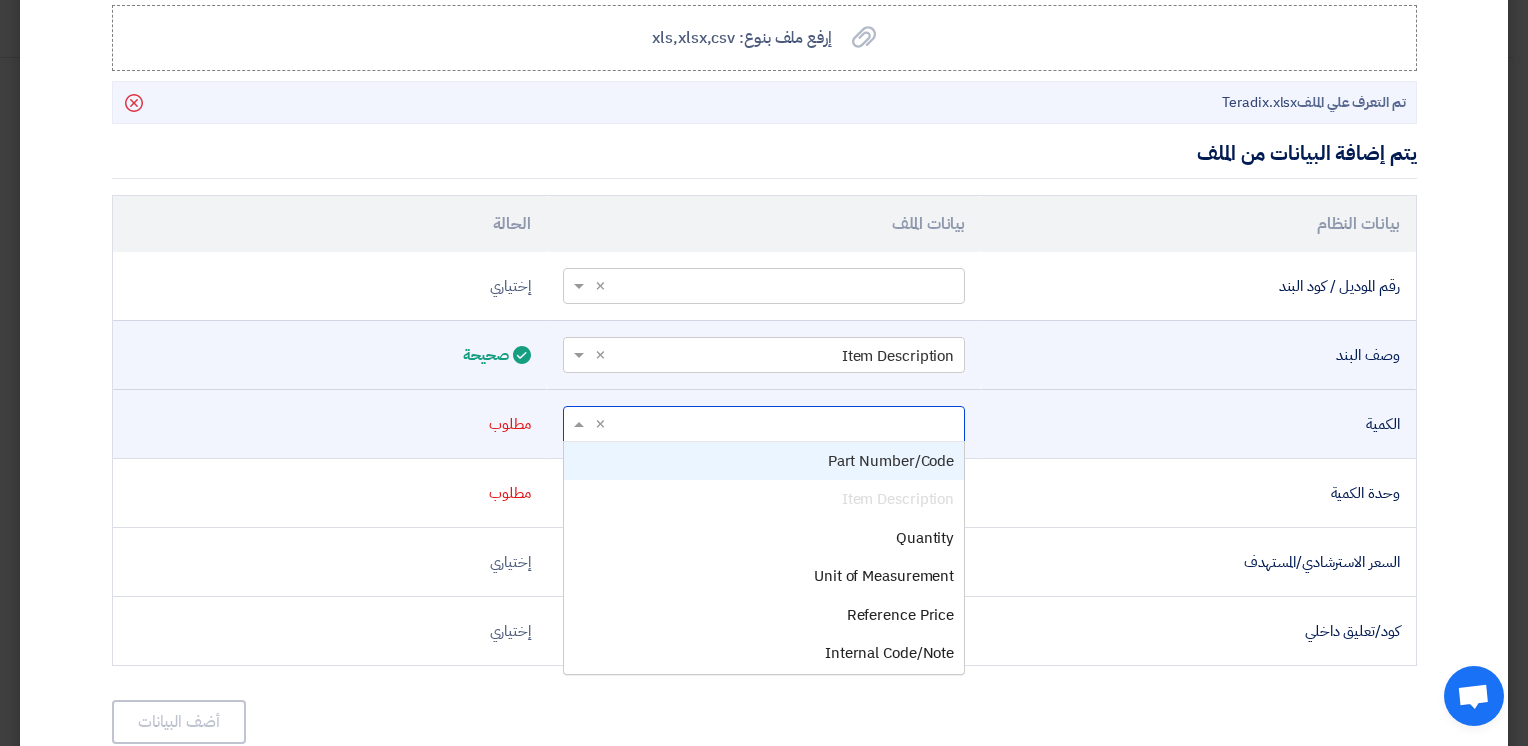 click 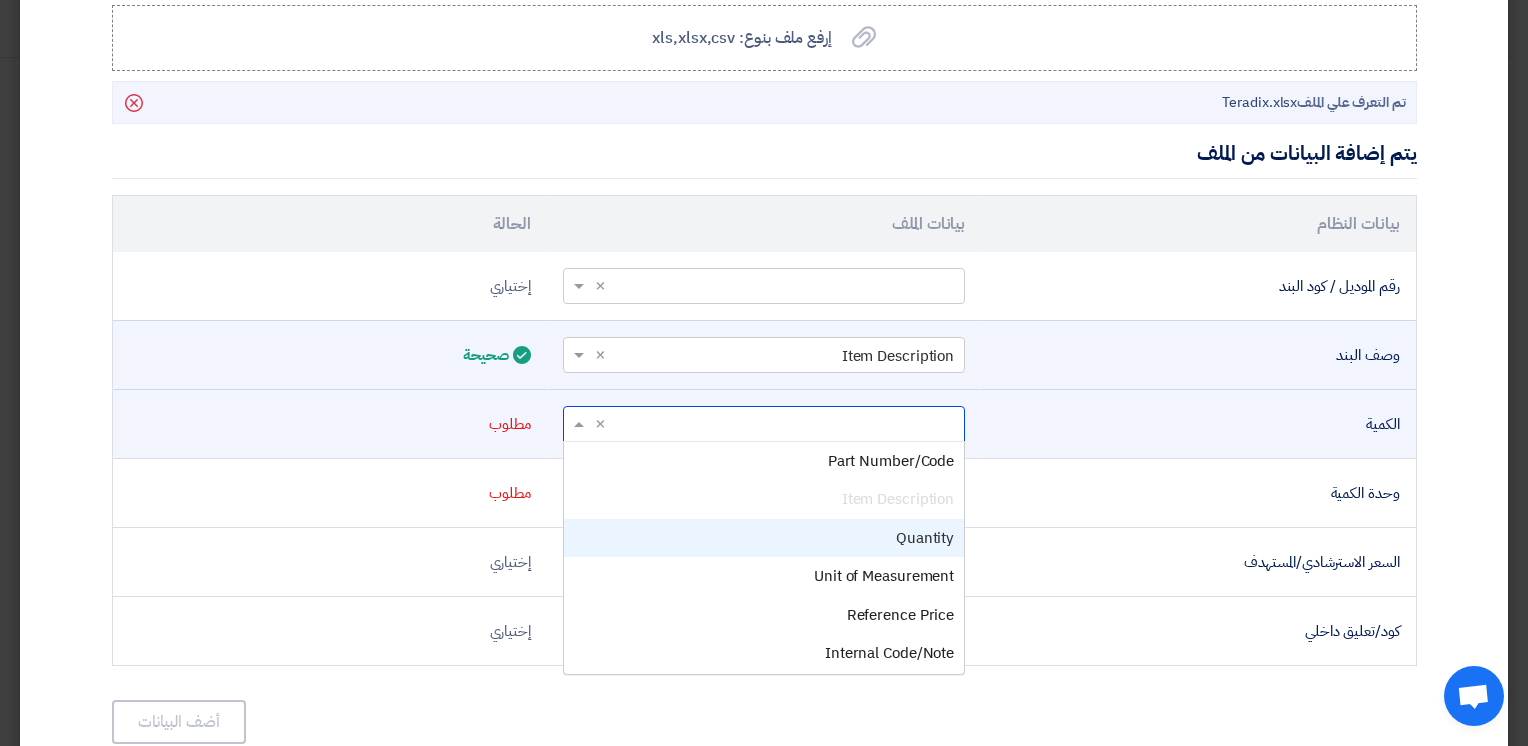 click on "Quantity" at bounding box center (925, 538) 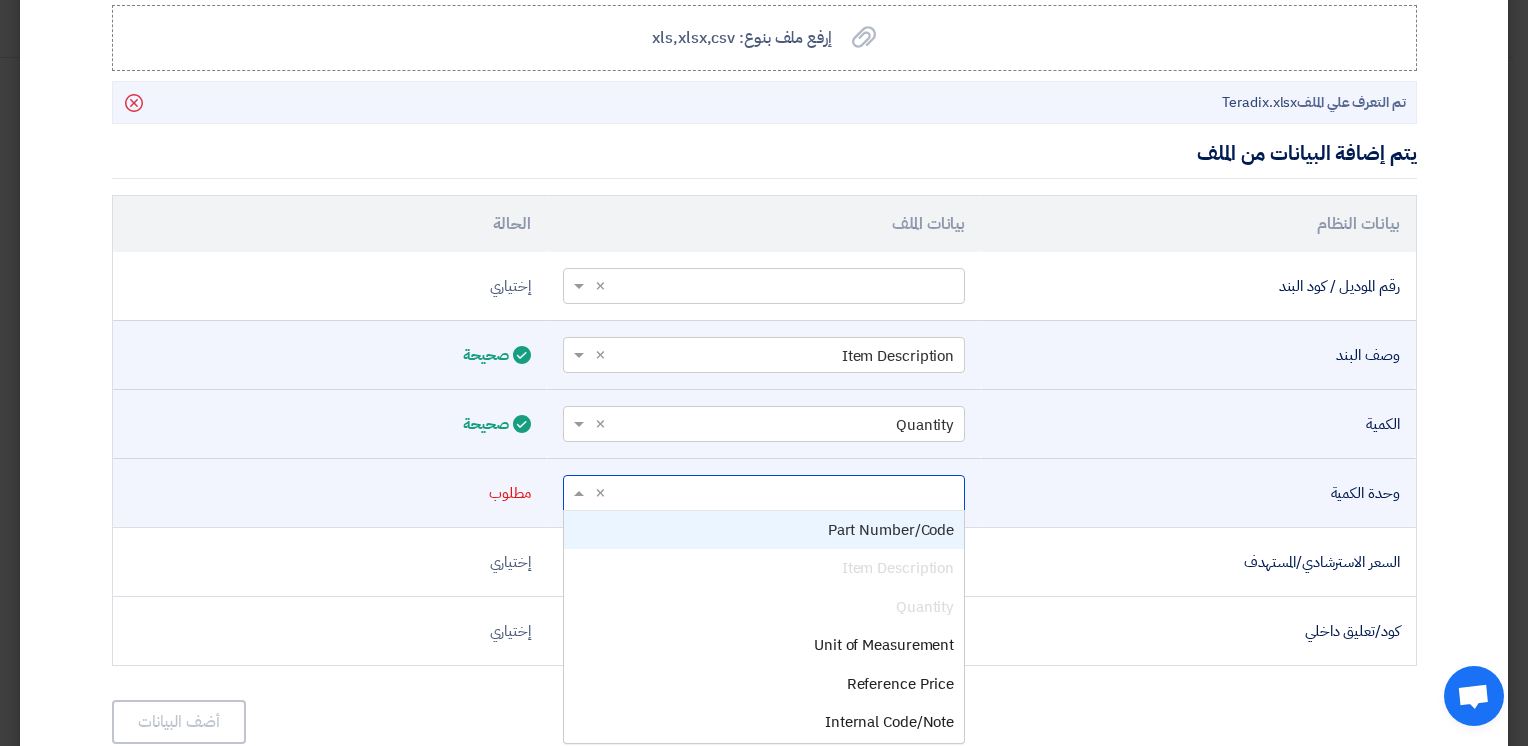 click 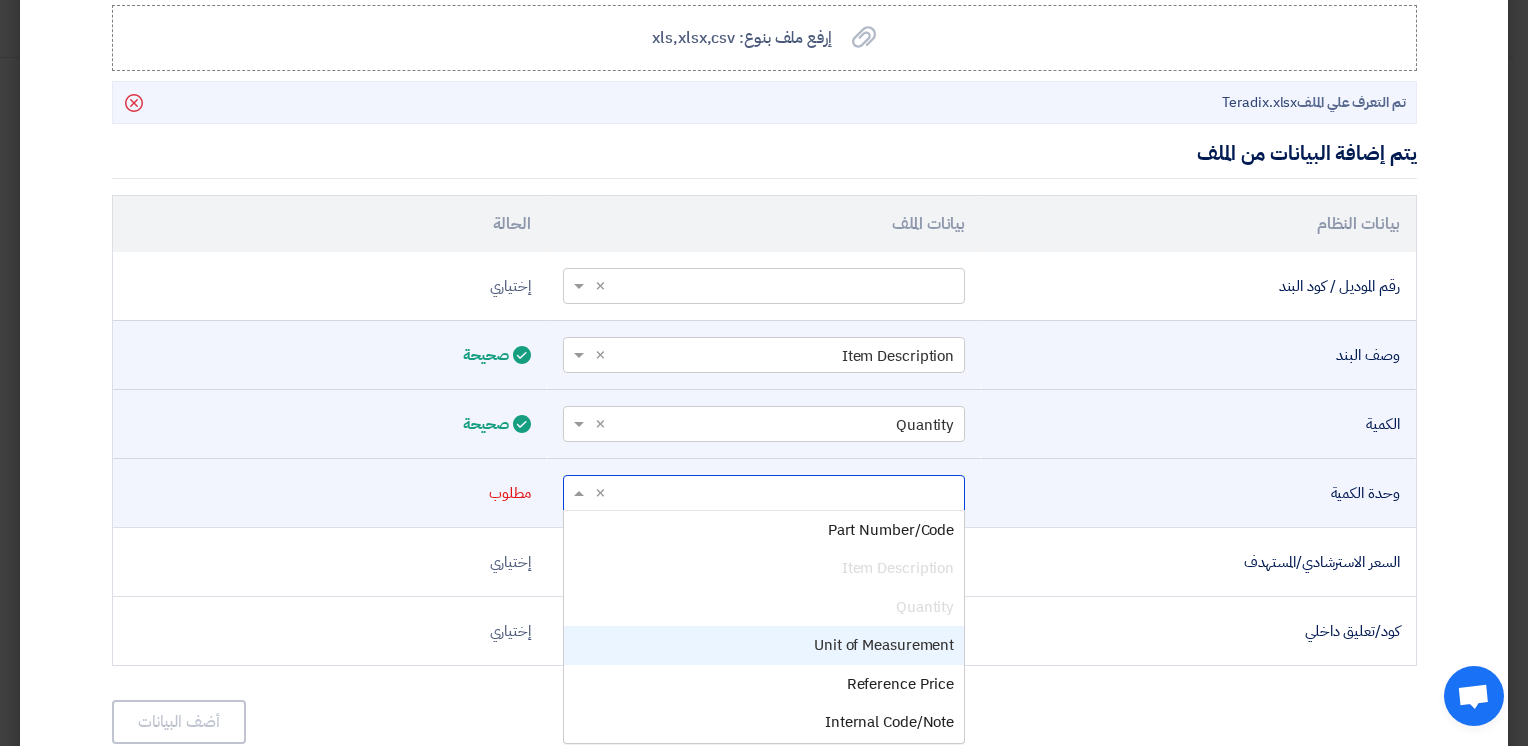 click on "Unit of Measurement" at bounding box center [884, 645] 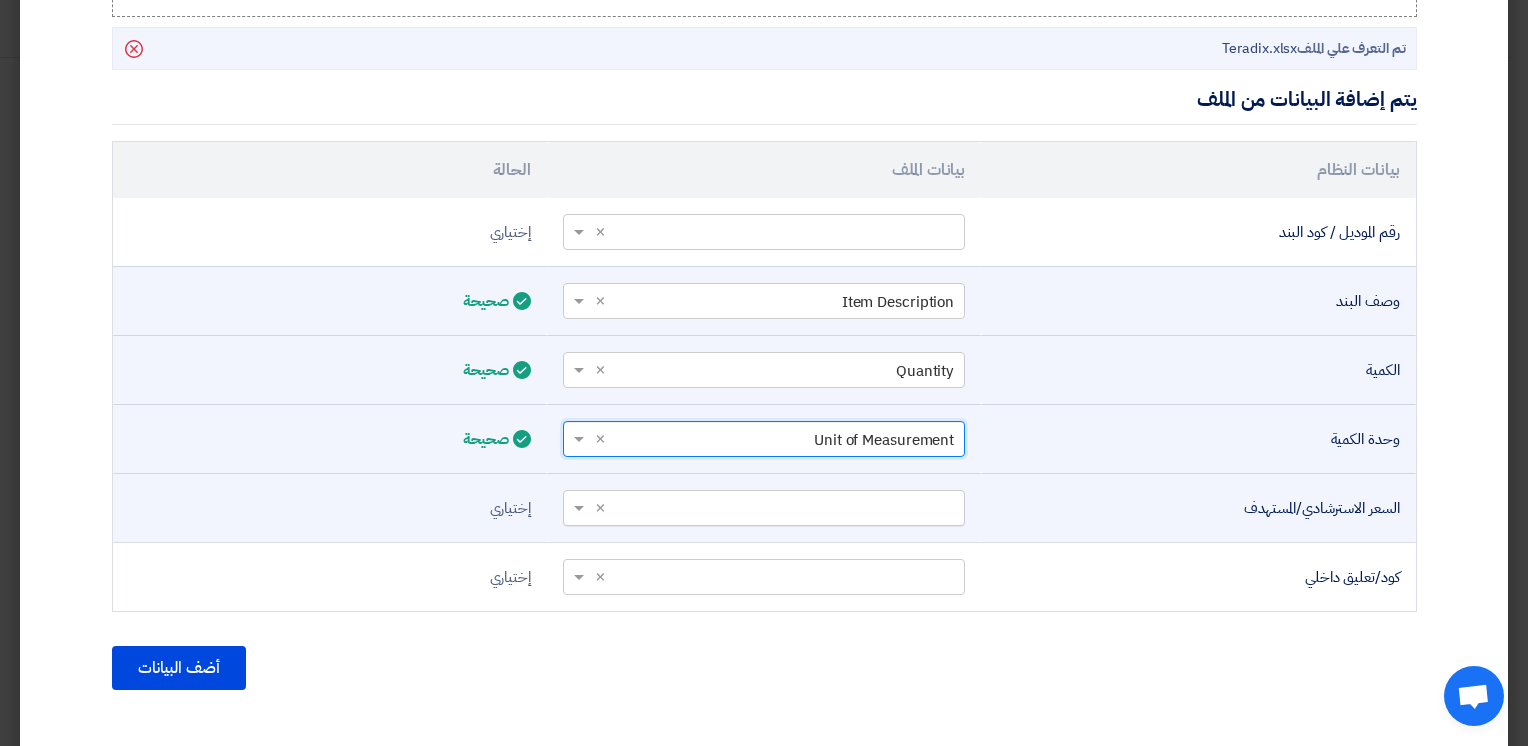 scroll, scrollTop: 584, scrollLeft: 0, axis: vertical 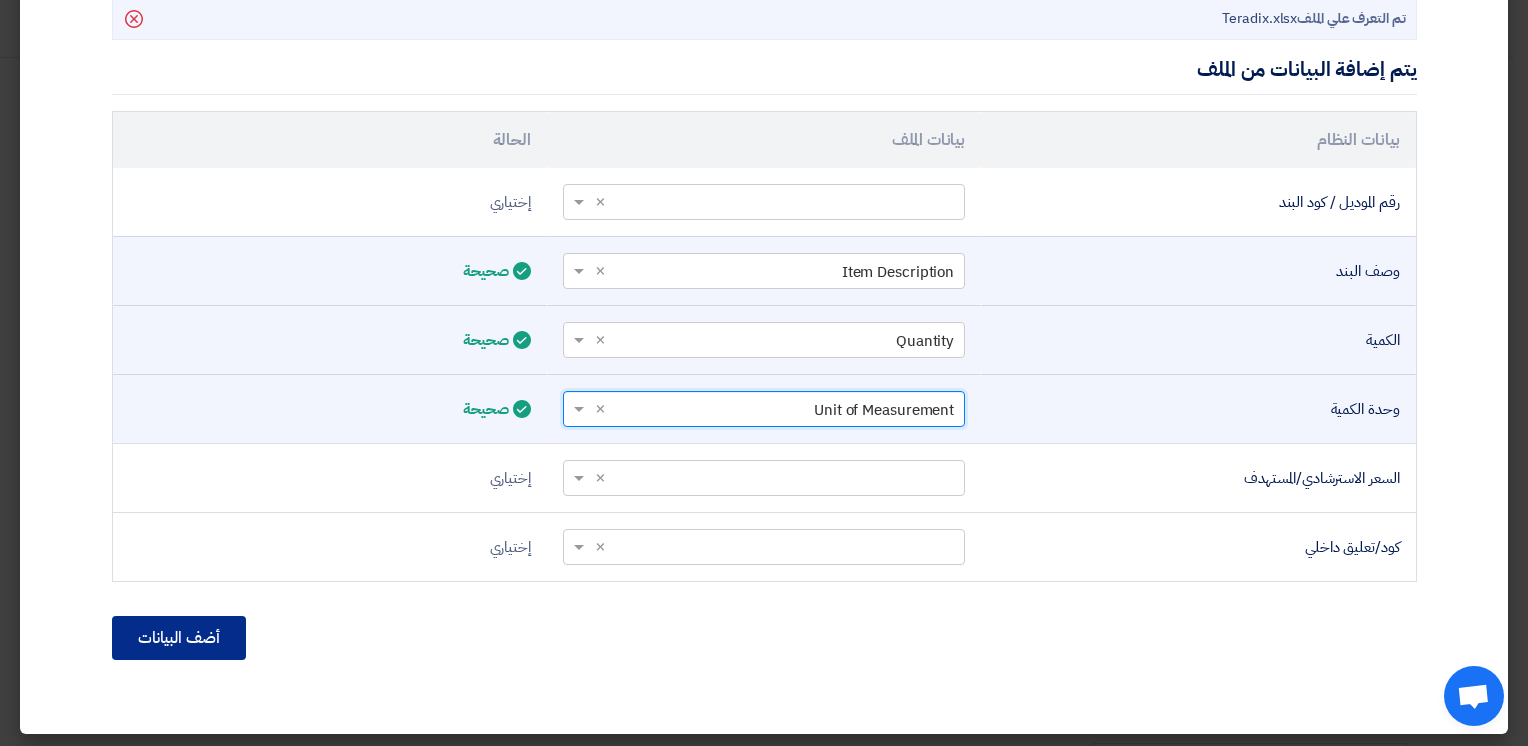 click on "أضف البيانات" 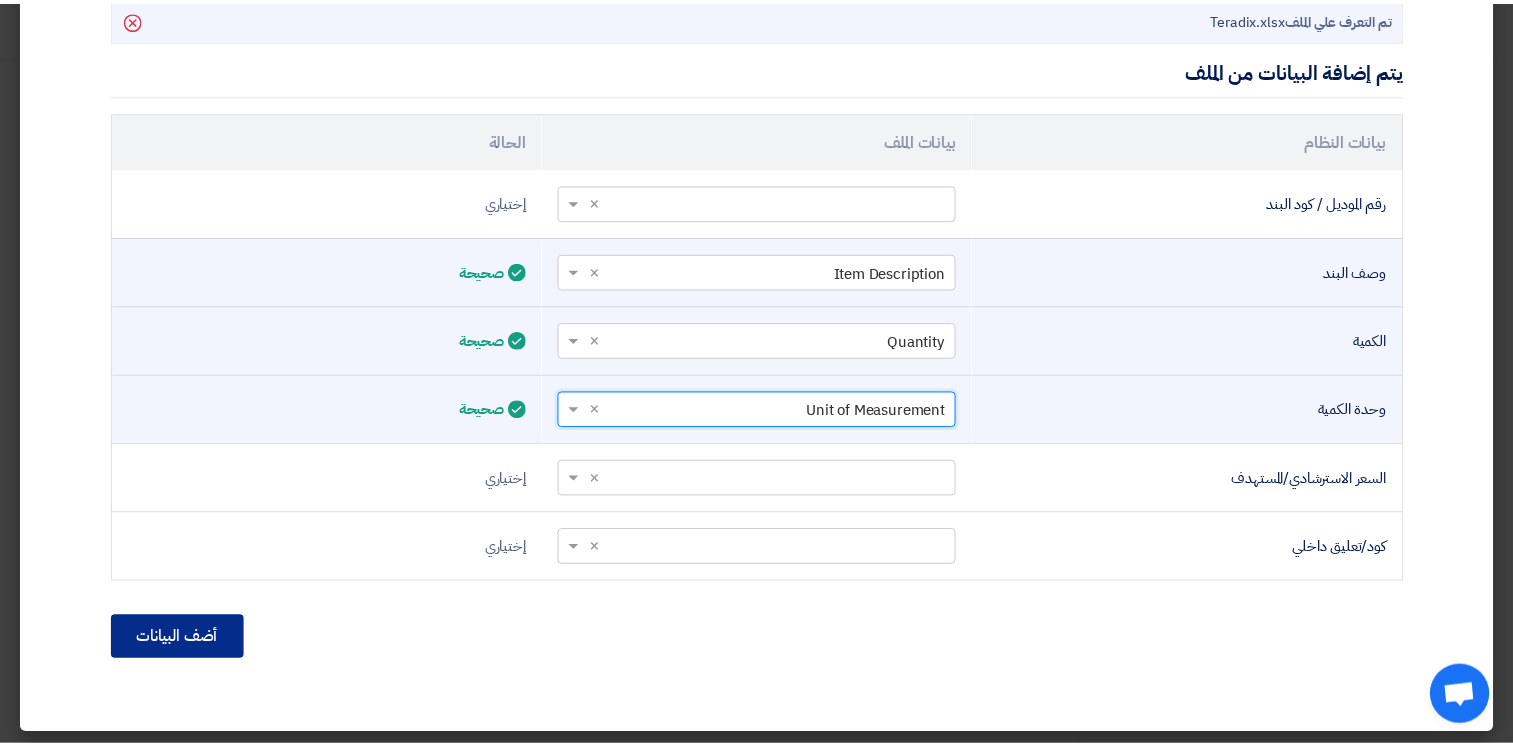 scroll, scrollTop: 373, scrollLeft: 0, axis: vertical 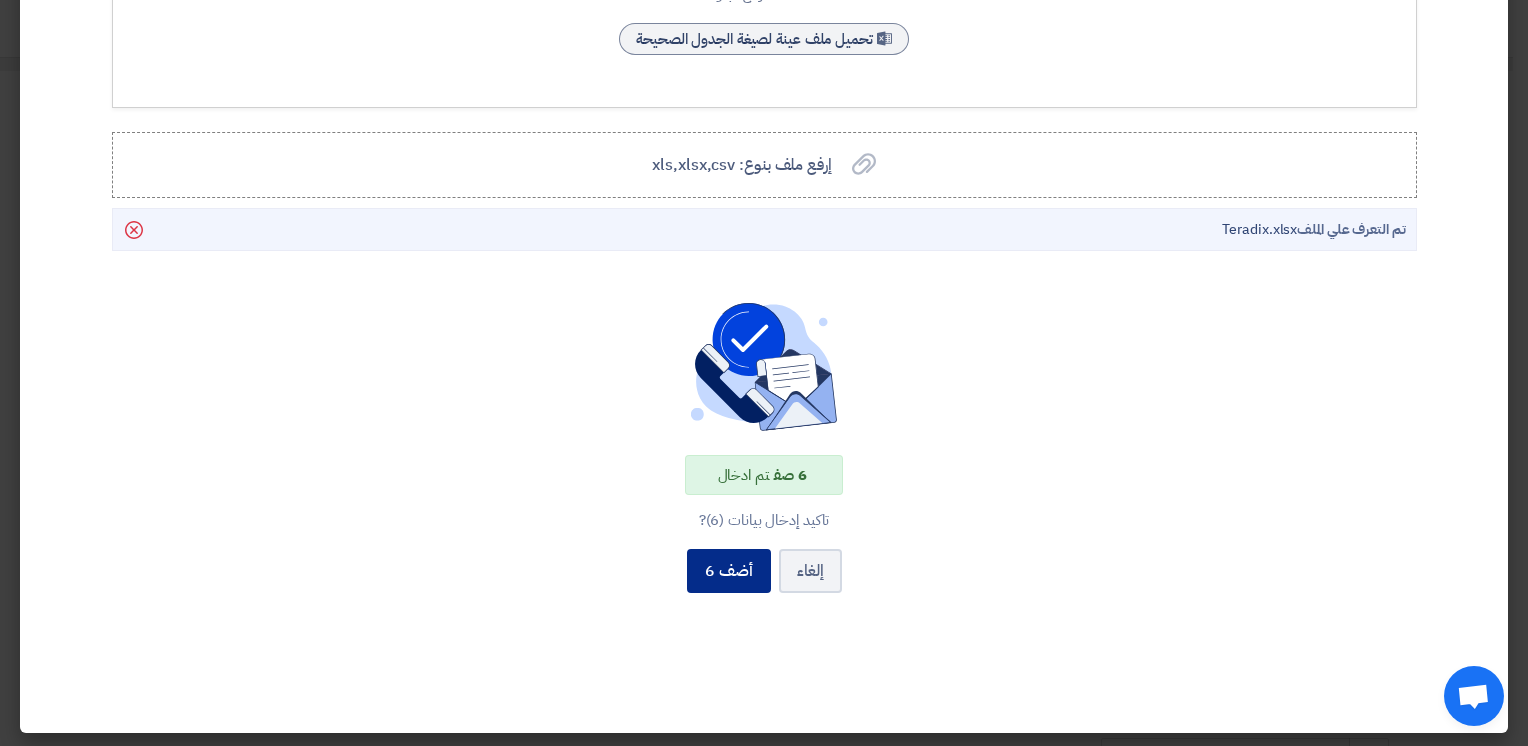 click on "أضف 6" at bounding box center (729, 571) 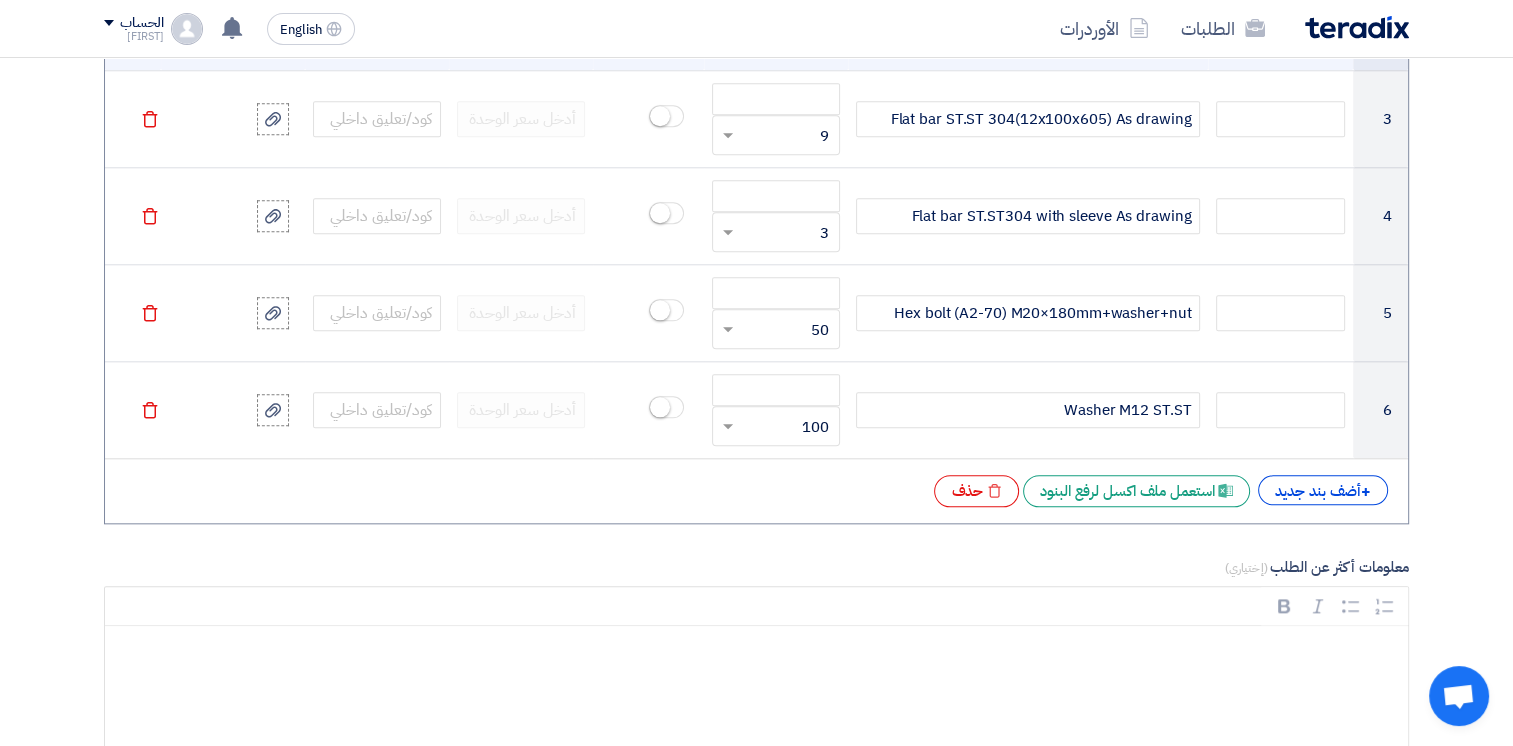 scroll, scrollTop: 1600, scrollLeft: 0, axis: vertical 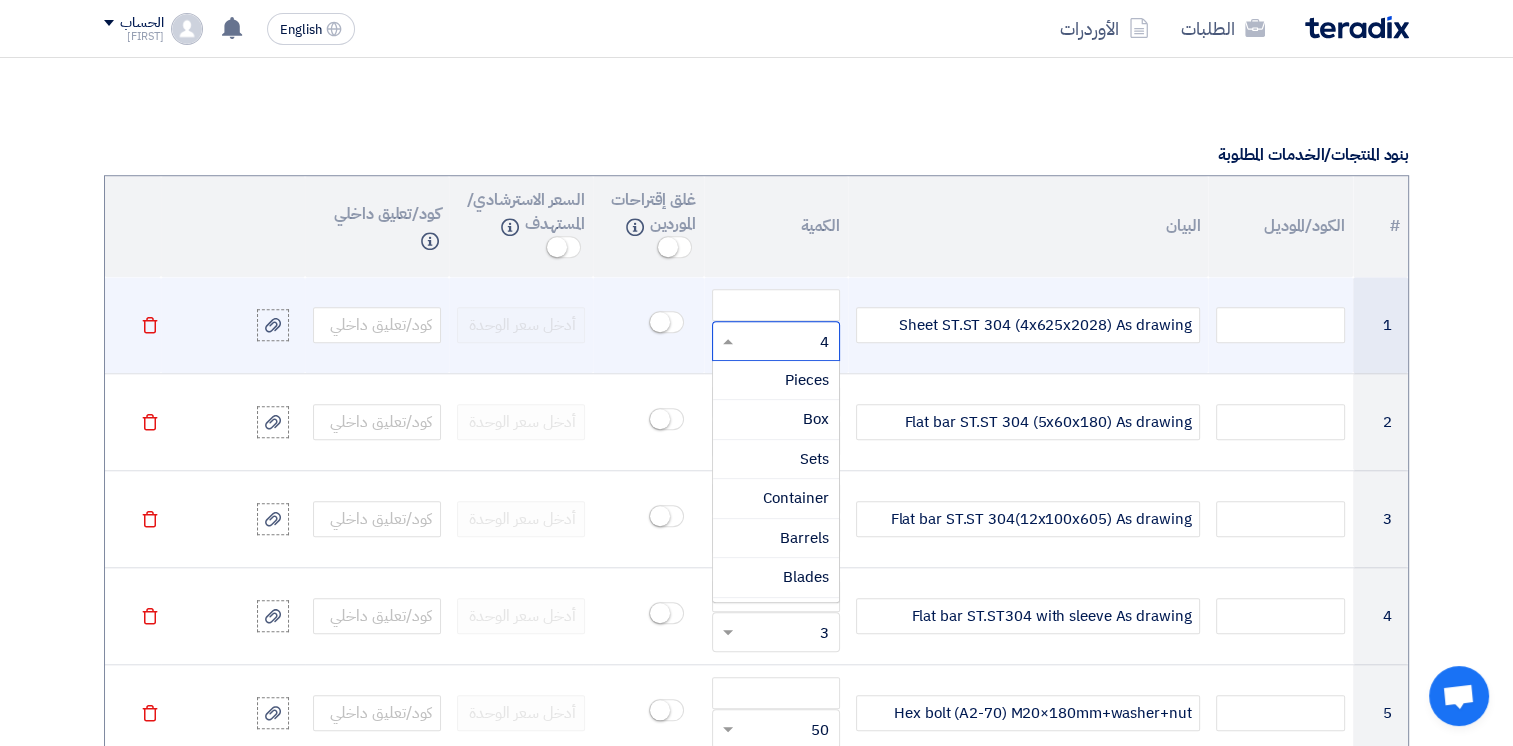 click 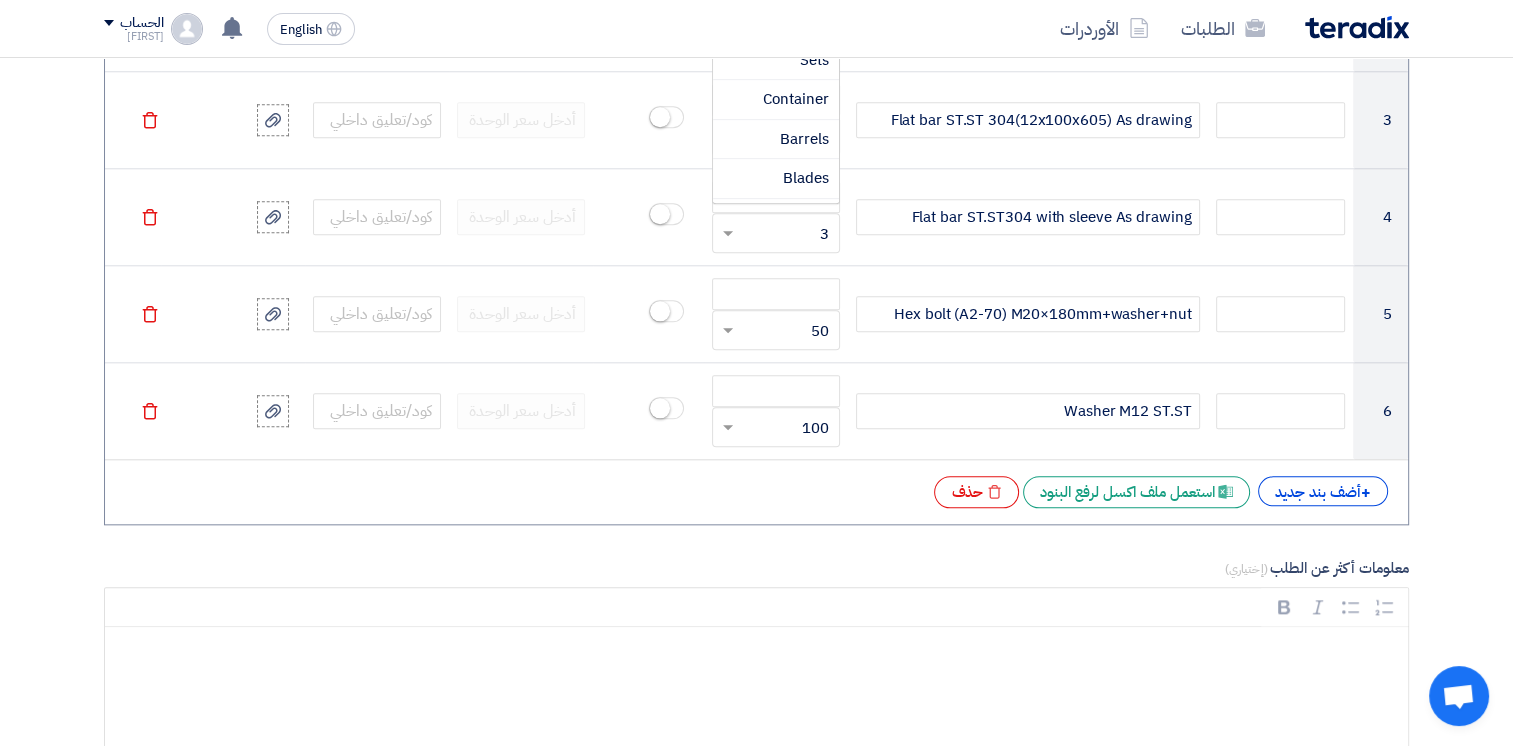 scroll, scrollTop: 2000, scrollLeft: 0, axis: vertical 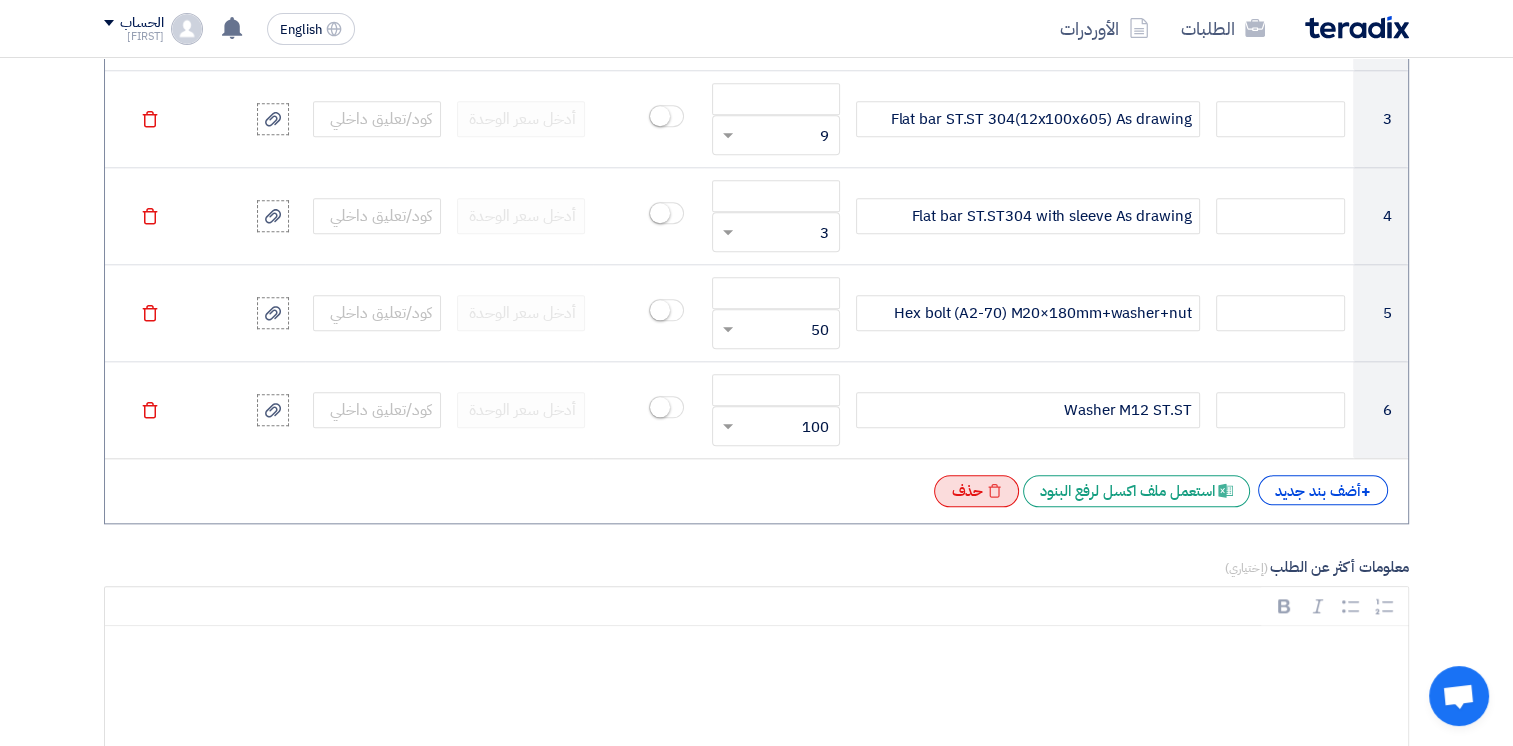 click on "Excel file
حذف" 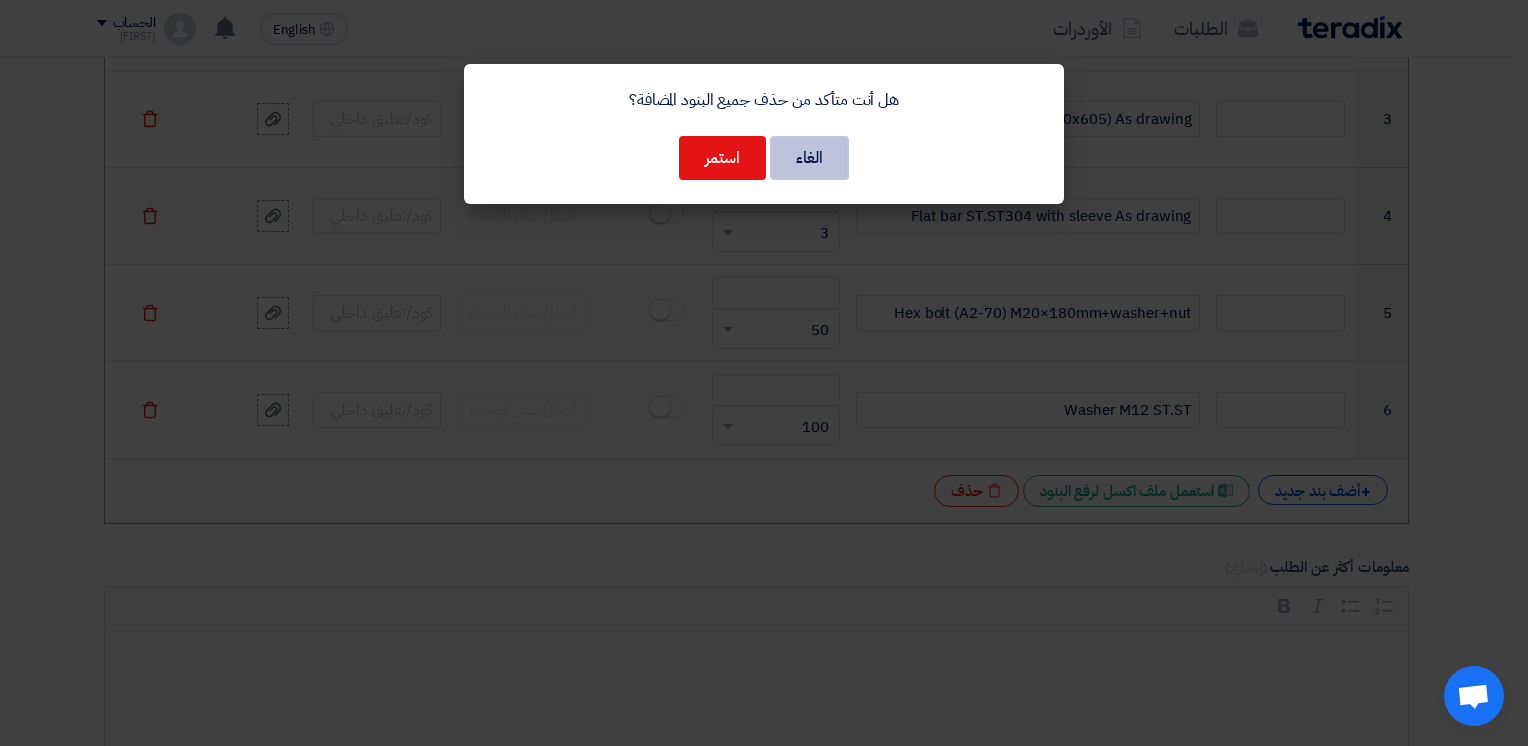 click on "الغاء" 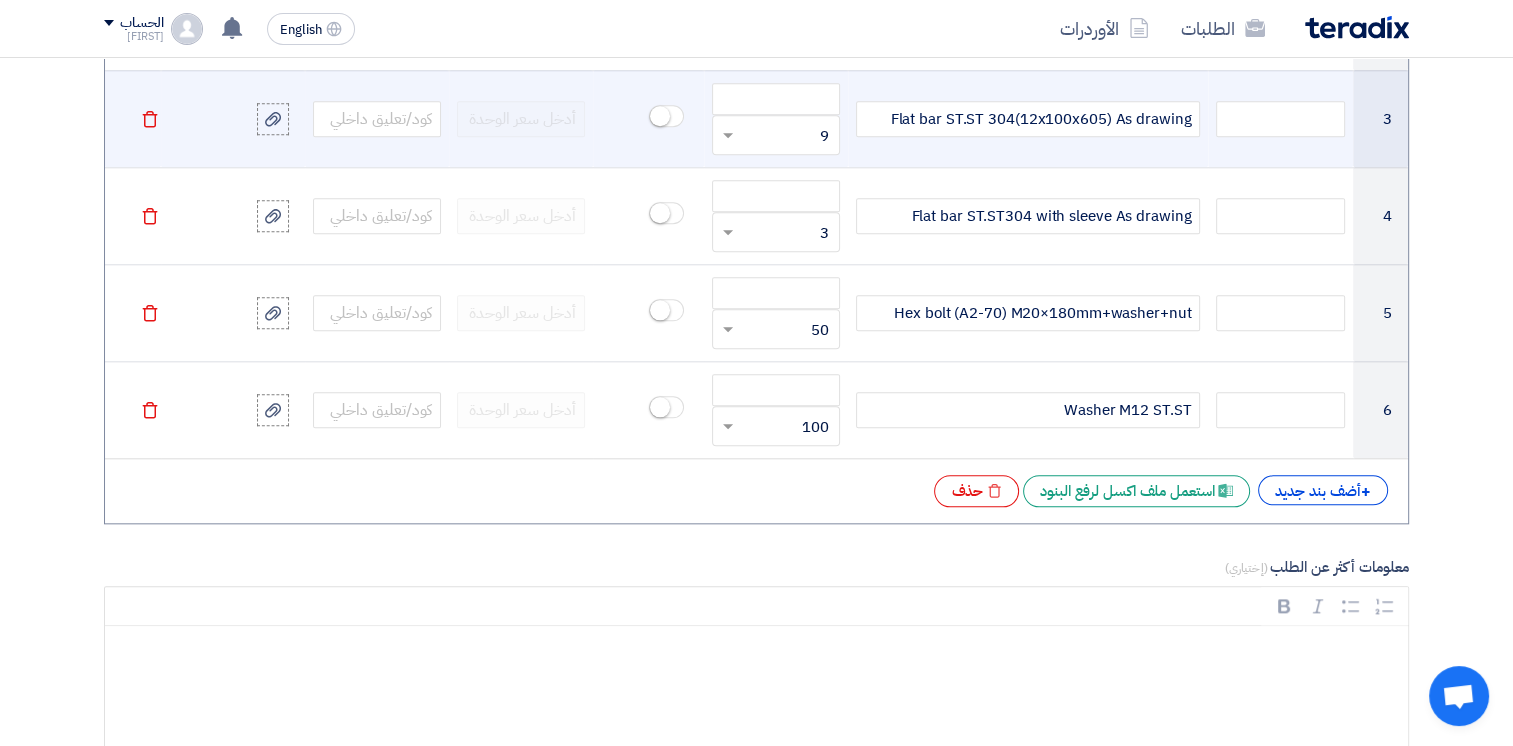 click 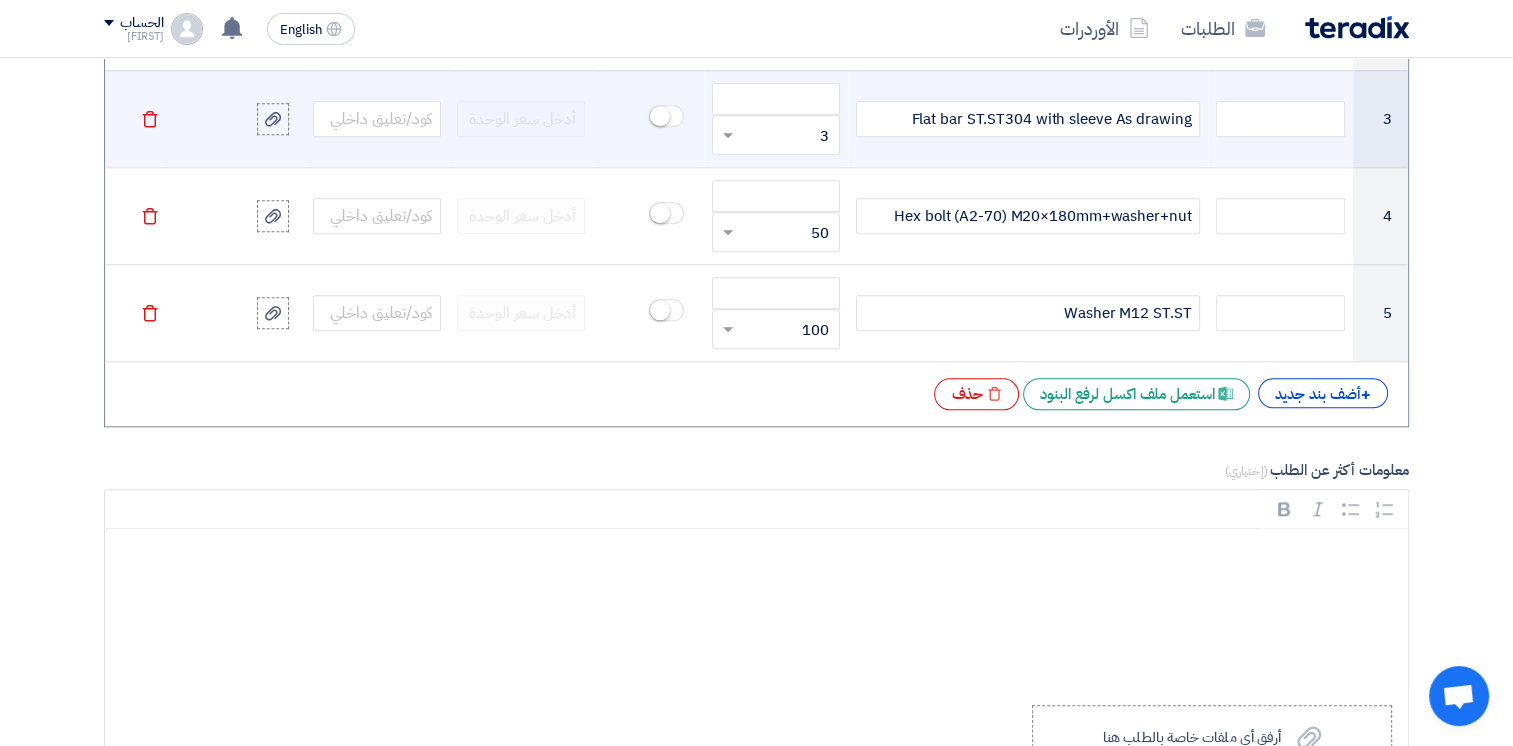 click 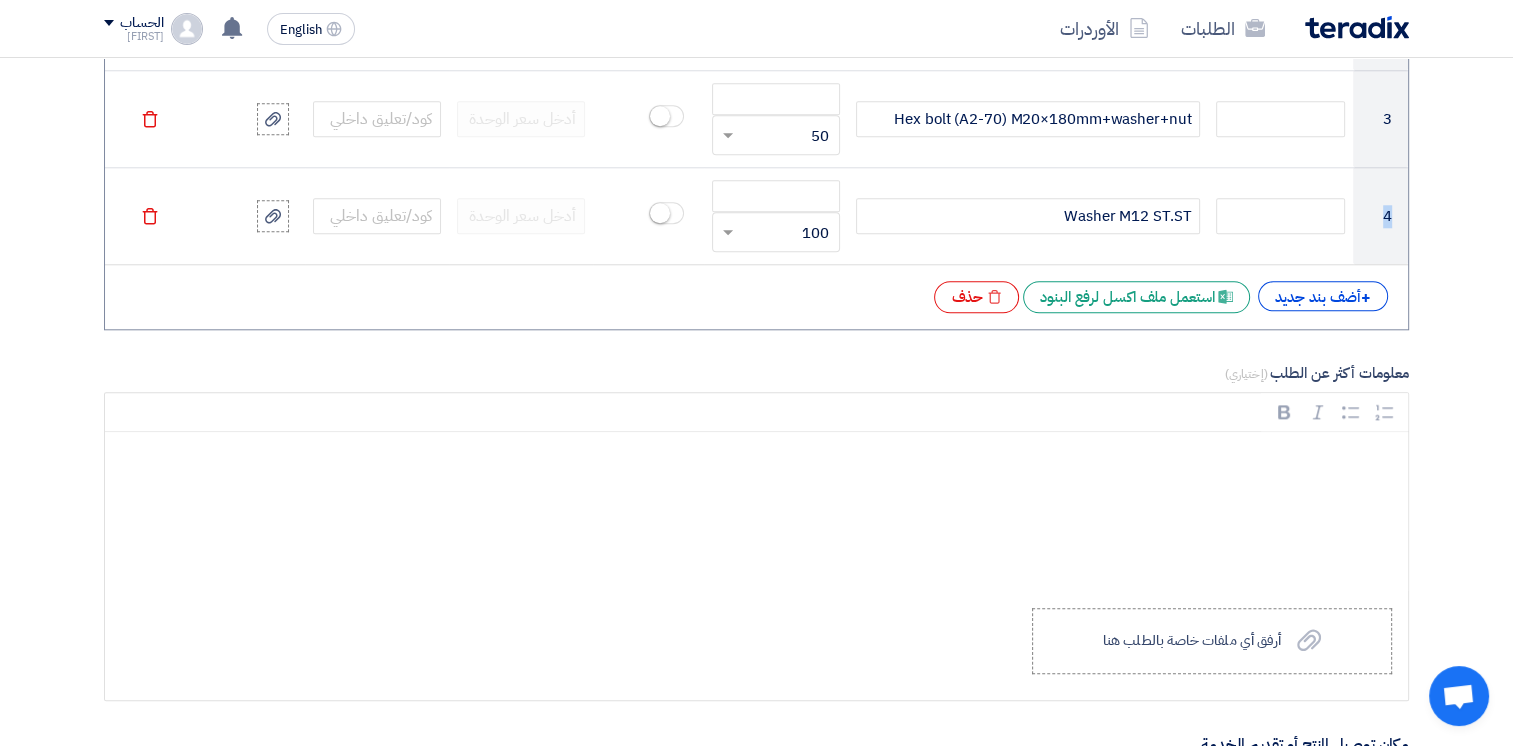 click 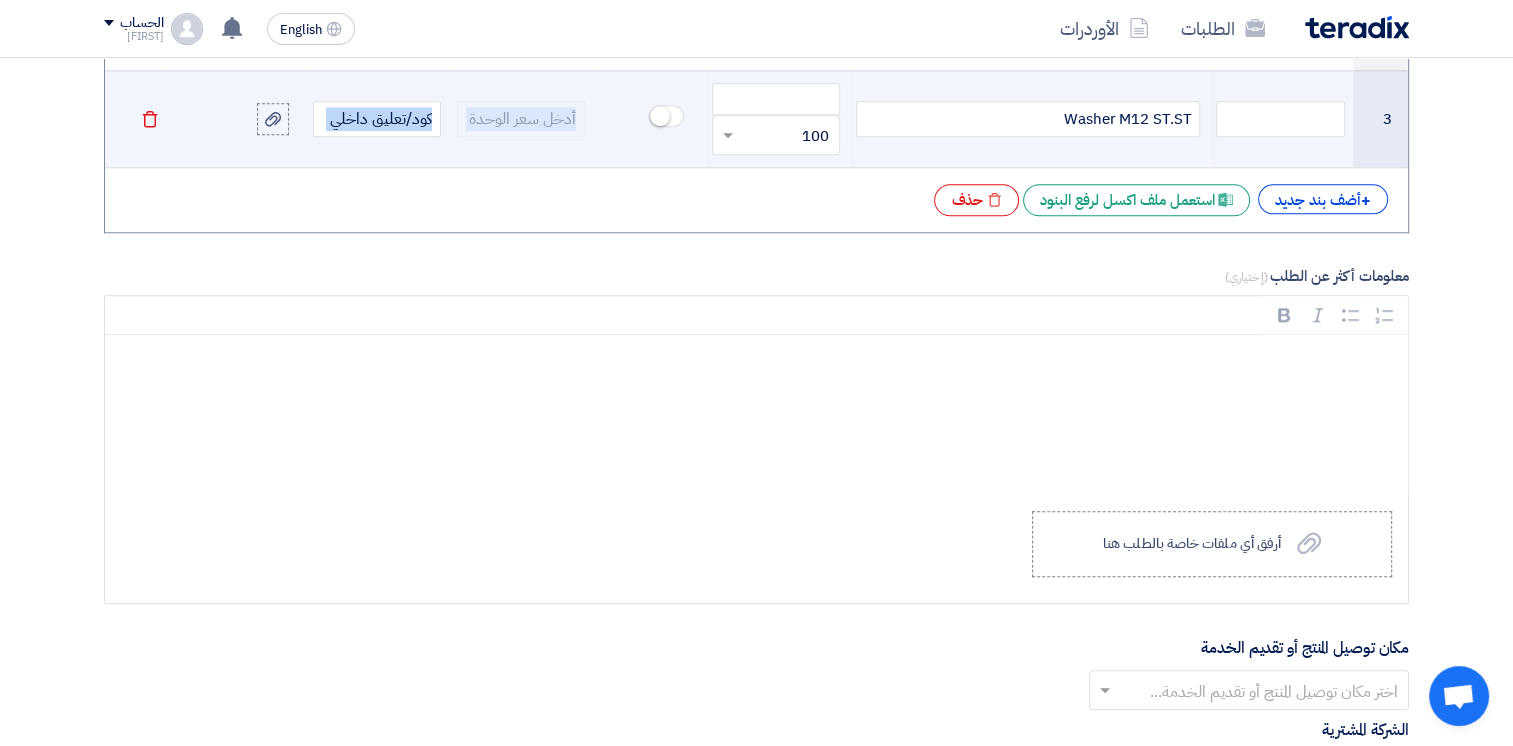 click 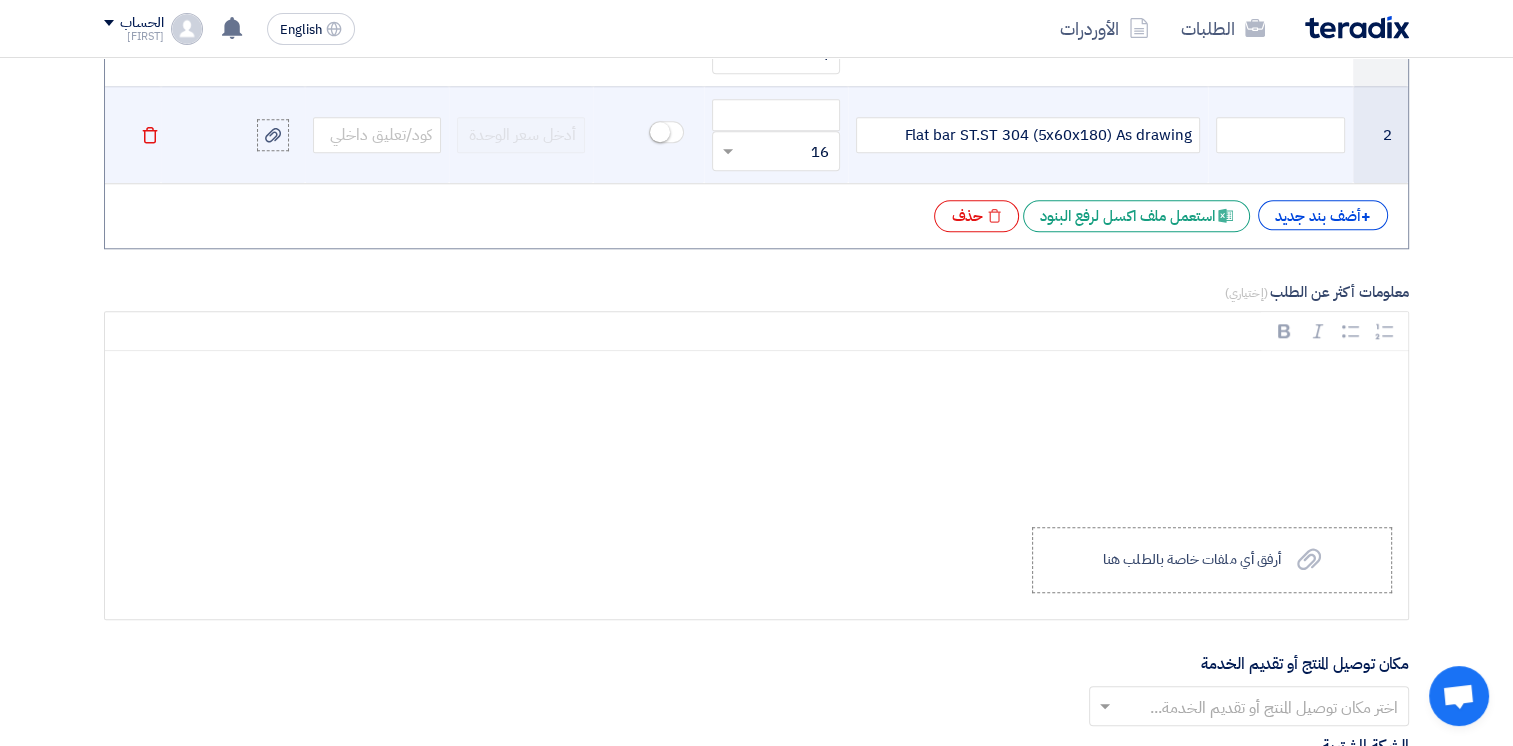 scroll, scrollTop: 1700, scrollLeft: 0, axis: vertical 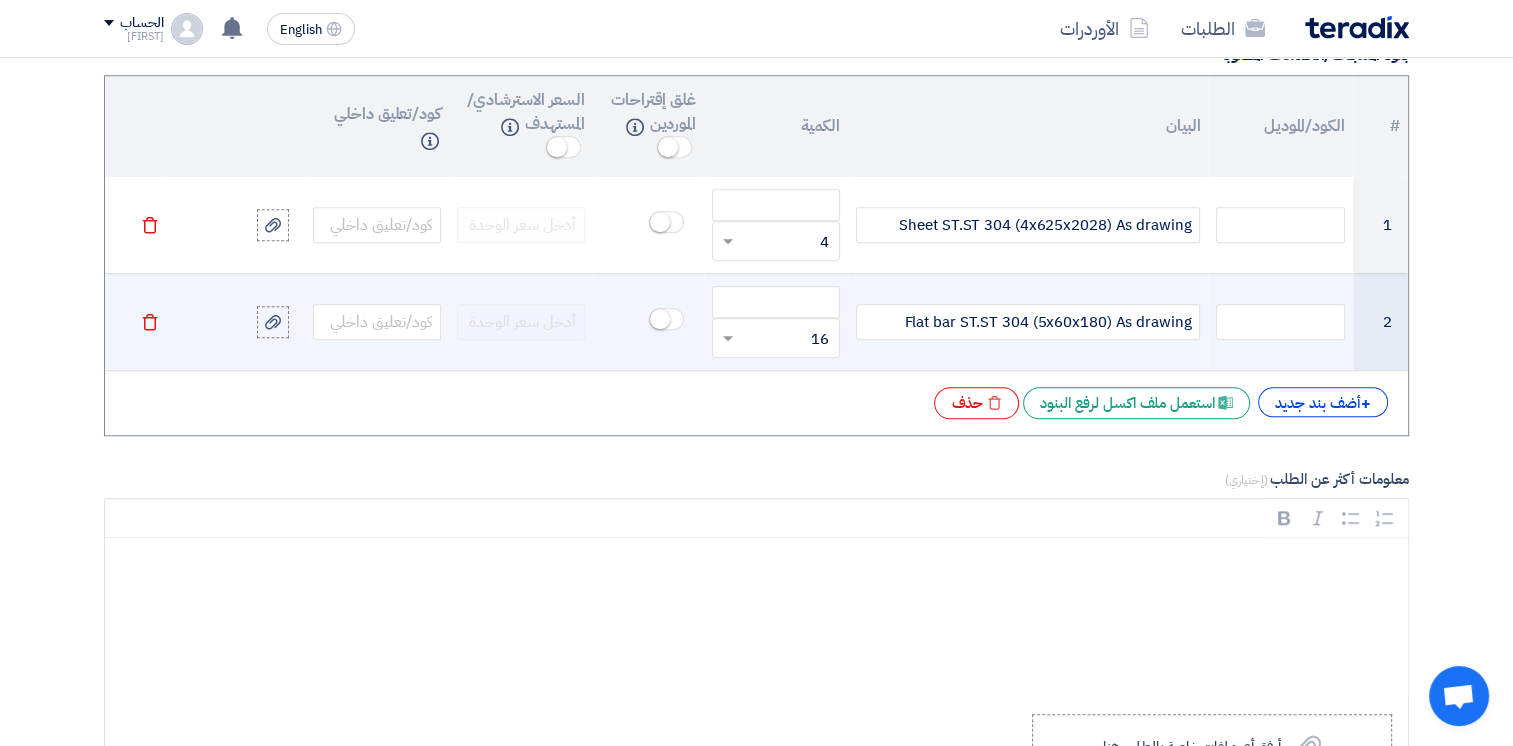 click on "Delete" 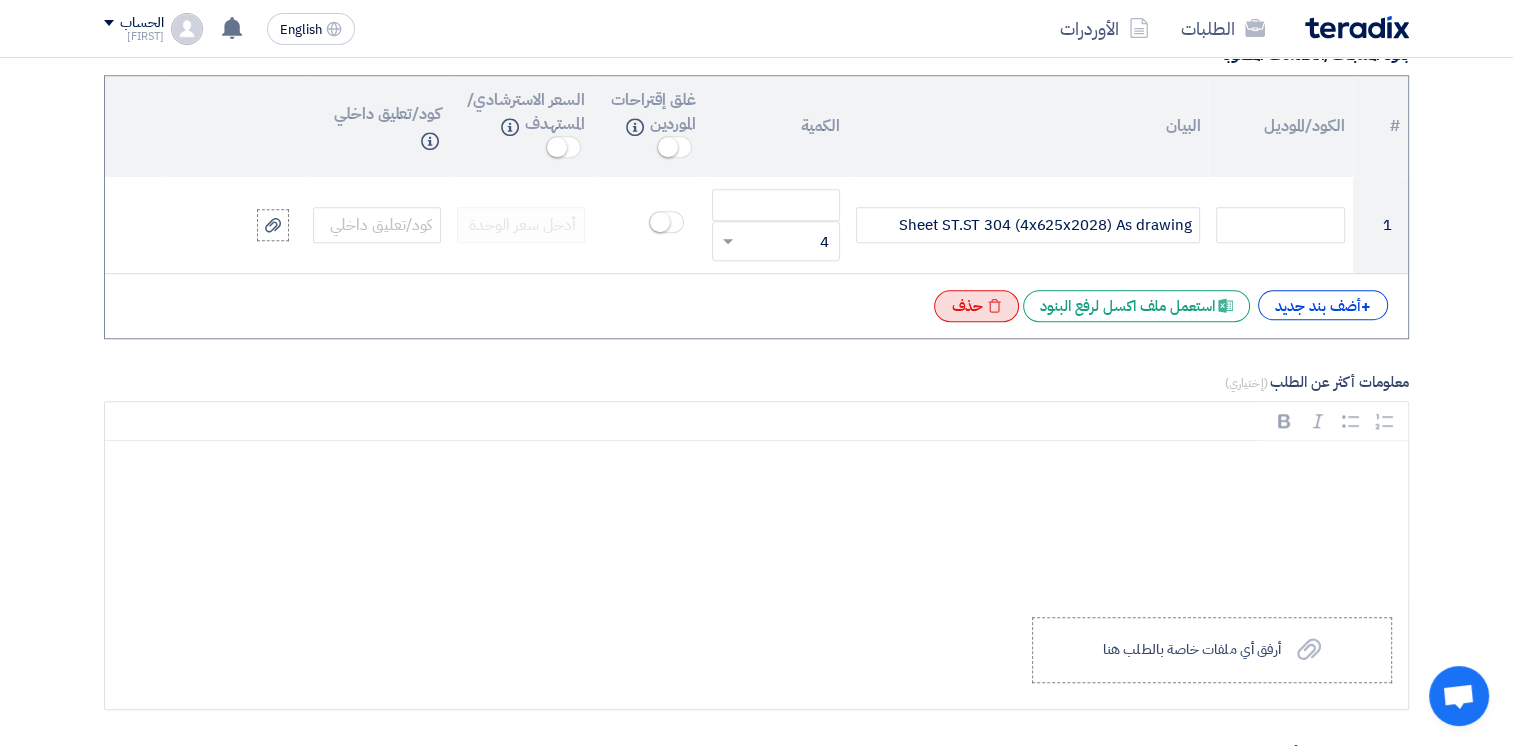 click on "Excel file
حذف" 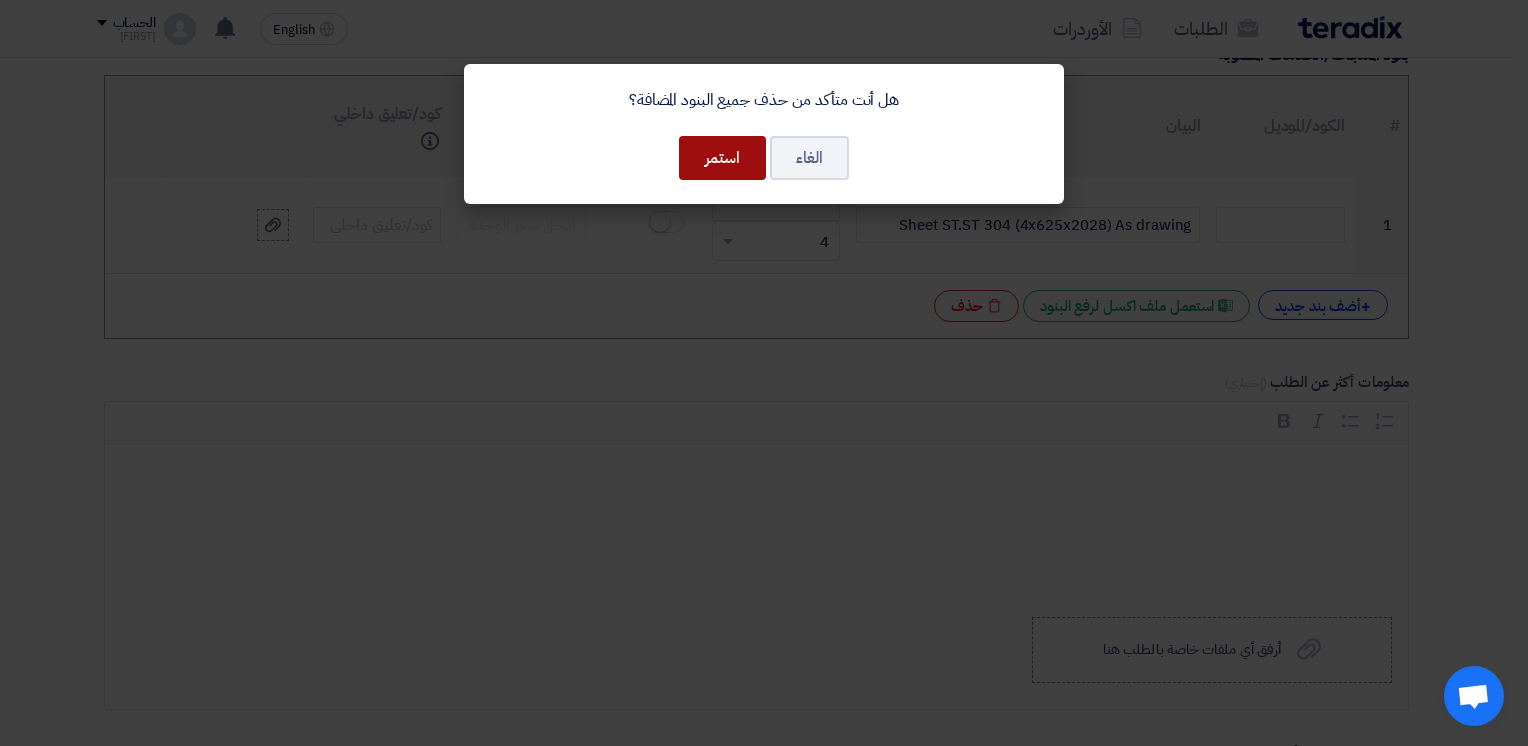 click on "استمر" 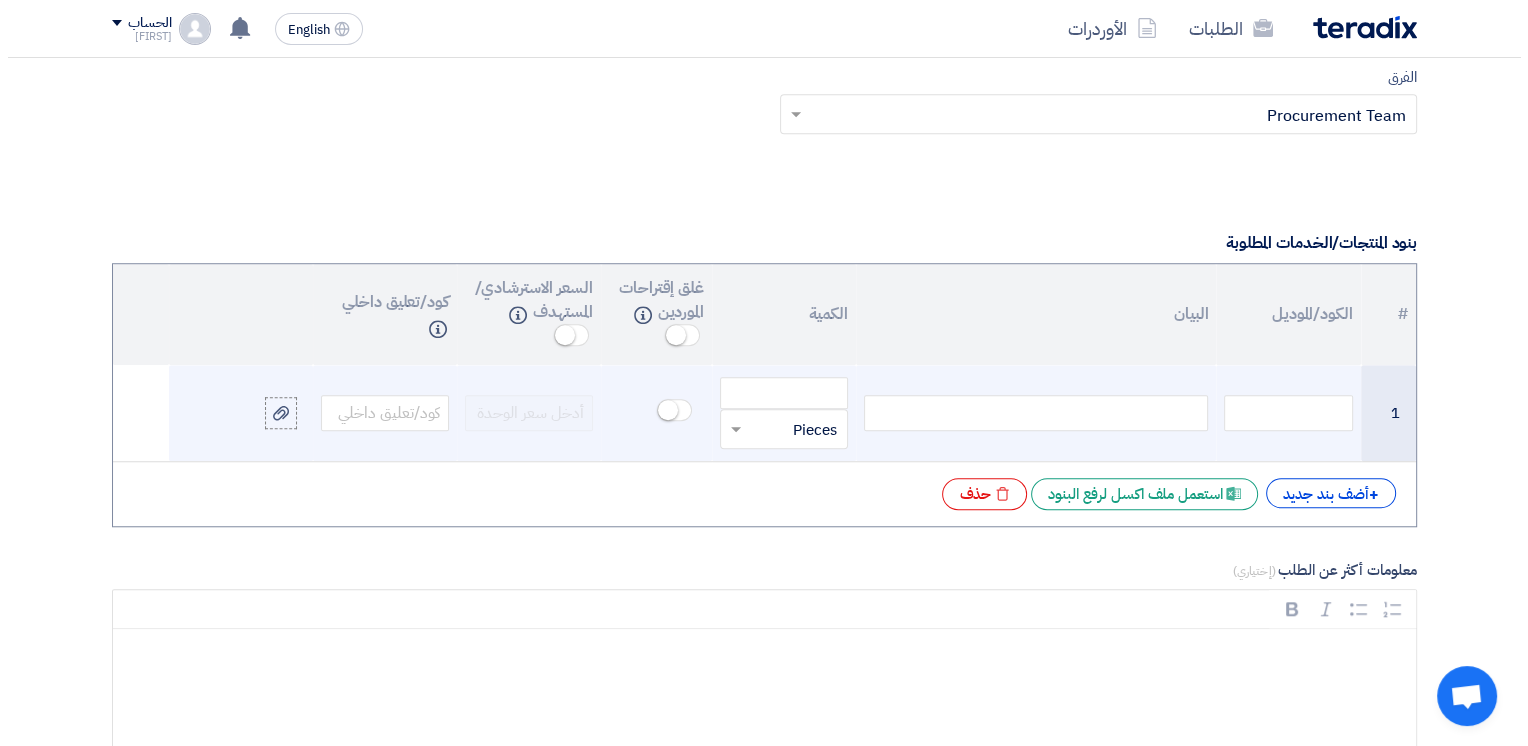 scroll, scrollTop: 1500, scrollLeft: 0, axis: vertical 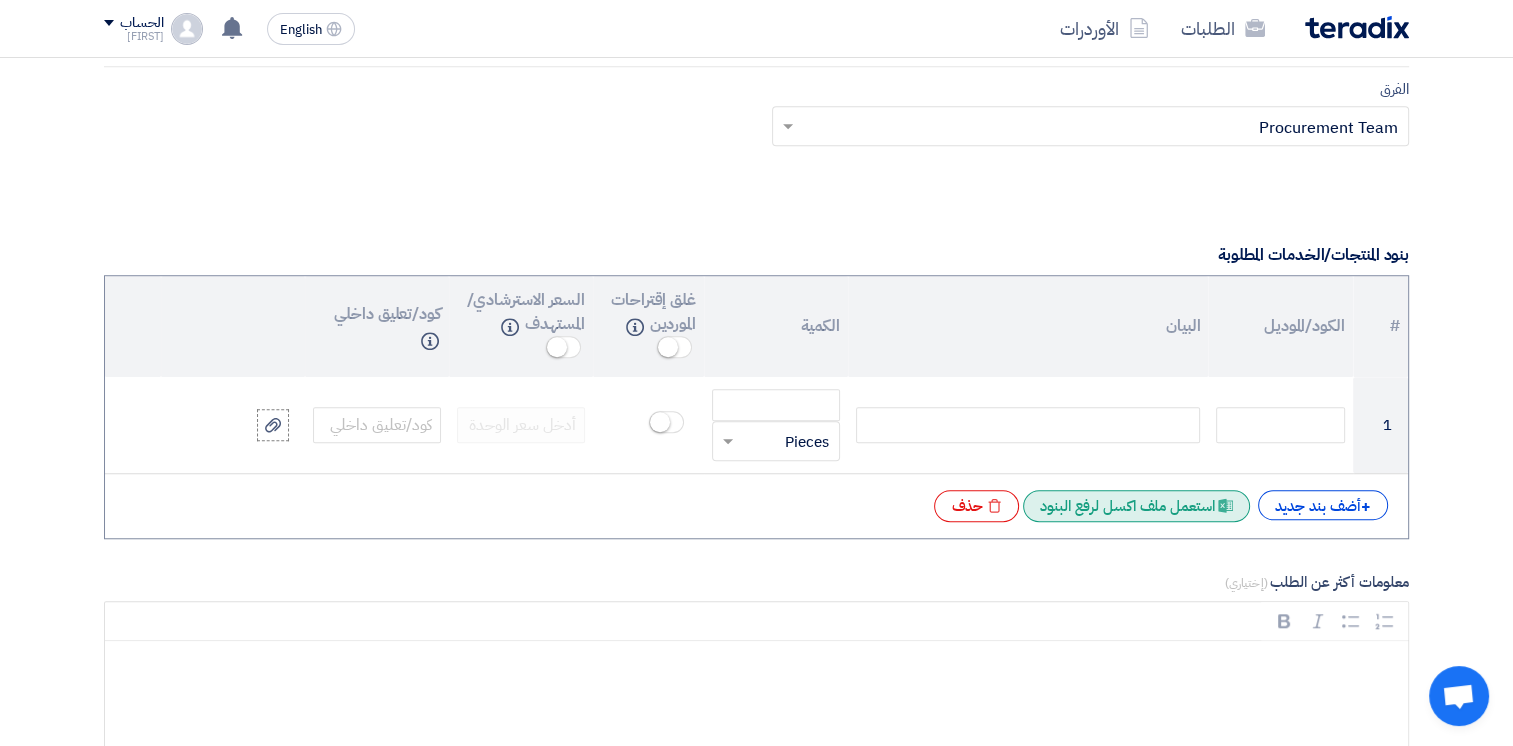 click on "Excel file
استعمل ملف اكسل لرفع البنود" 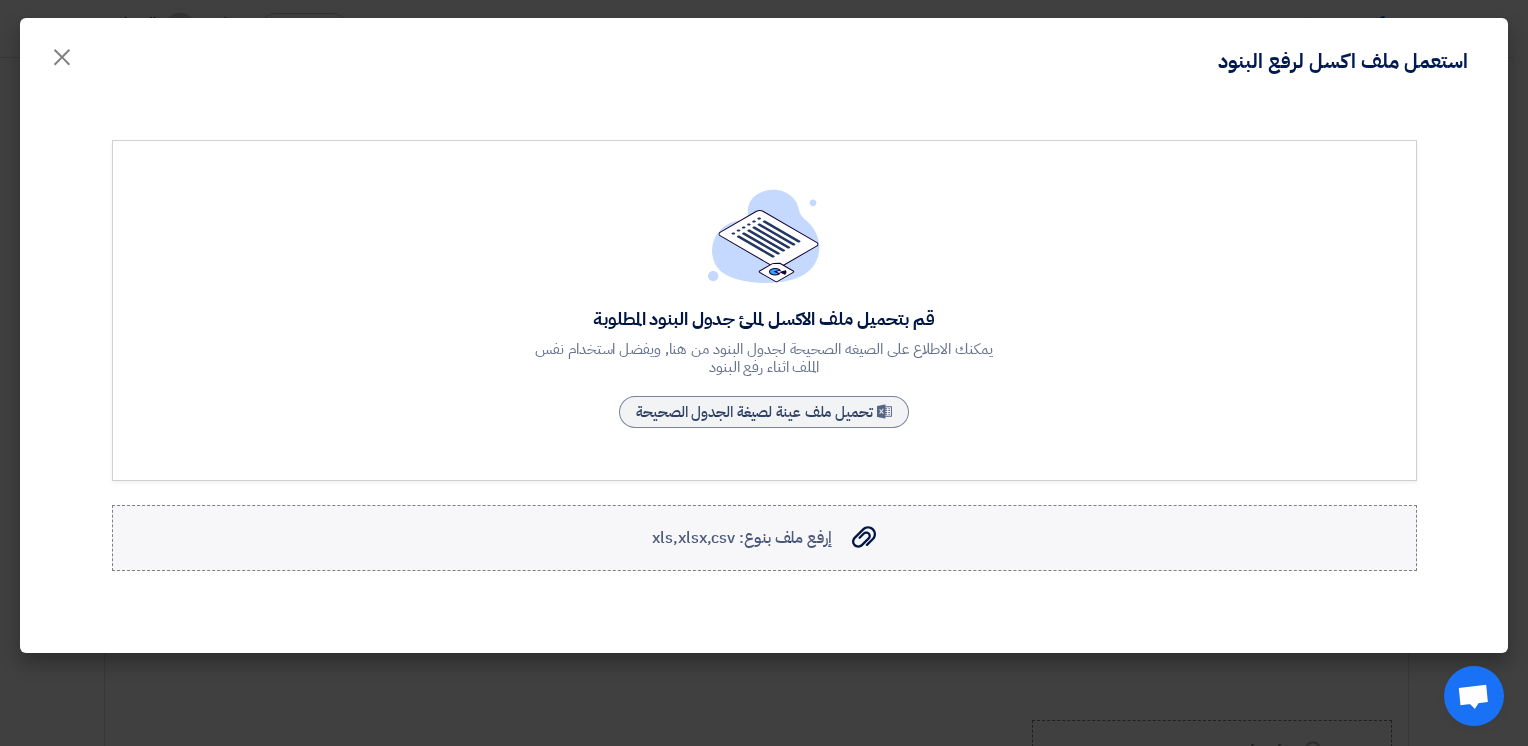 click on "إرفع ملف بنوع: xls,xlsx,csv" 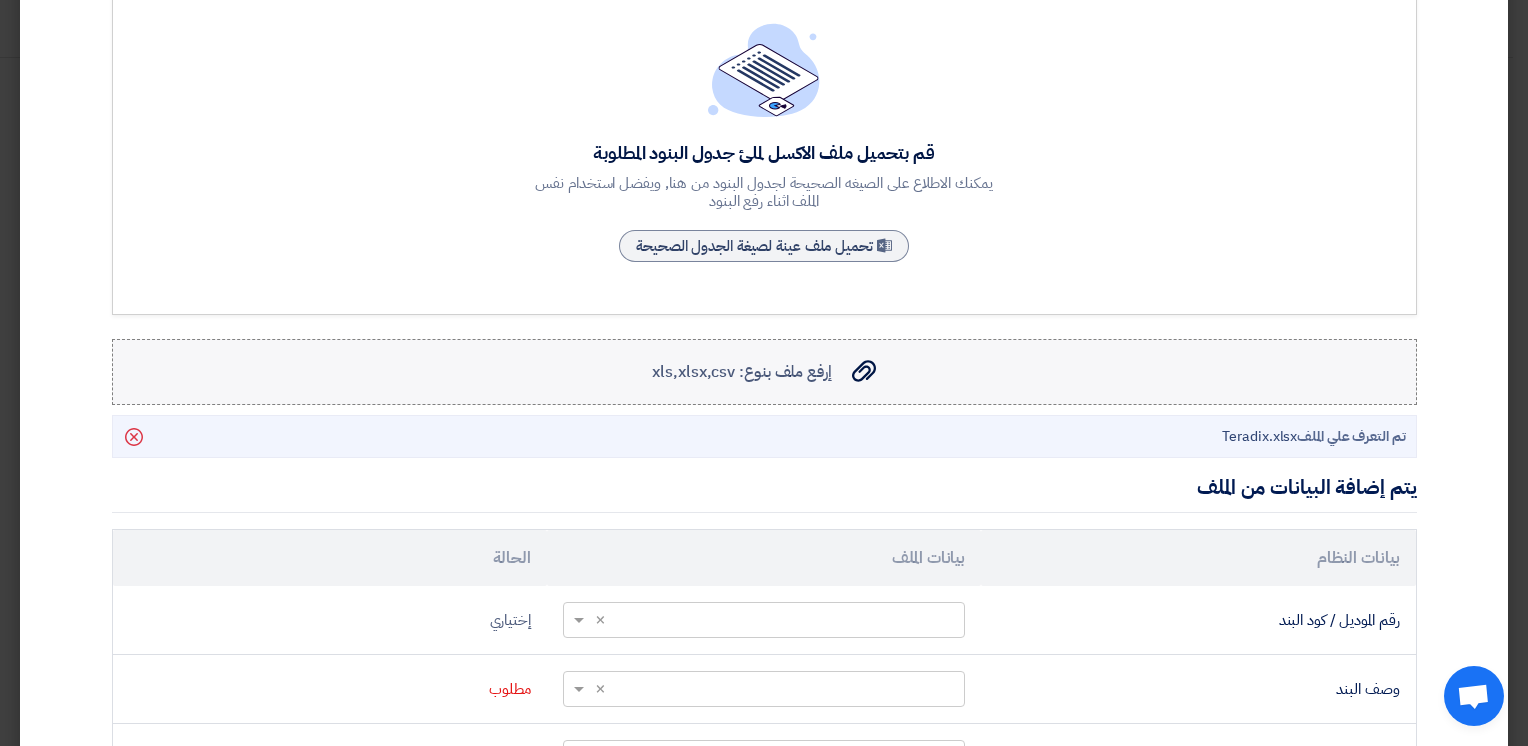 scroll, scrollTop: 400, scrollLeft: 0, axis: vertical 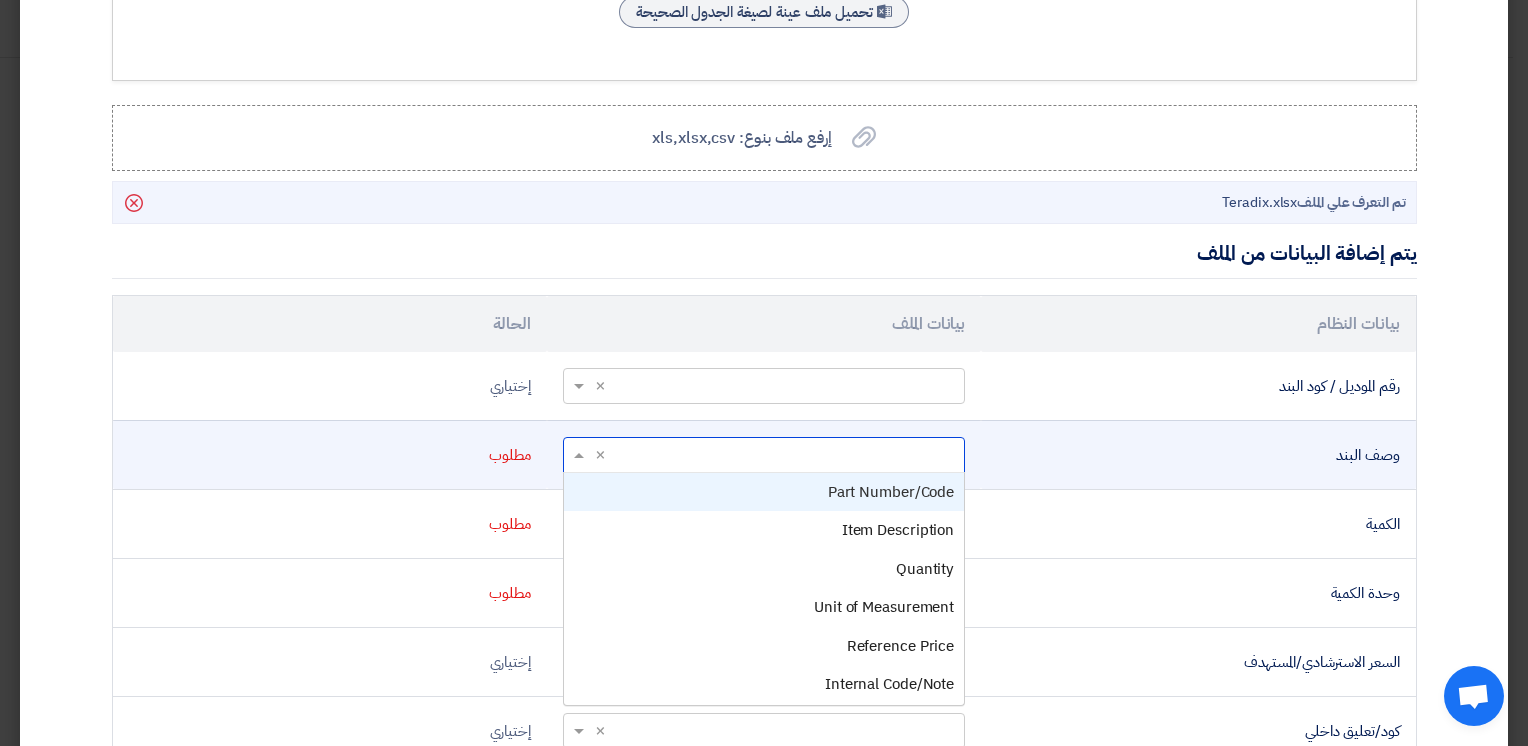 click 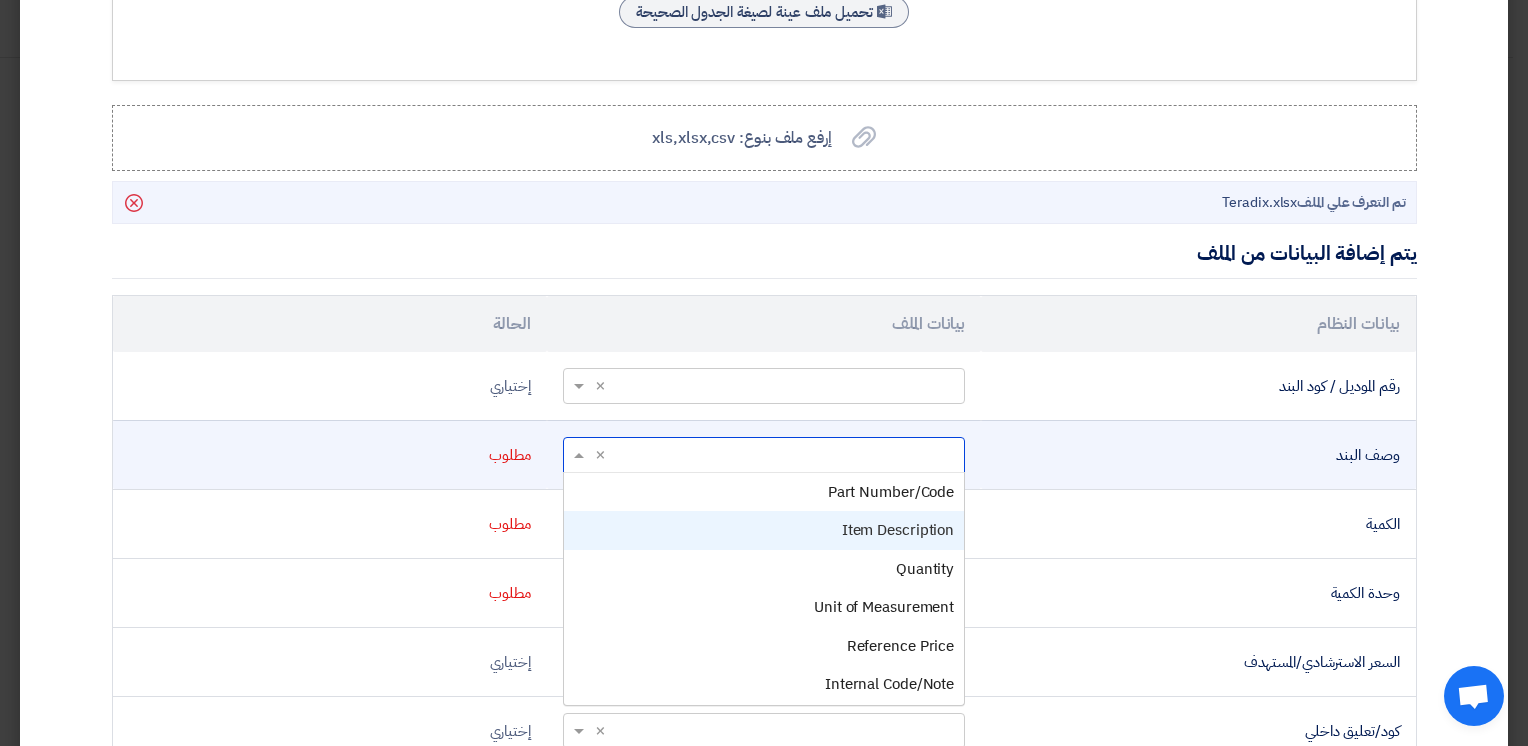 click on "Item Description" at bounding box center [898, 530] 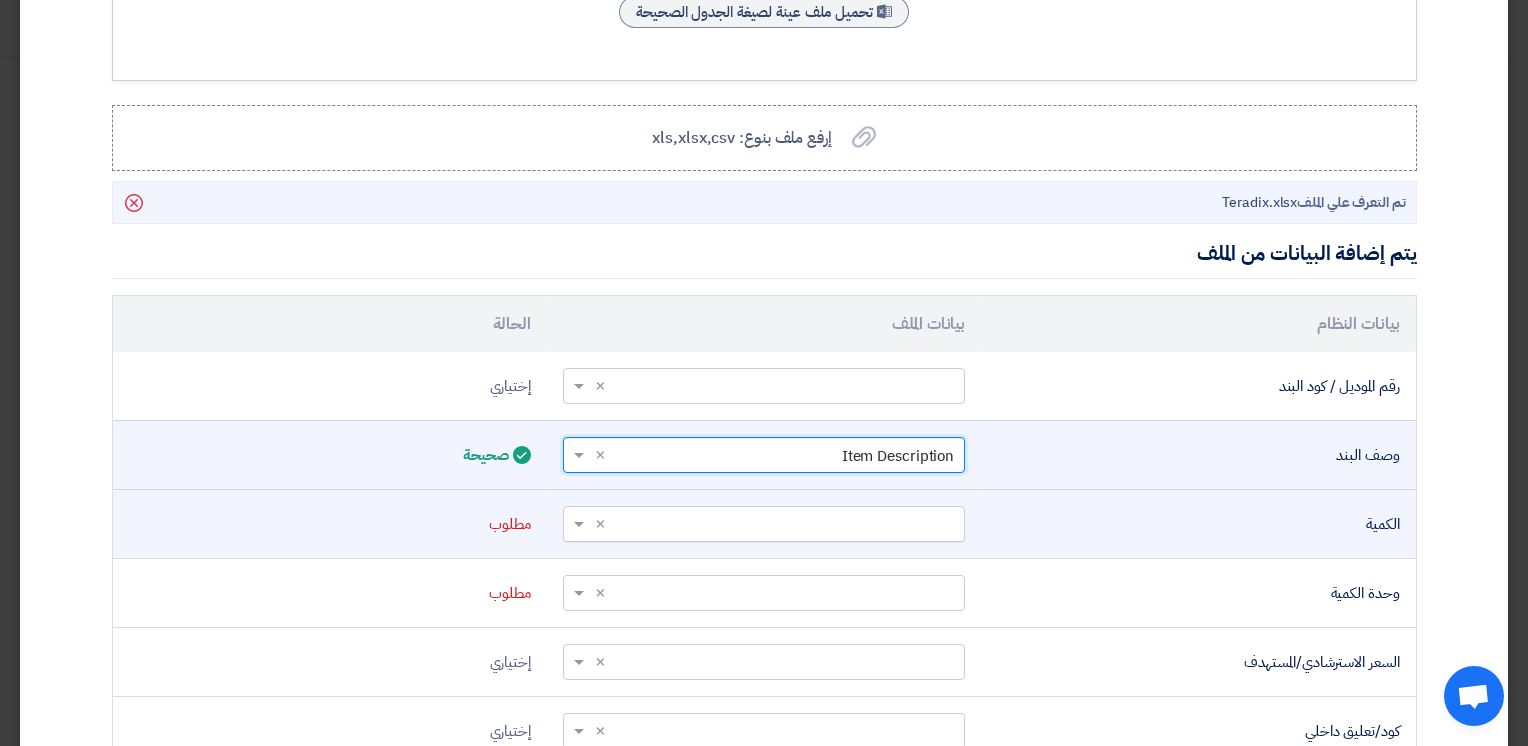 click 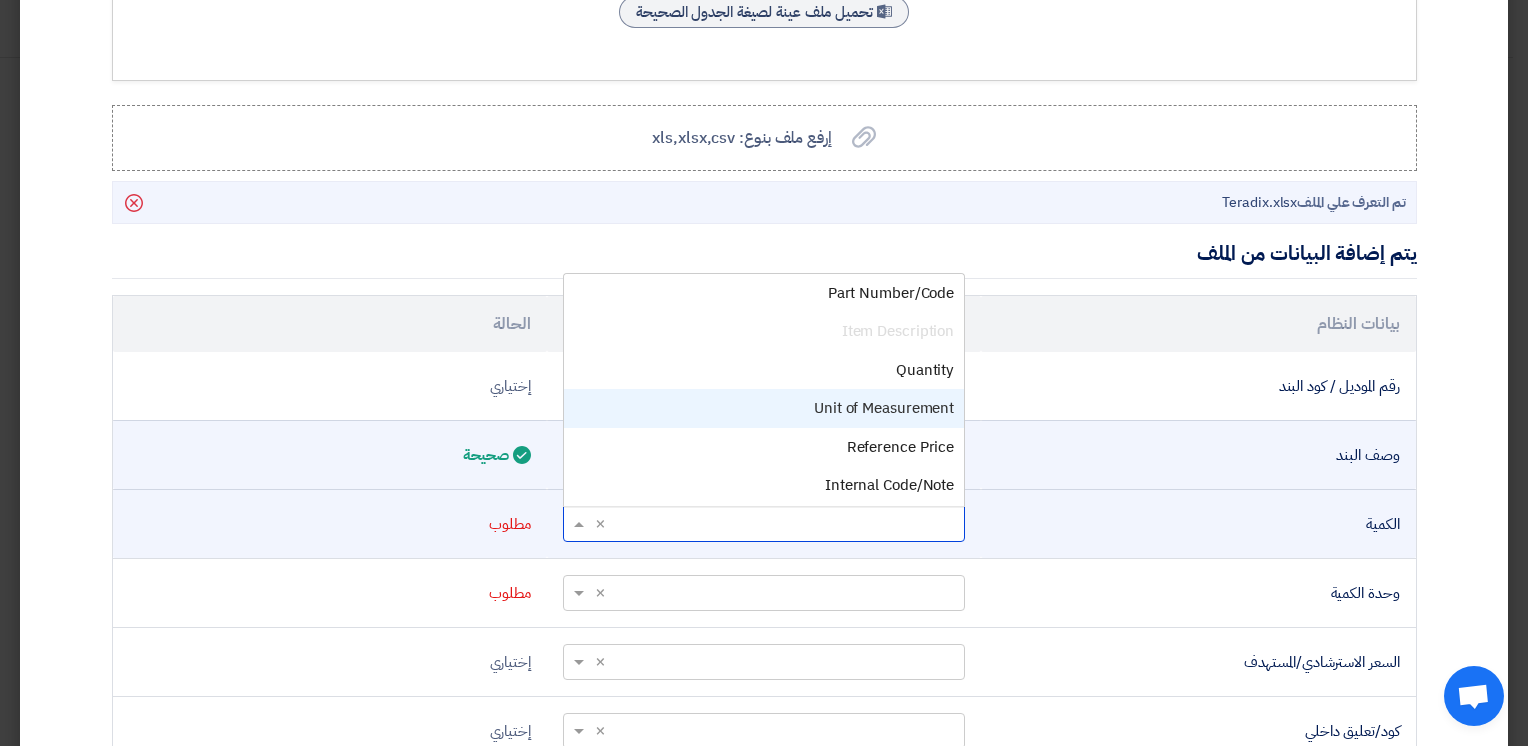 click on "Unit of Measurement" at bounding box center (884, 408) 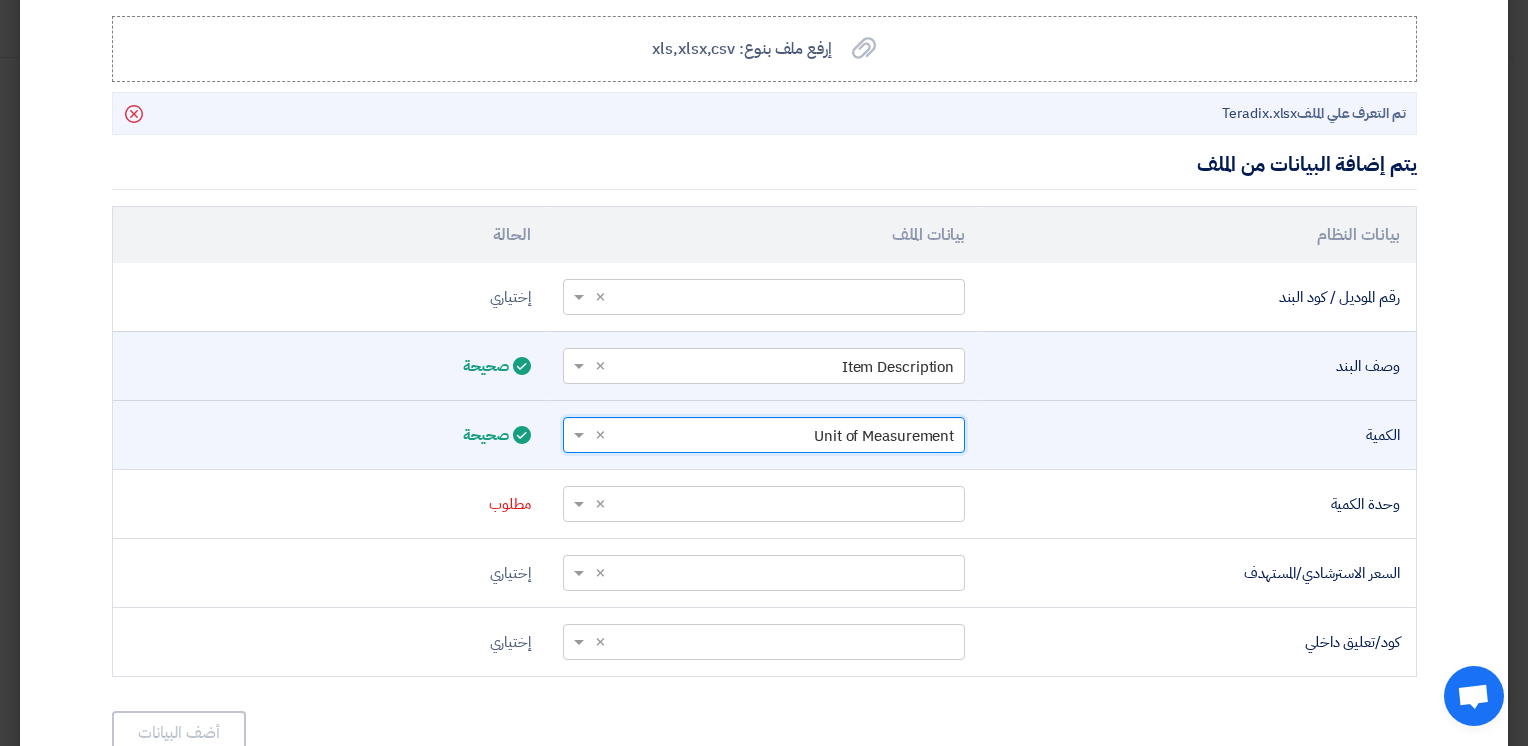 scroll, scrollTop: 584, scrollLeft: 0, axis: vertical 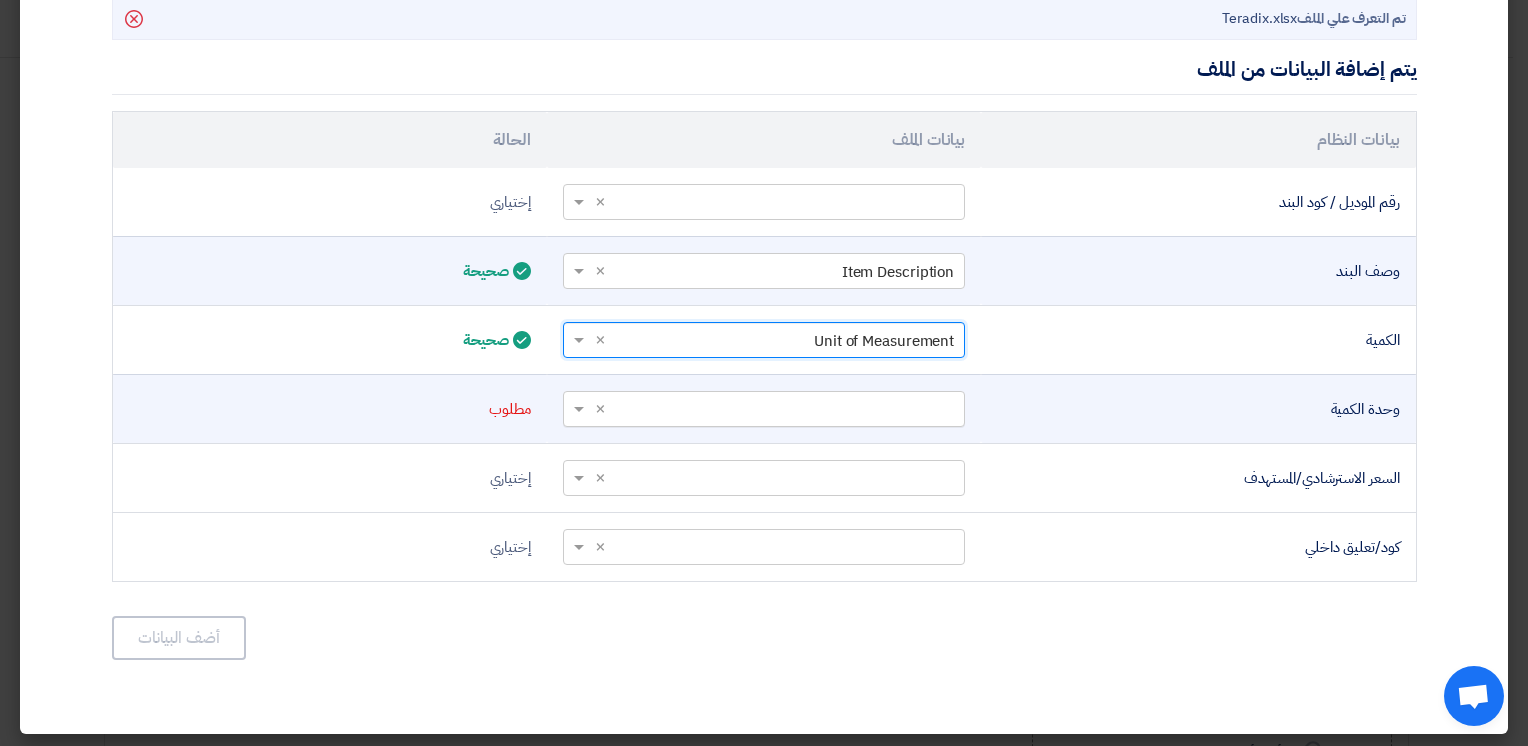 click 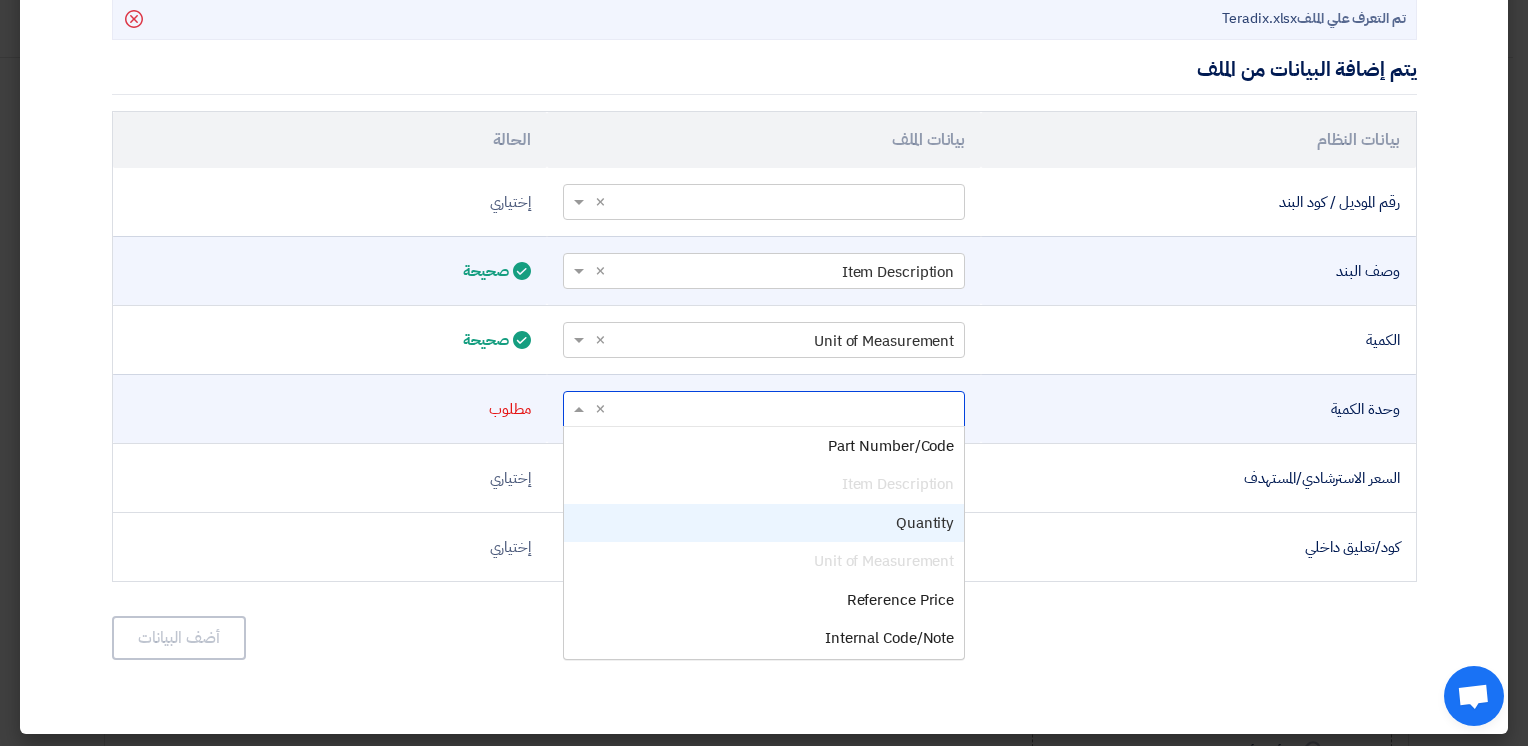 click on "Quantity" at bounding box center [925, 523] 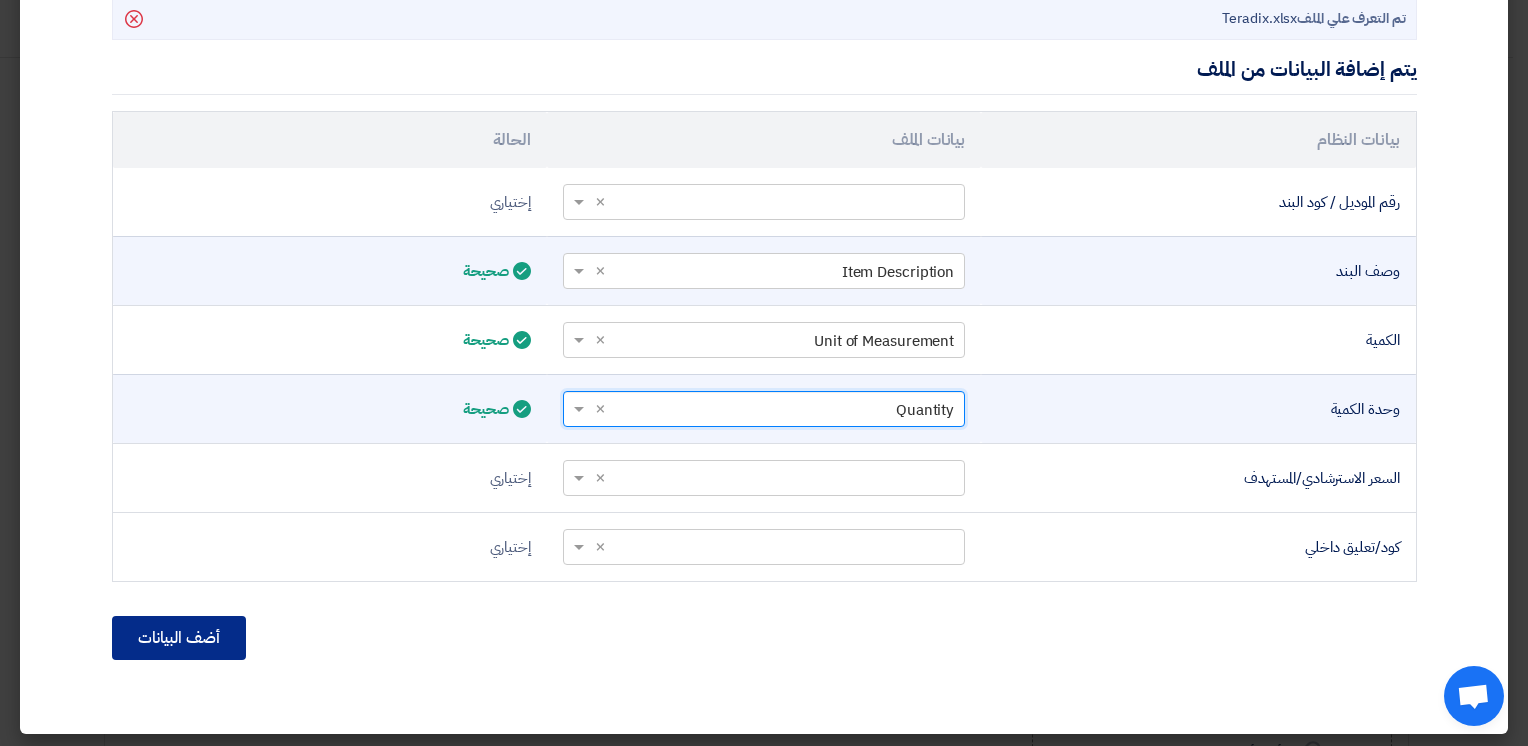 click on "أضف البيانات" 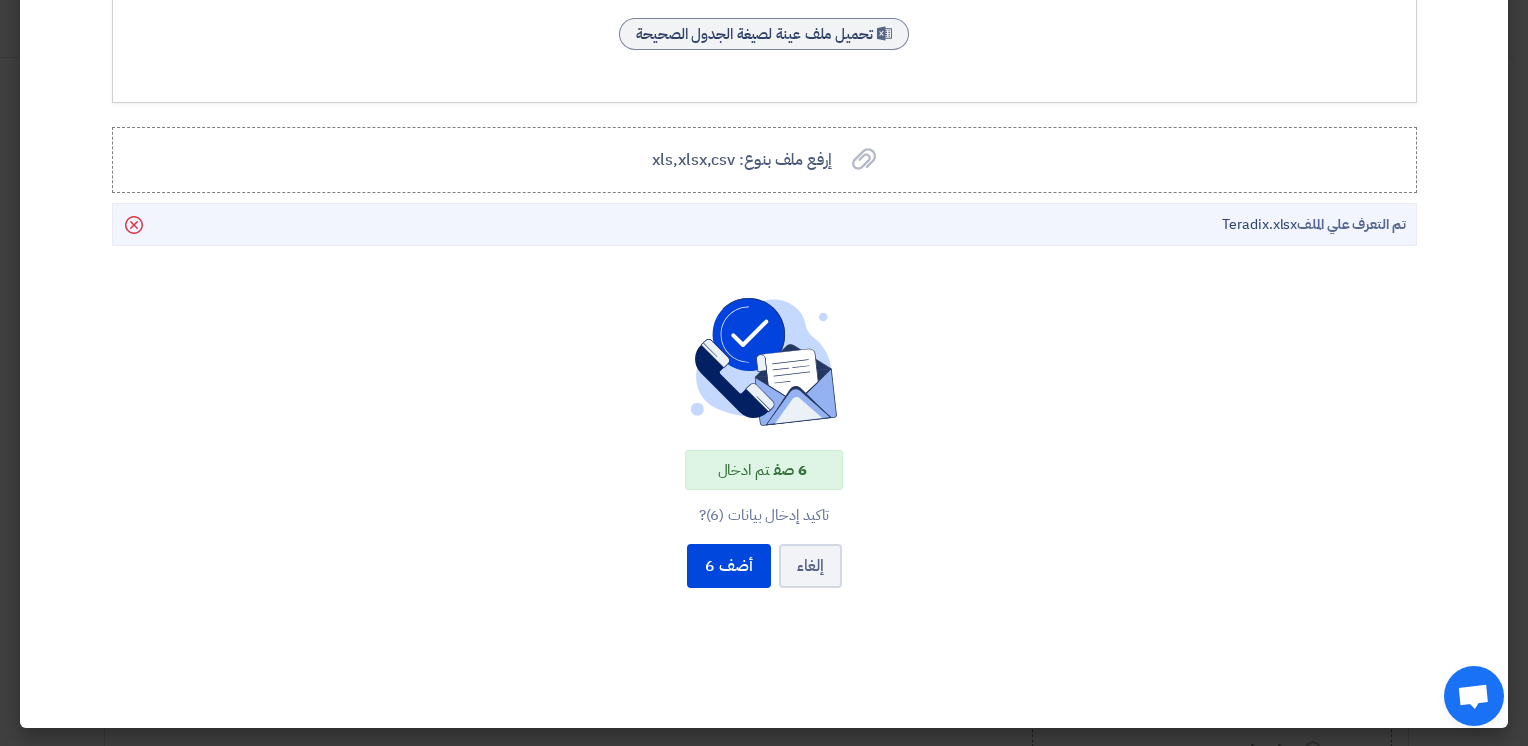 scroll, scrollTop: 200, scrollLeft: 0, axis: vertical 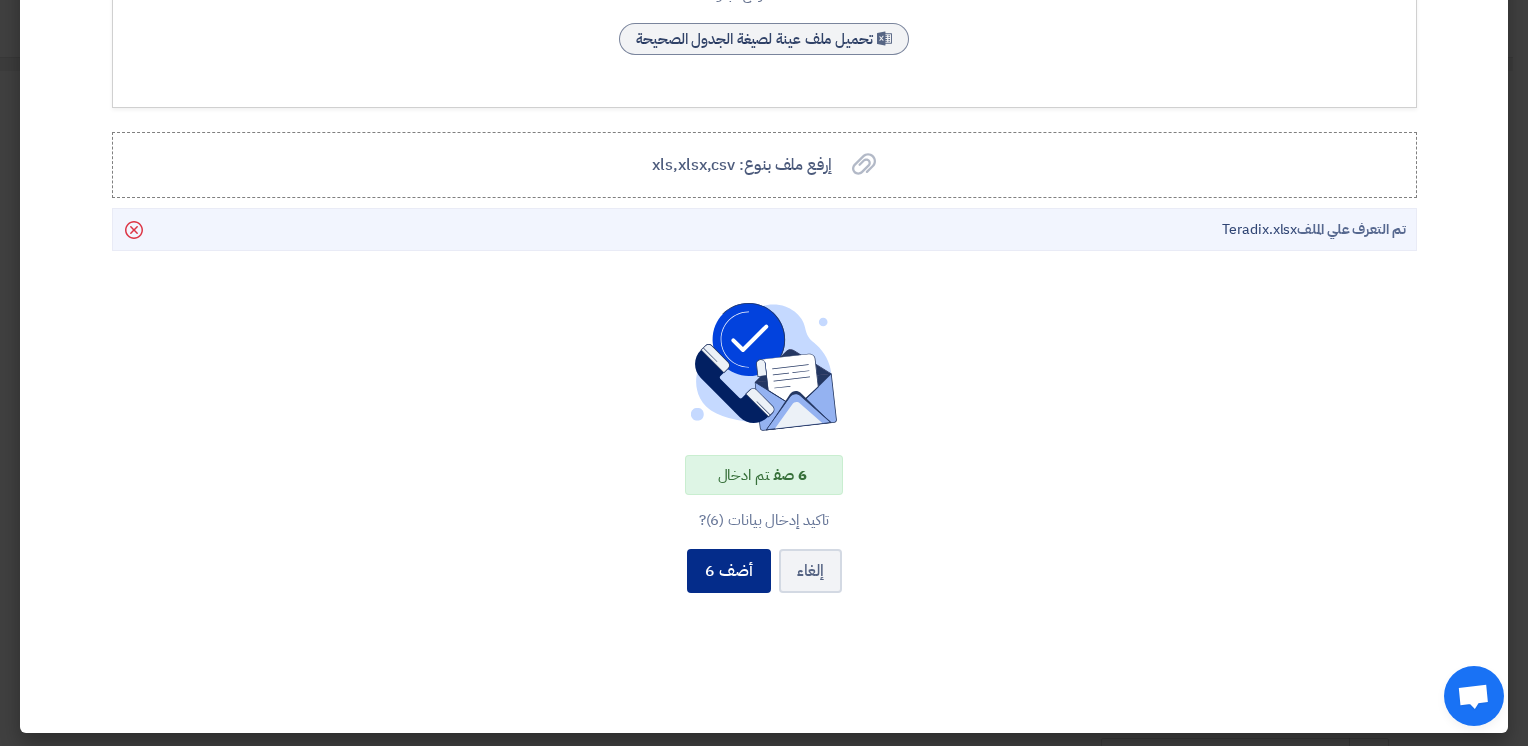 click on "أضف 6" at bounding box center (729, 571) 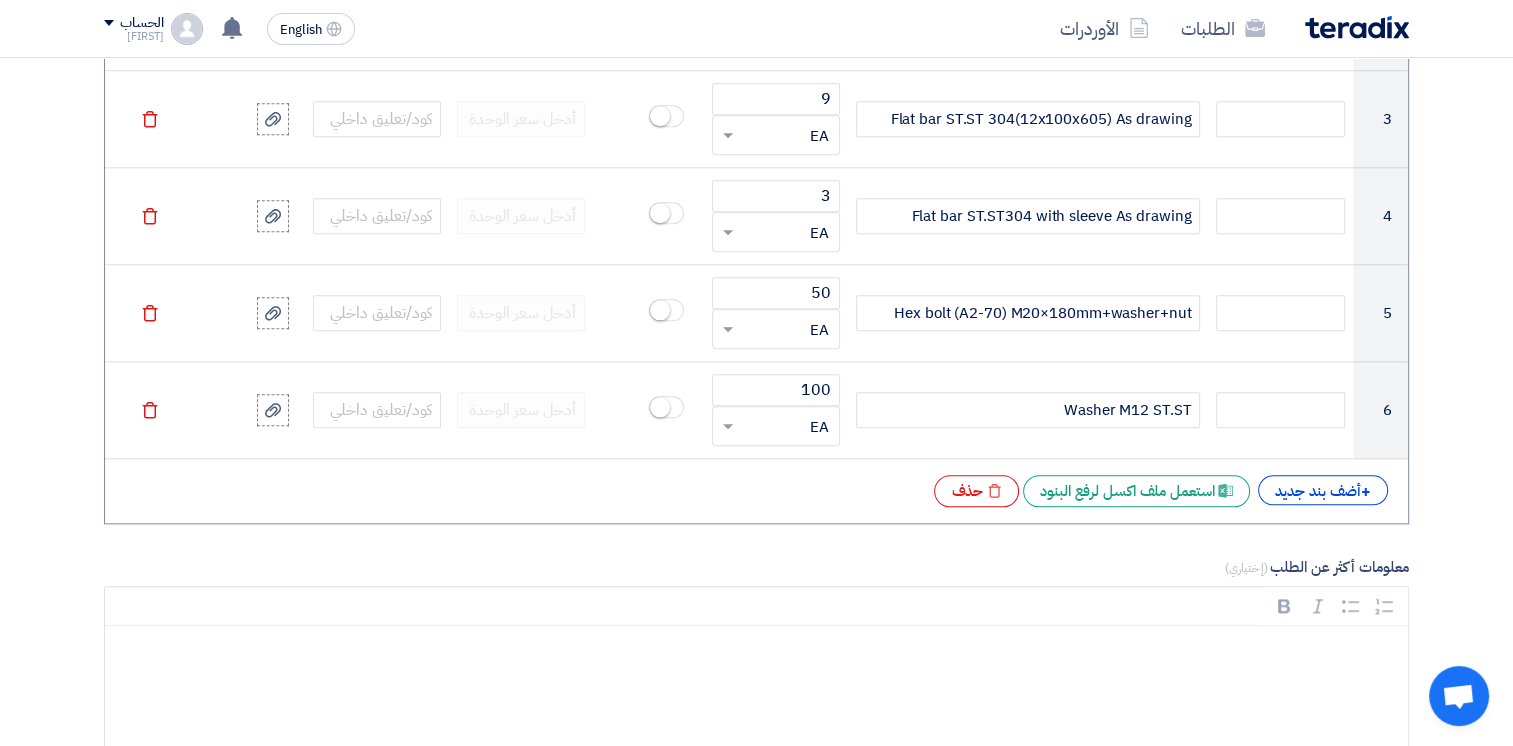 scroll, scrollTop: 2200, scrollLeft: 0, axis: vertical 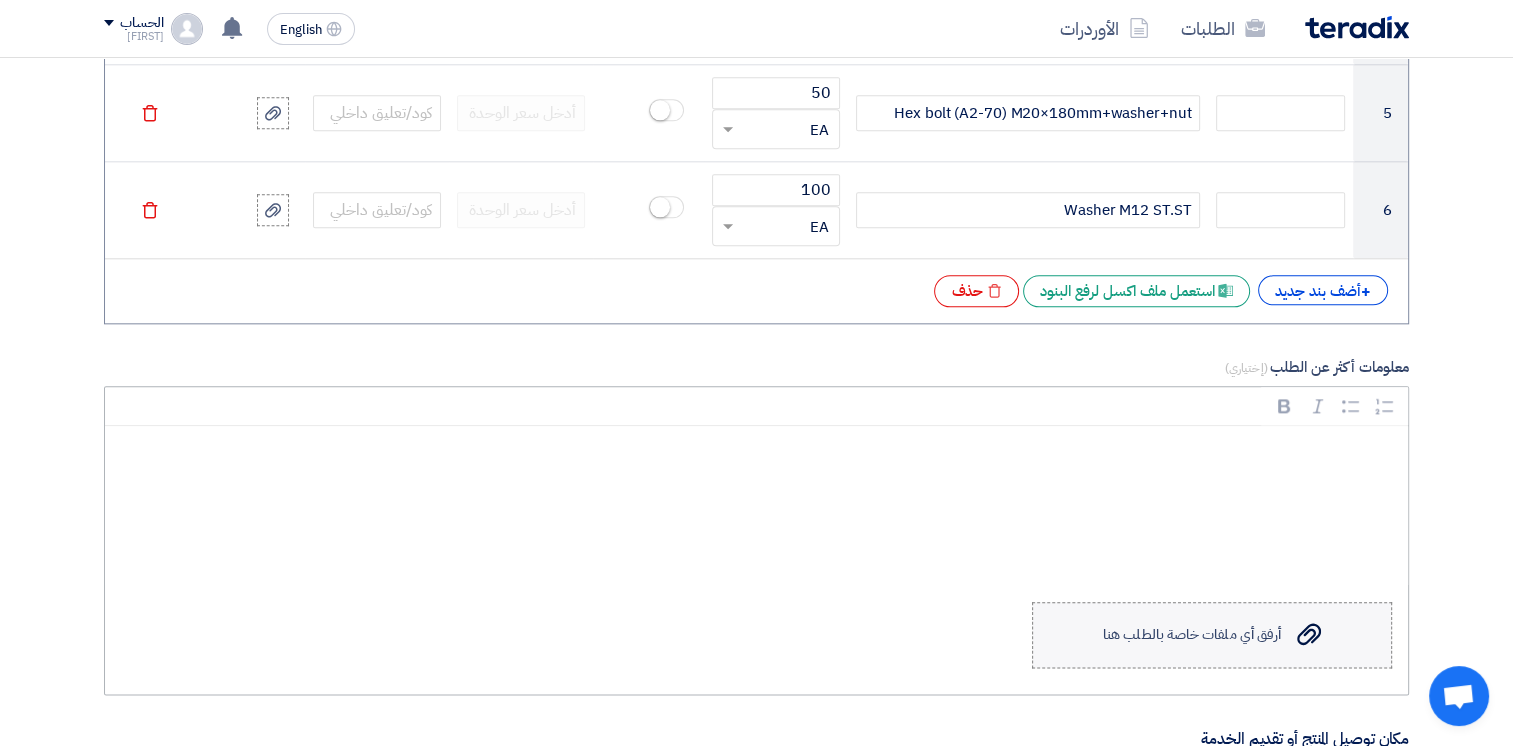 click on "Upload a file
أرفق أي ملفات خاصة بالطلب هنا" 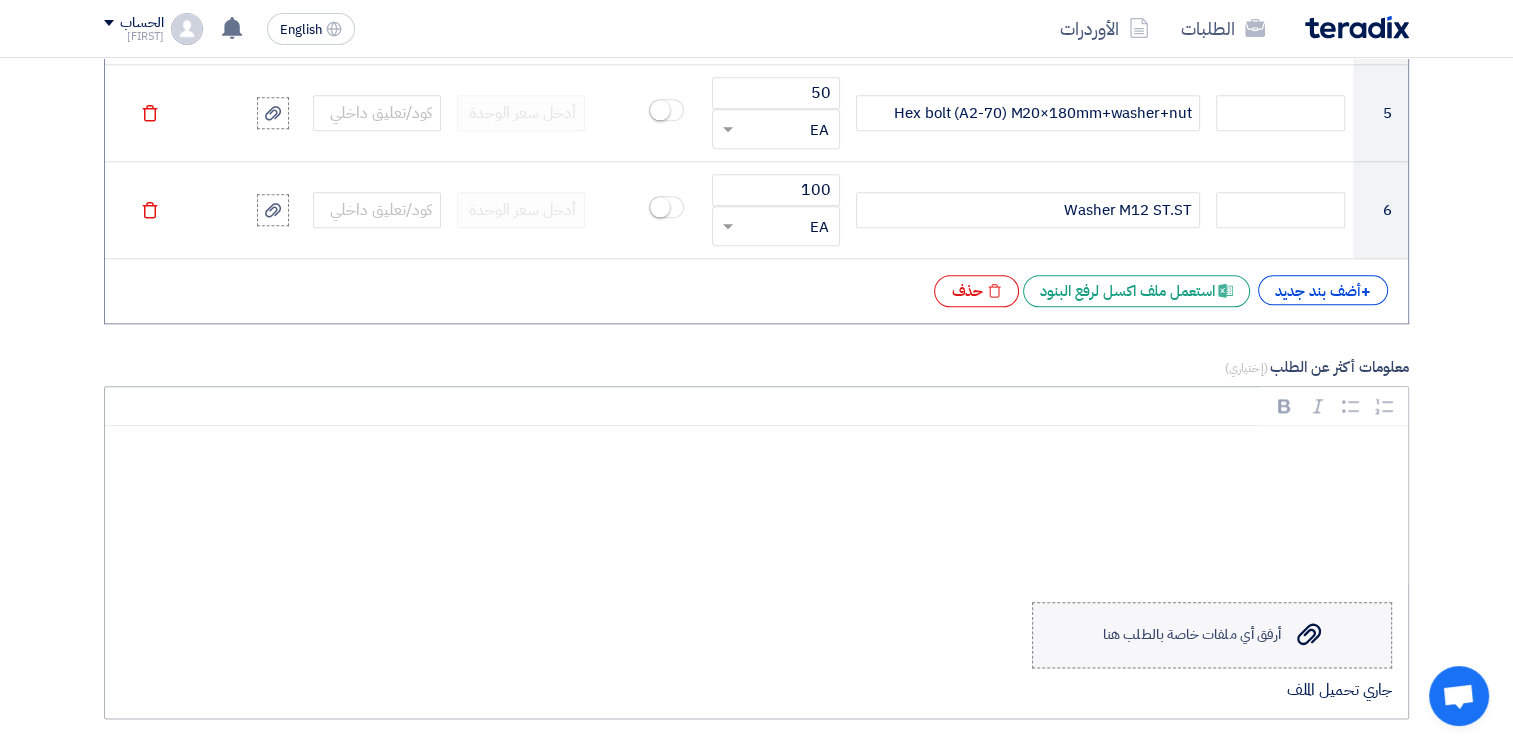 click on "Upload a file
أرفق أي ملفات خاصة بالطلب هنا" 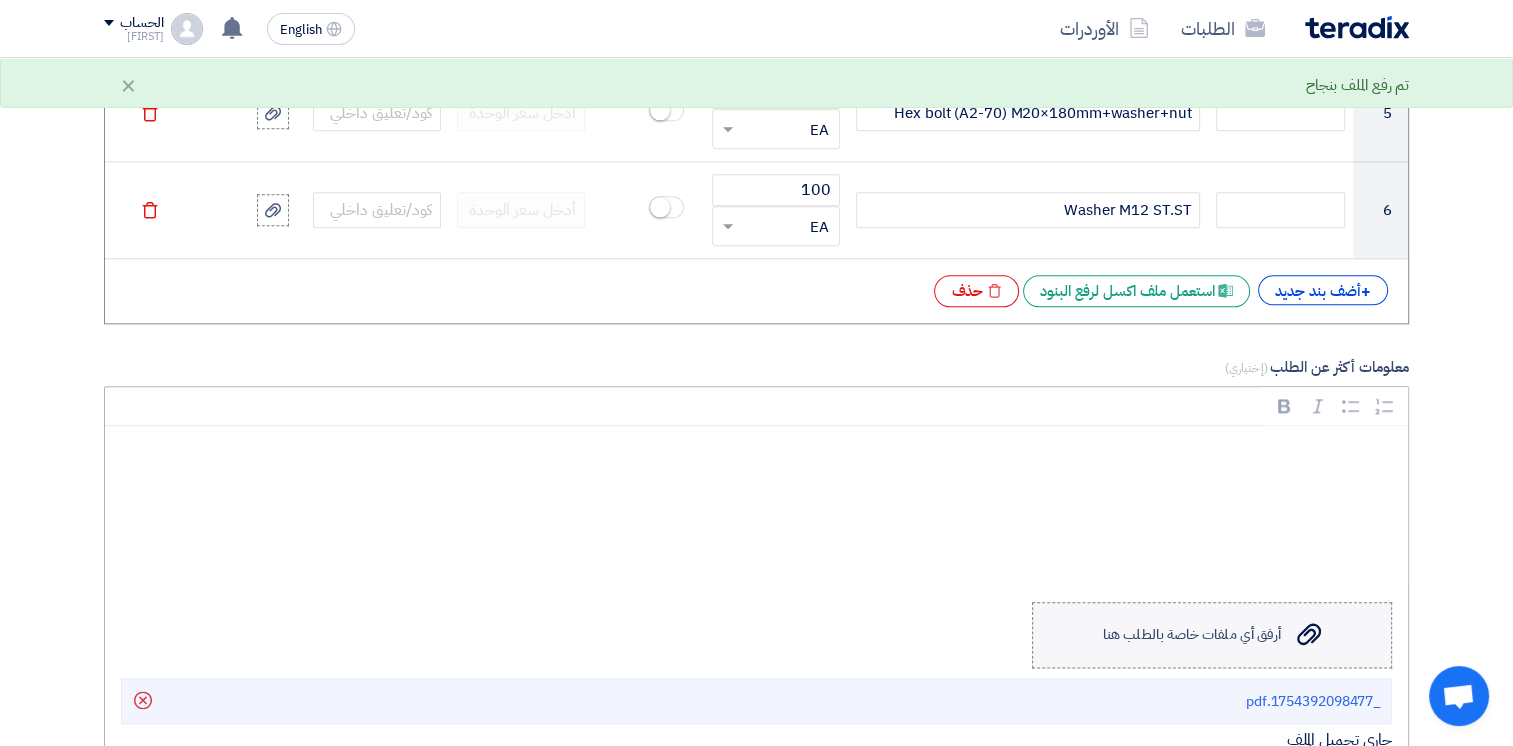 click on "Upload a file
أرفق أي ملفات خاصة بالطلب هنا" 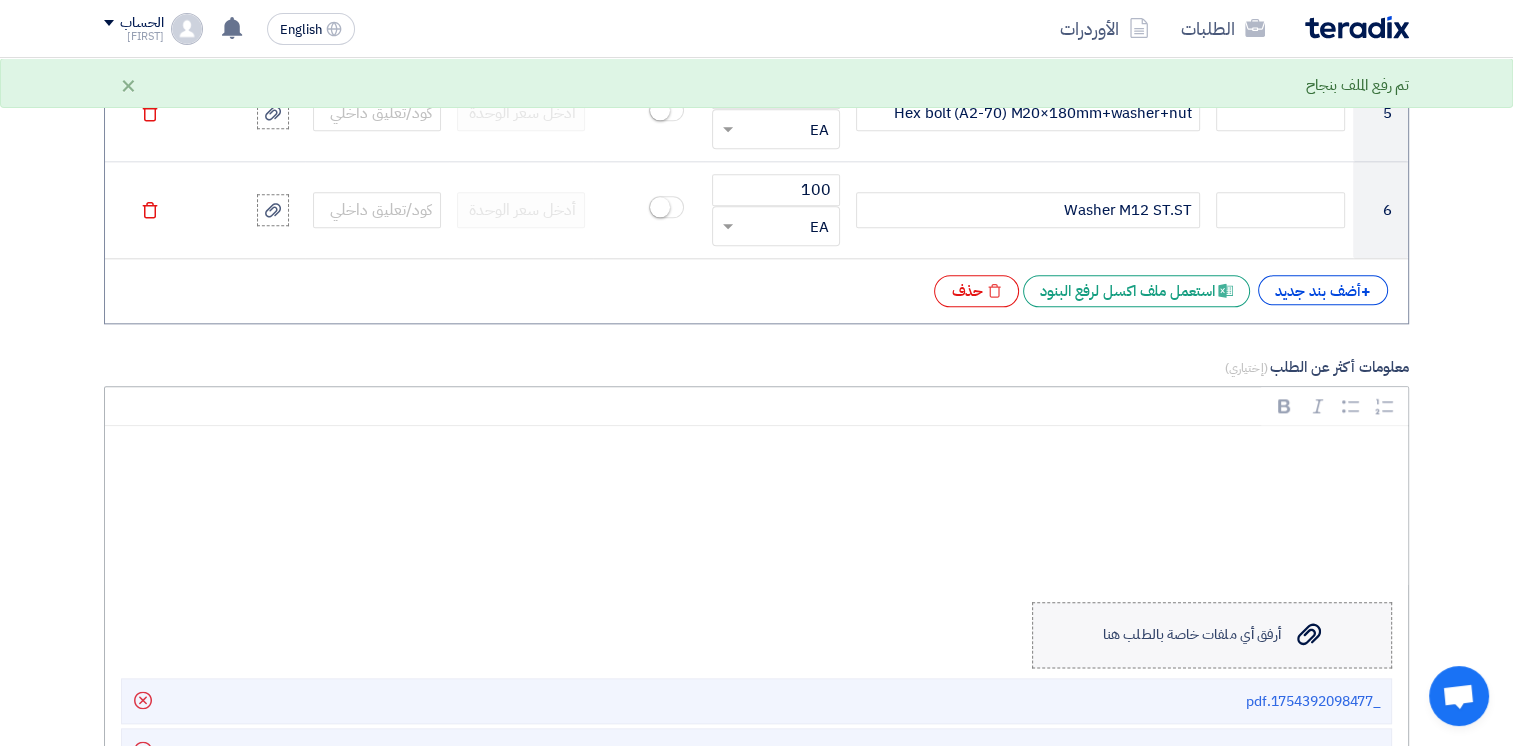click on "أرفق أي ملفات خاصة بالطلب هنا" 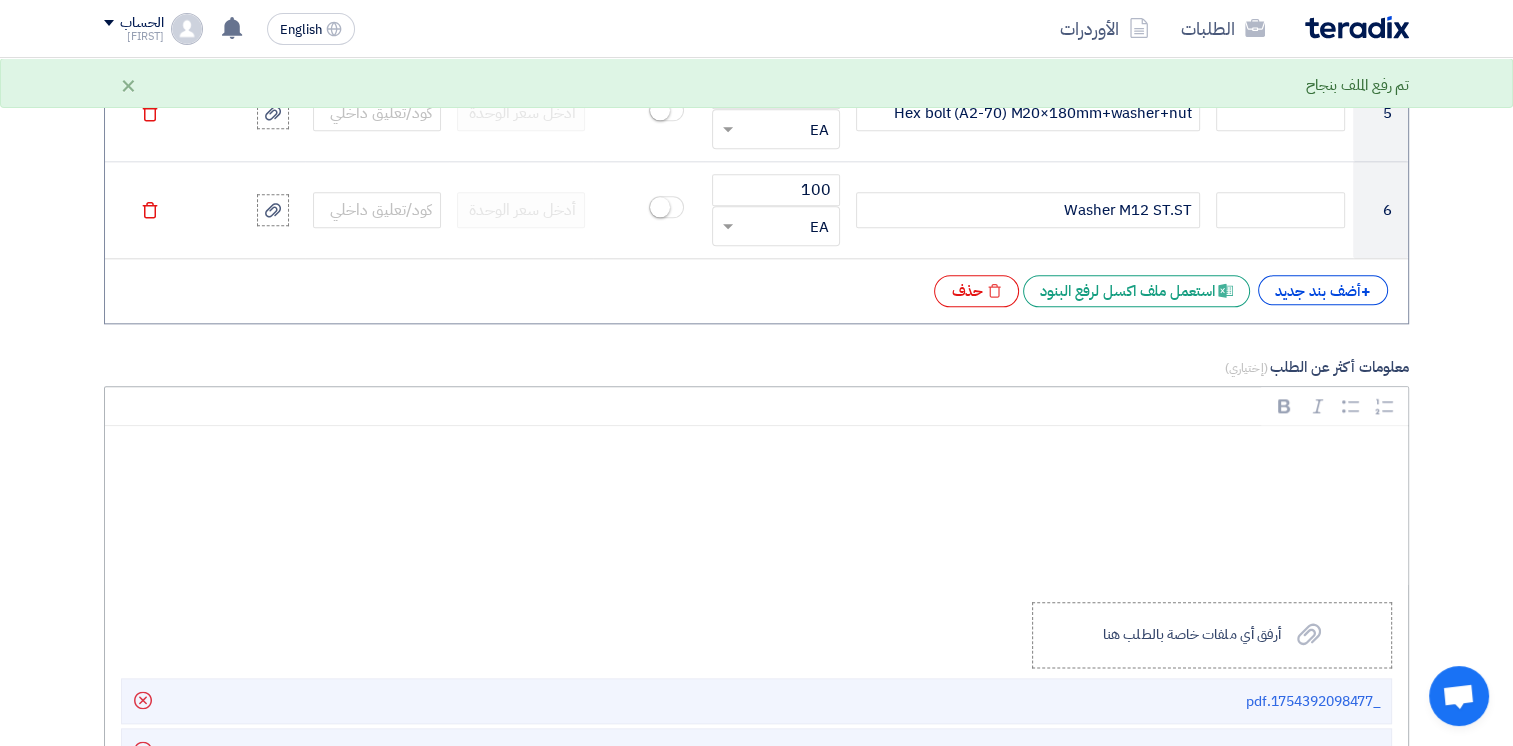 click on "Rich Text Editor Bold (CTRL+B) Bold Italic (CTRL+I) Italic Bulleted List Bulleted List Numbered List Numbered List
Upload a file
أرفق أي ملفات خاصة بالطلب هنا
_1754392098477.pdf
Delete
flat_bar_xx_sugar_dryer_1754392101006.png
Delete
flat_bar_xx_1754392102634.png
Delete
flat_bar_xx_sugar_dryer_1754392104583.png
Delete" 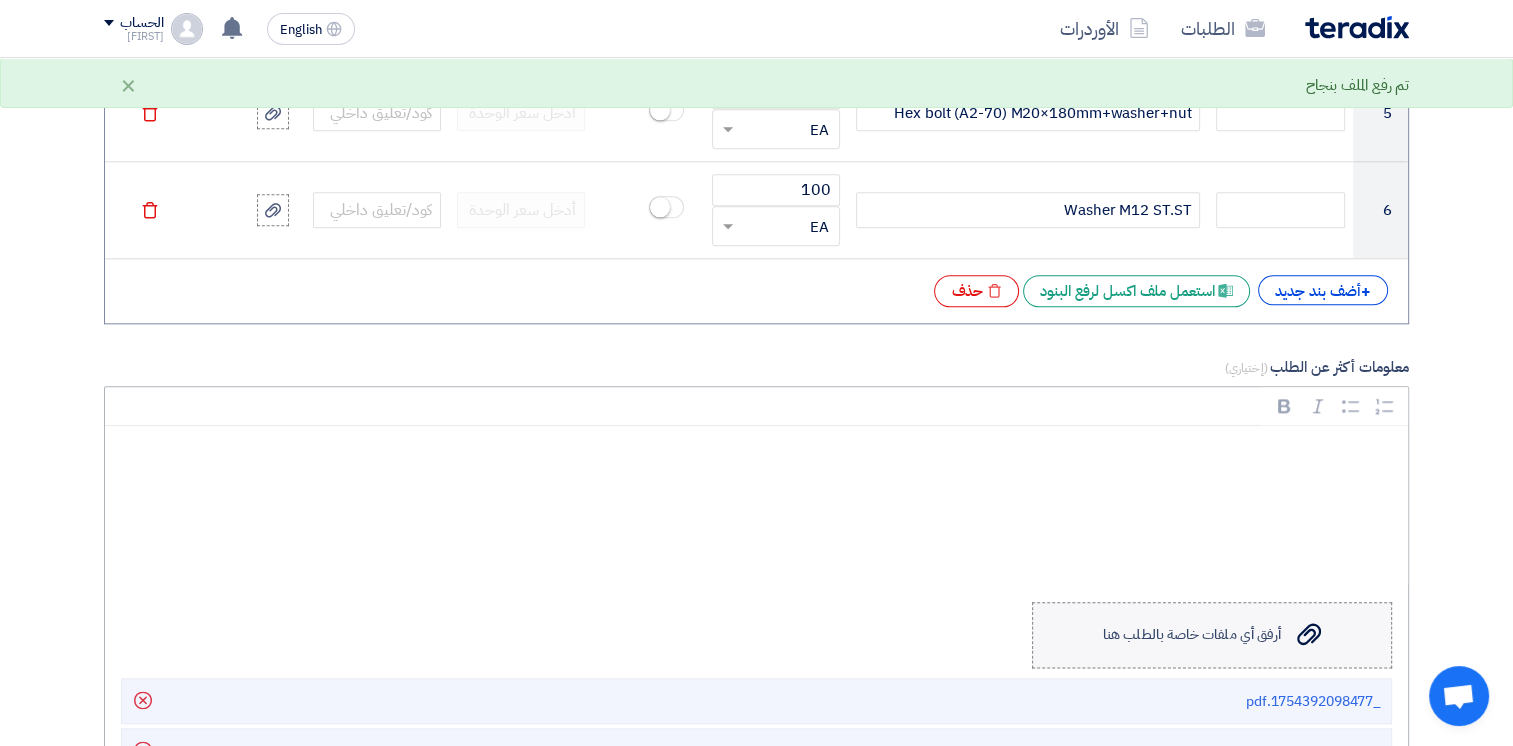 click on "أرفق أي ملفات خاصة بالطلب هنا" 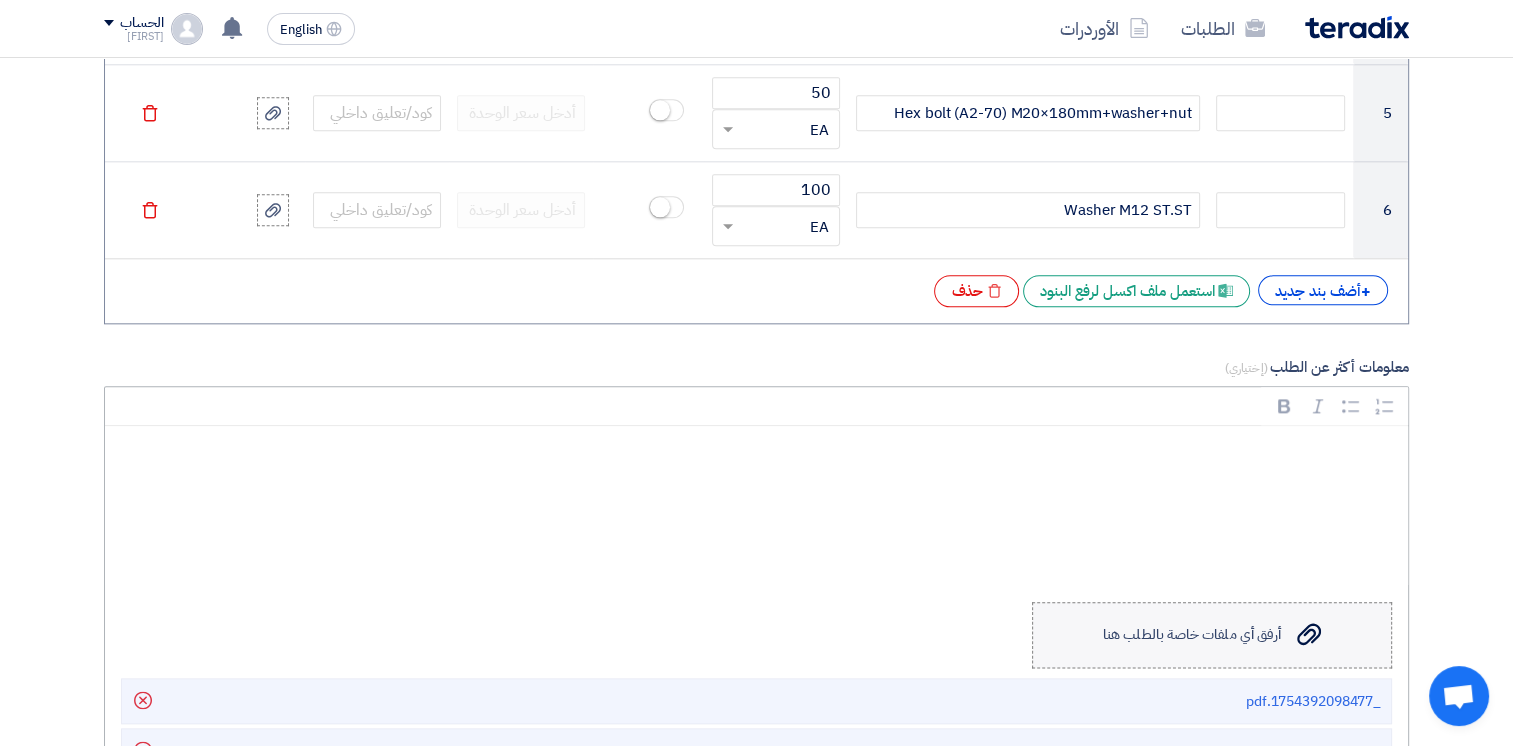 click on "أرفق أي ملفات خاصة بالطلب هنا" 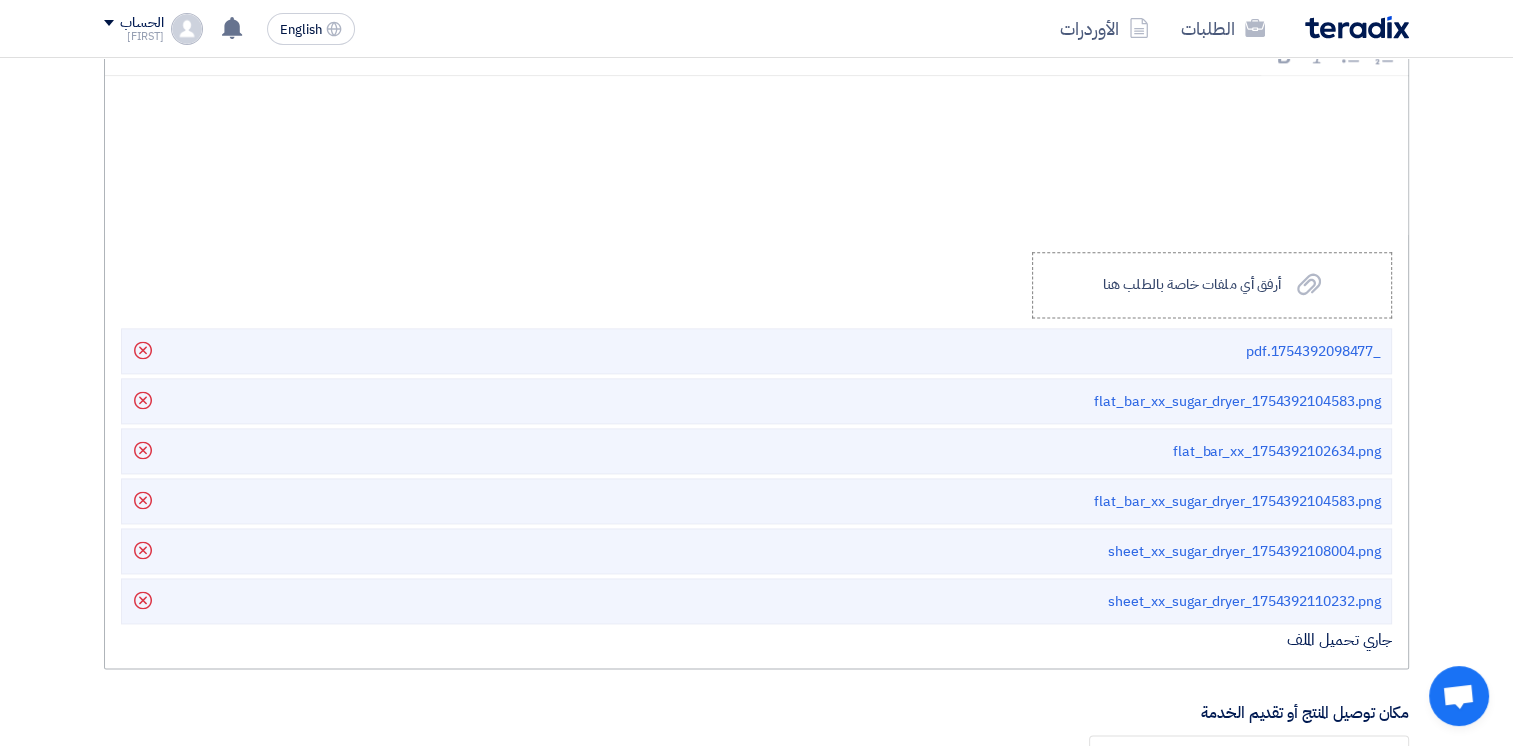 scroll, scrollTop: 2800, scrollLeft: 0, axis: vertical 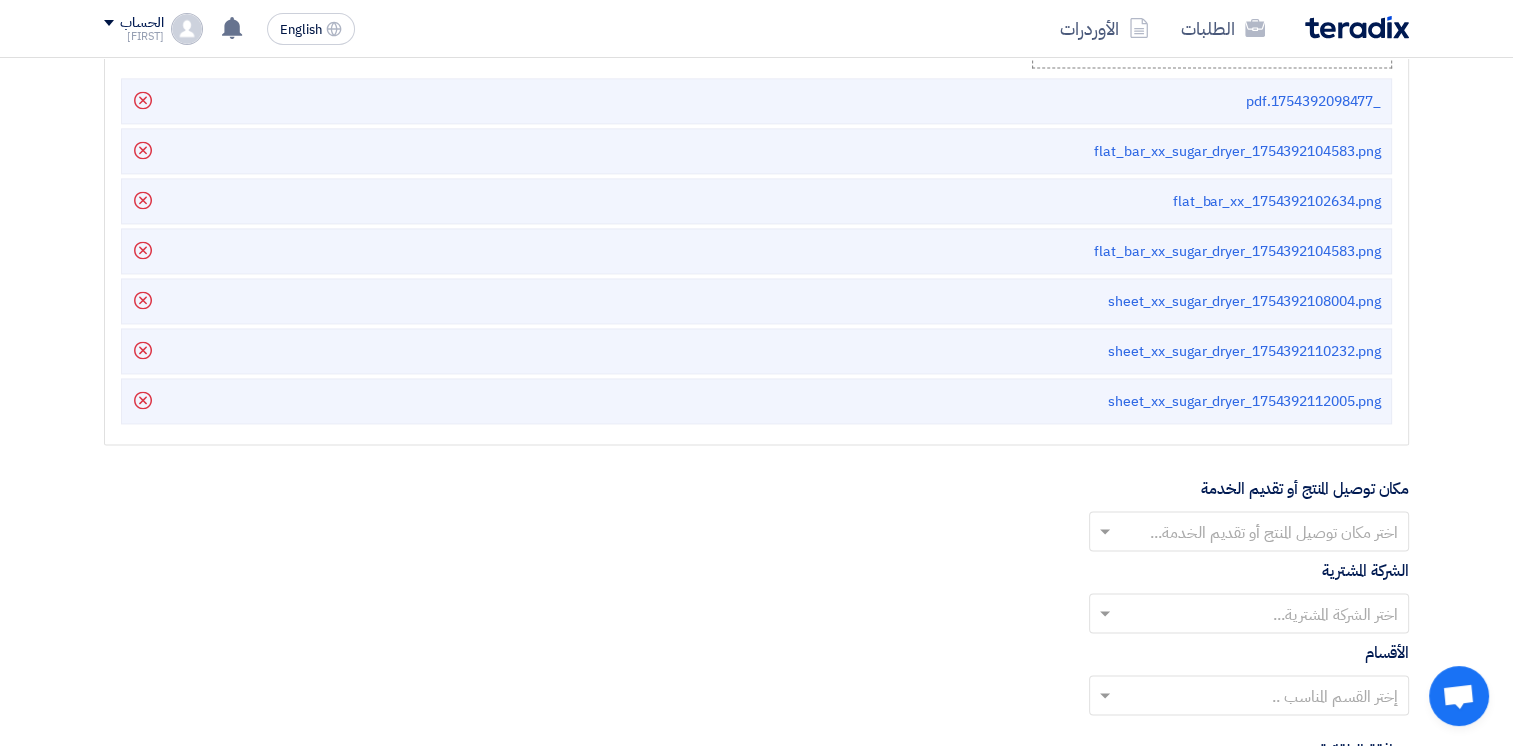click 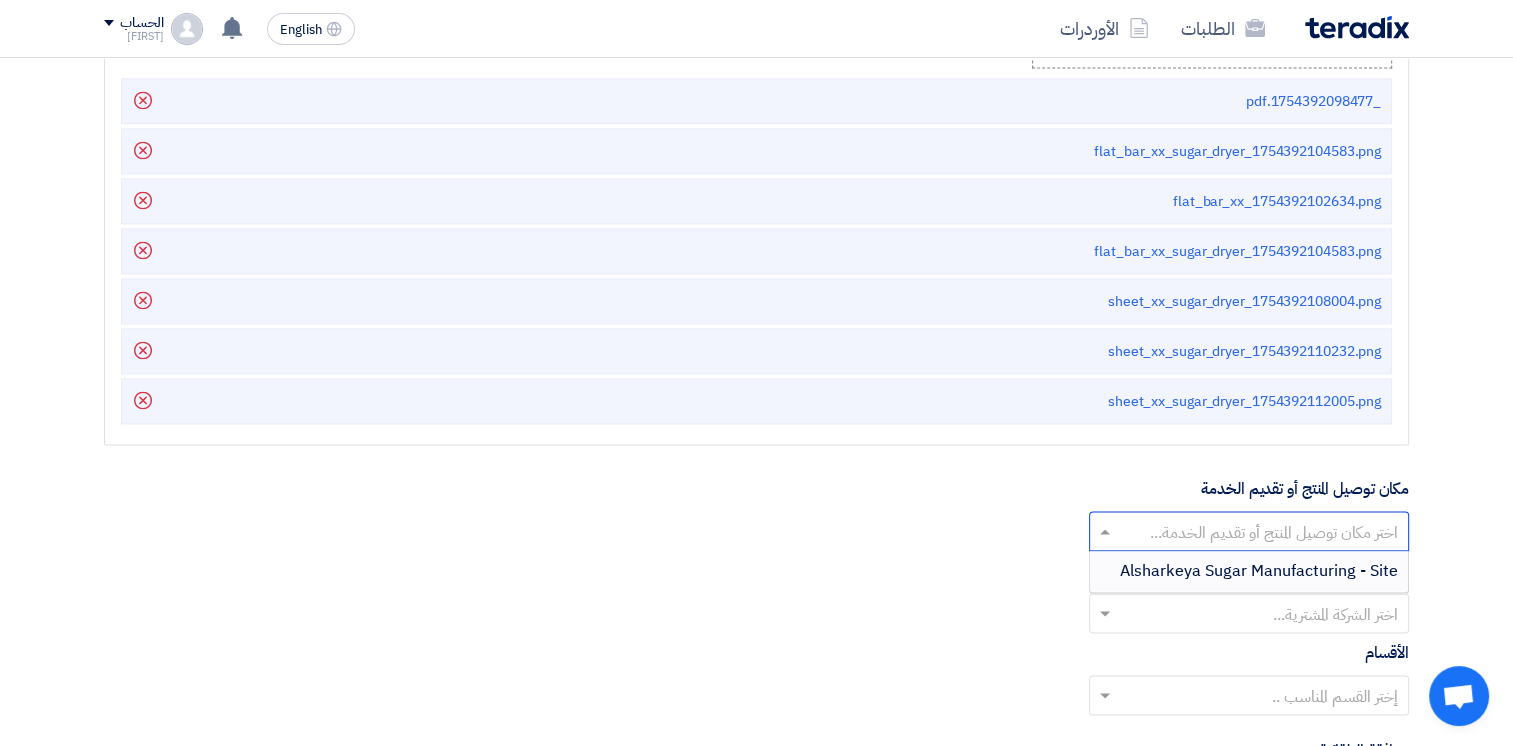 click on "Alsharkeya Sugar Manufacturing - Site" at bounding box center (1259, 571) 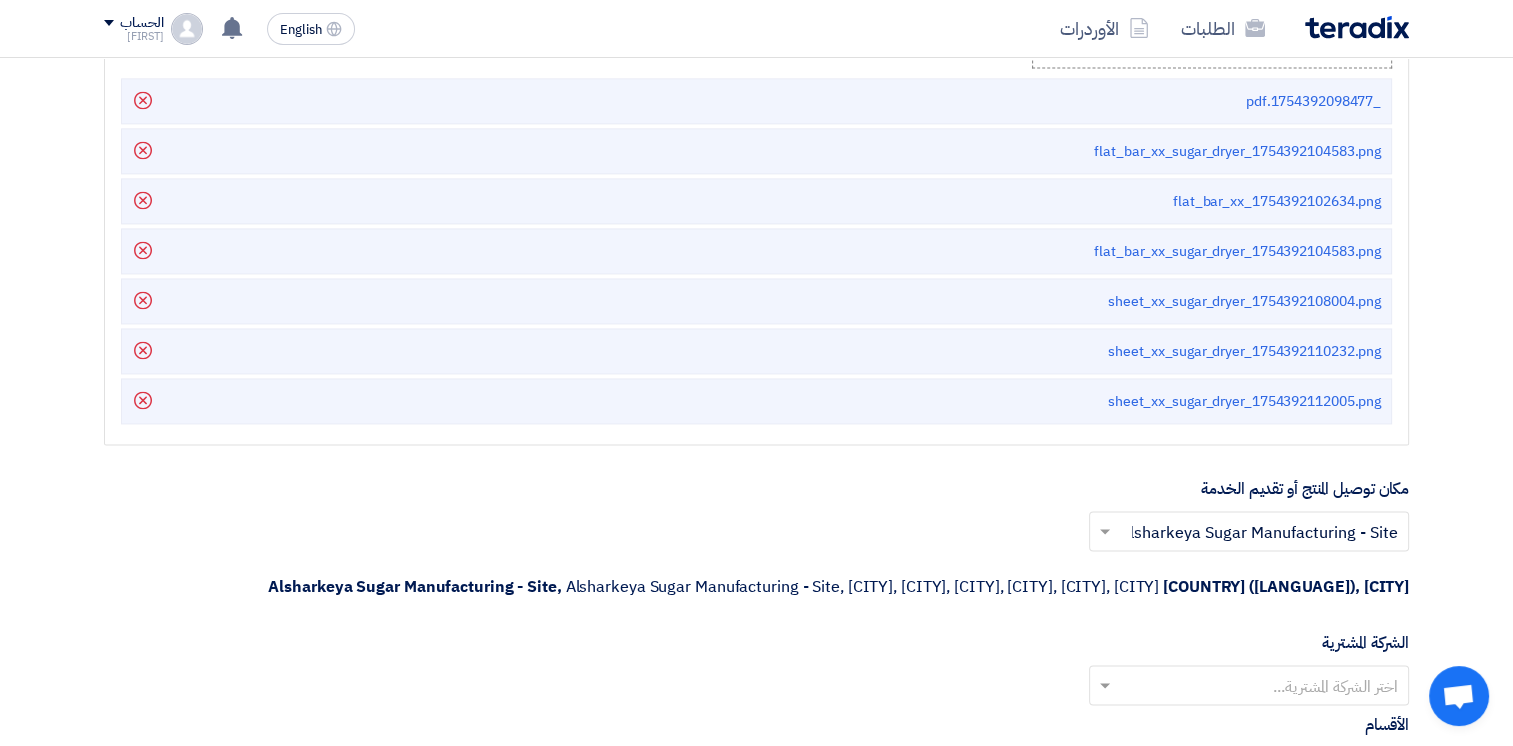 click 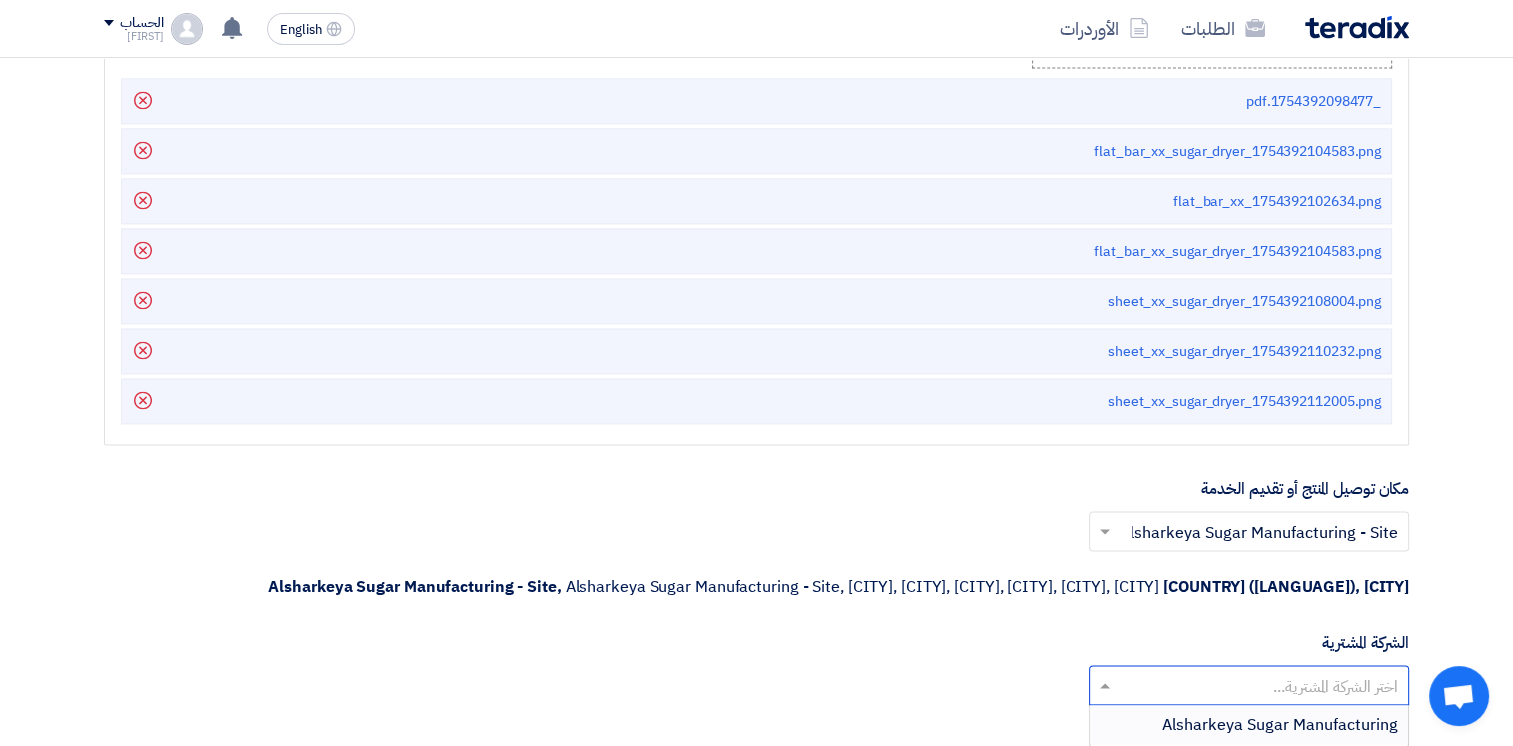 click on "Alsharkeya Sugar Manufacturing" at bounding box center (1280, 725) 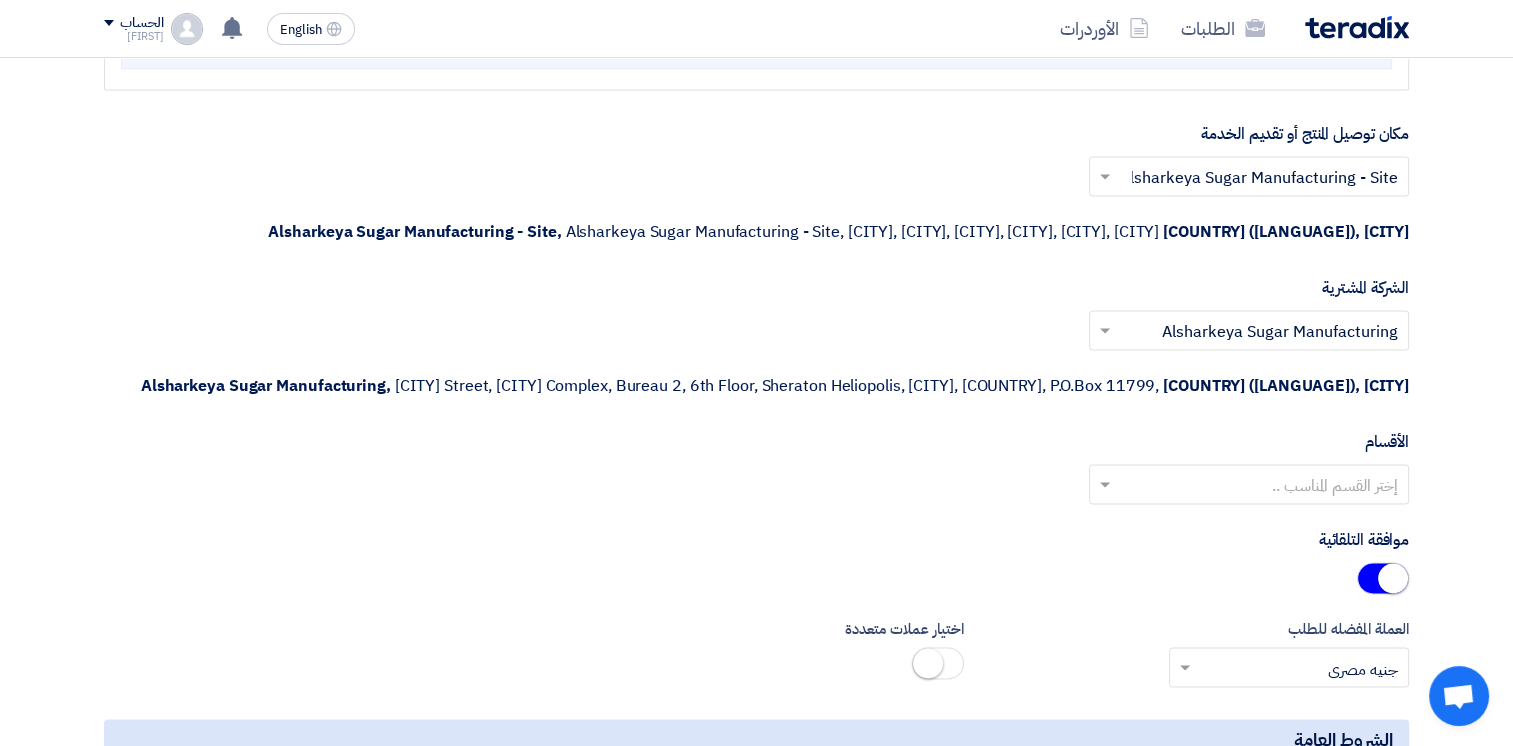 scroll, scrollTop: 3200, scrollLeft: 0, axis: vertical 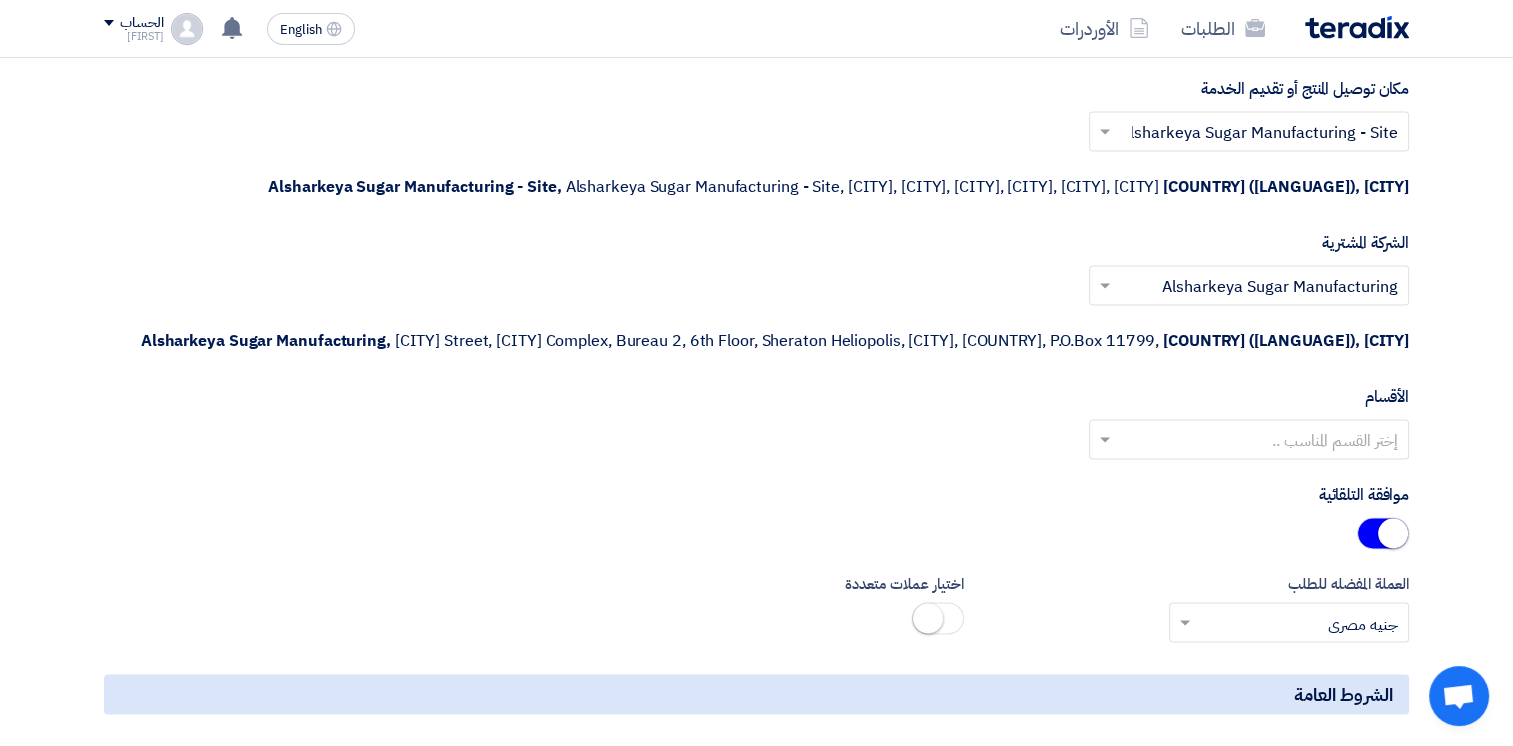 click 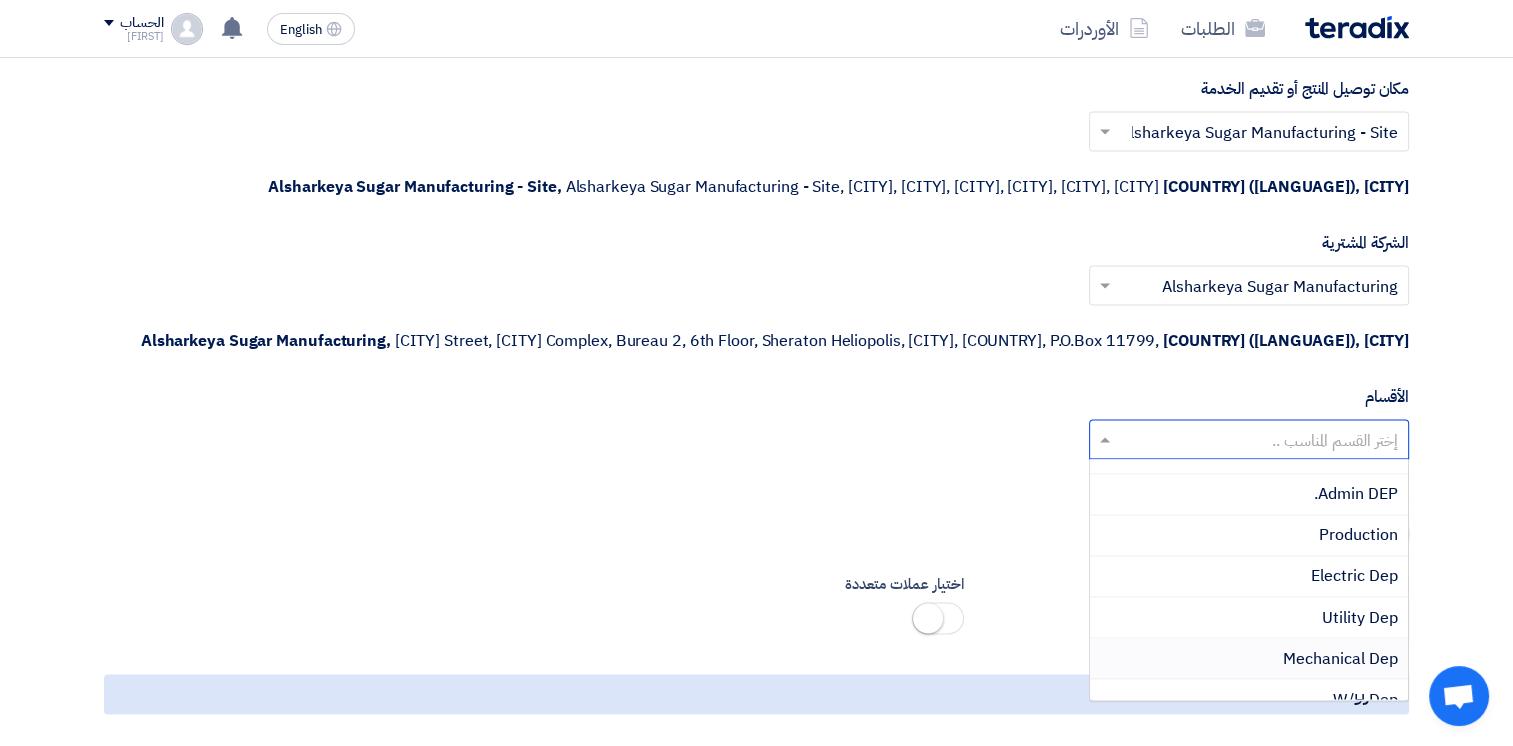 scroll, scrollTop: 100, scrollLeft: 0, axis: vertical 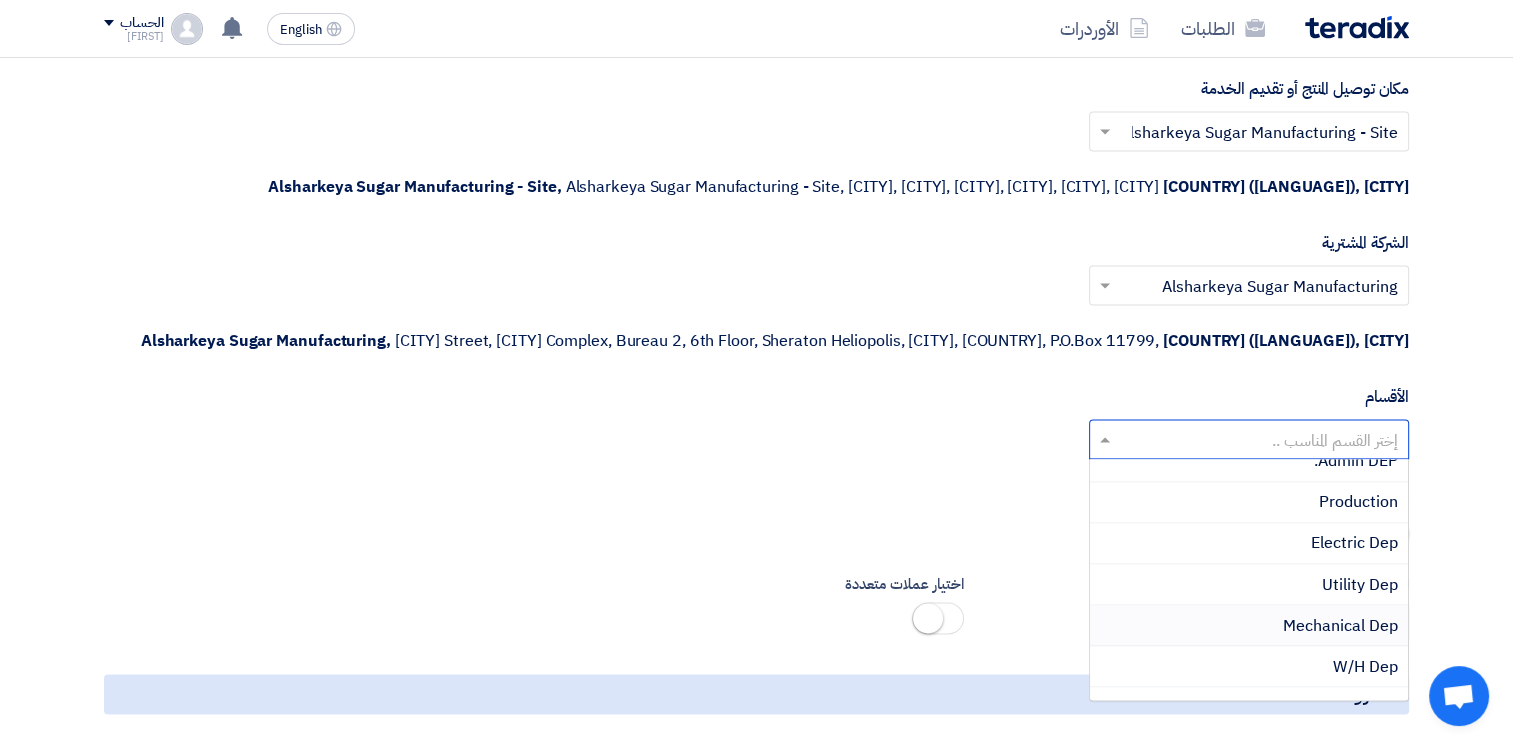 click on "Mechanical Dep" at bounding box center (1340, 625) 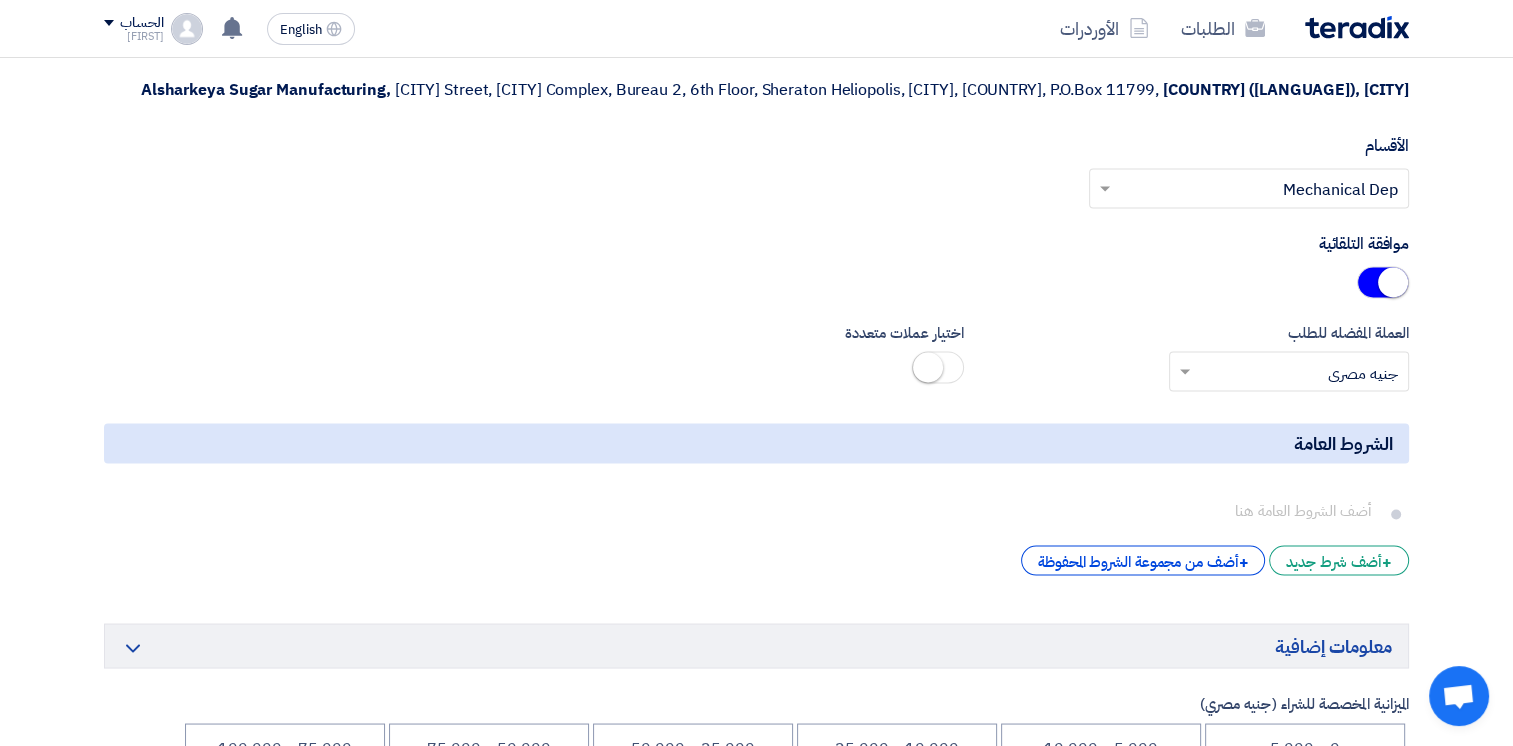 scroll, scrollTop: 3500, scrollLeft: 0, axis: vertical 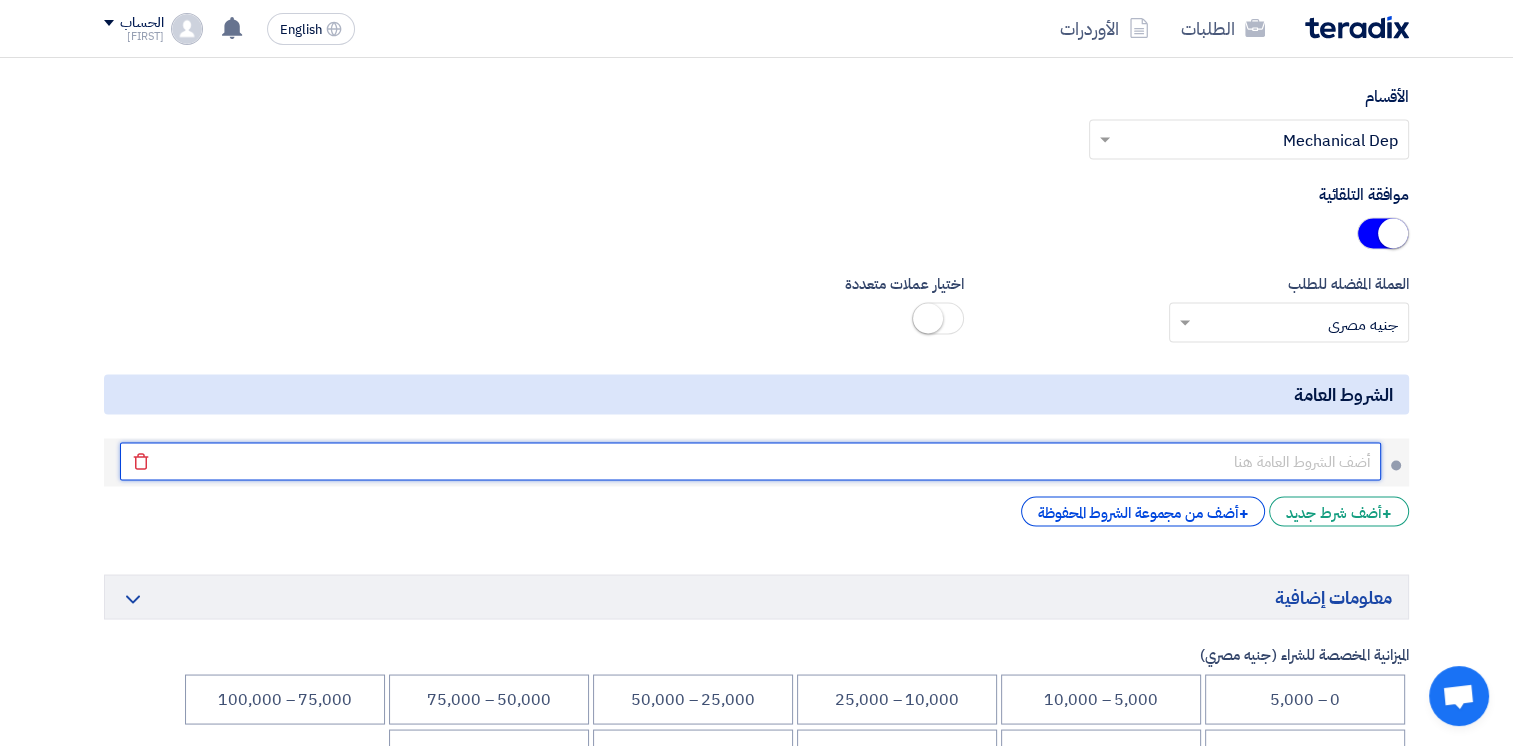 click 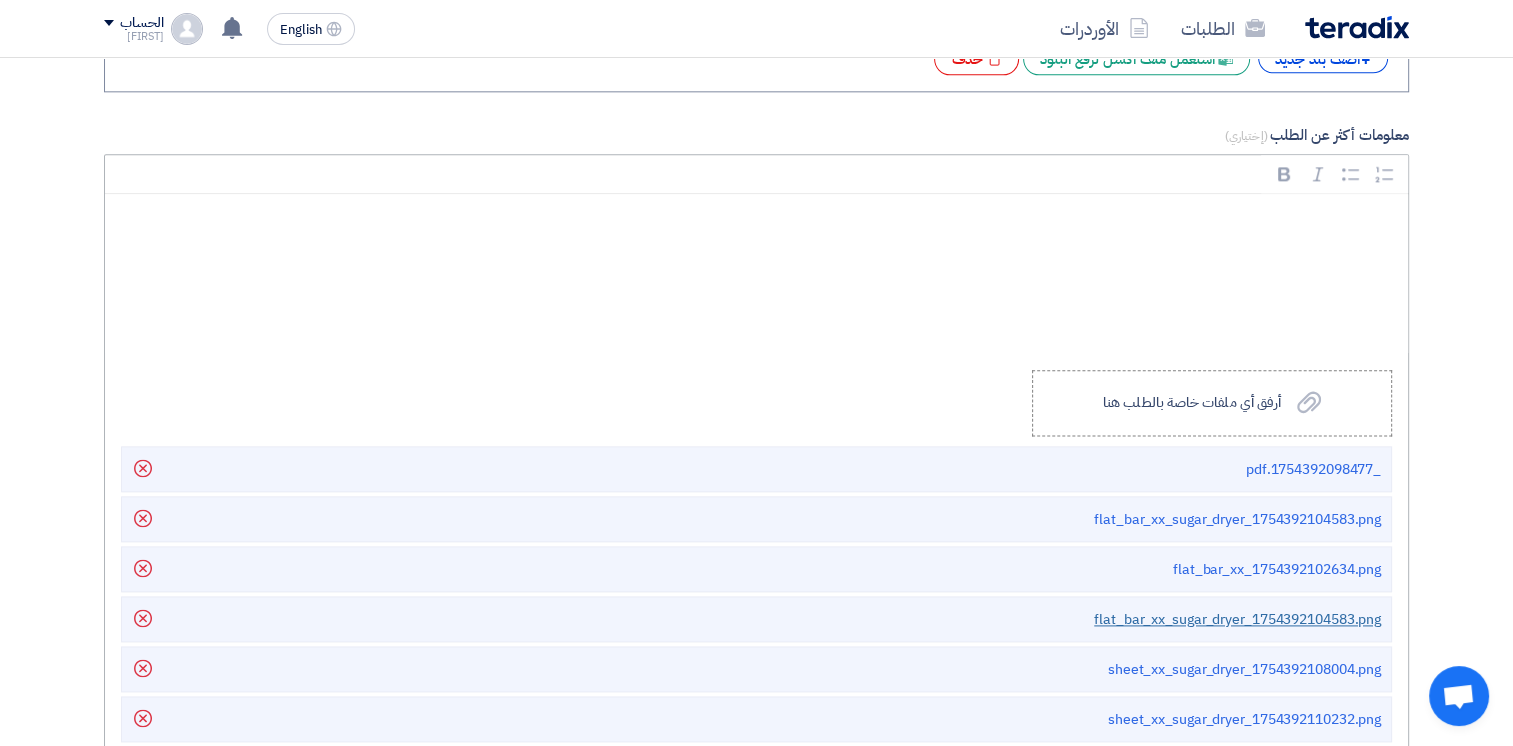 scroll, scrollTop: 2300, scrollLeft: 0, axis: vertical 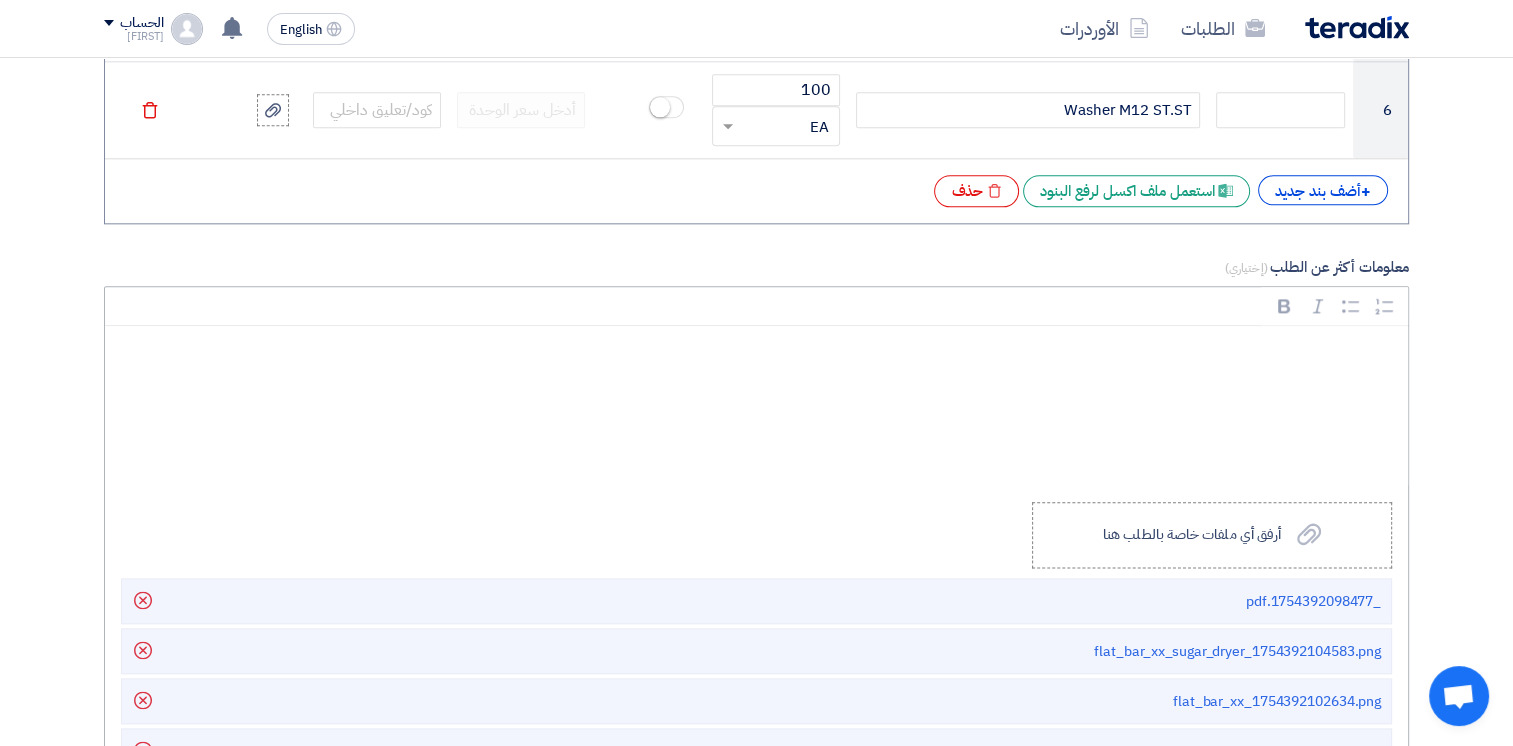 click at bounding box center (756, 406) 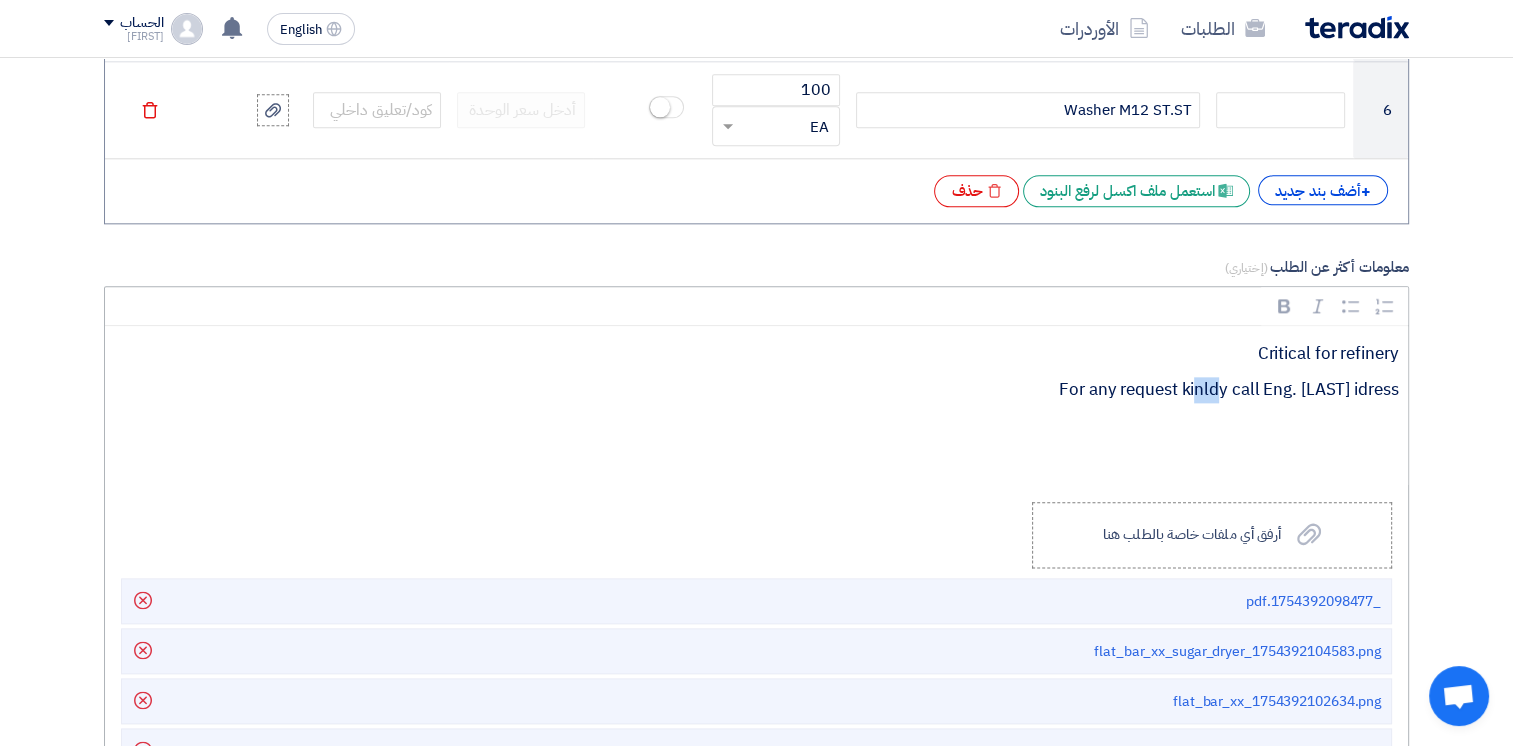 drag, startPoint x: 1194, startPoint y: 386, endPoint x: 1210, endPoint y: 387, distance: 16.03122 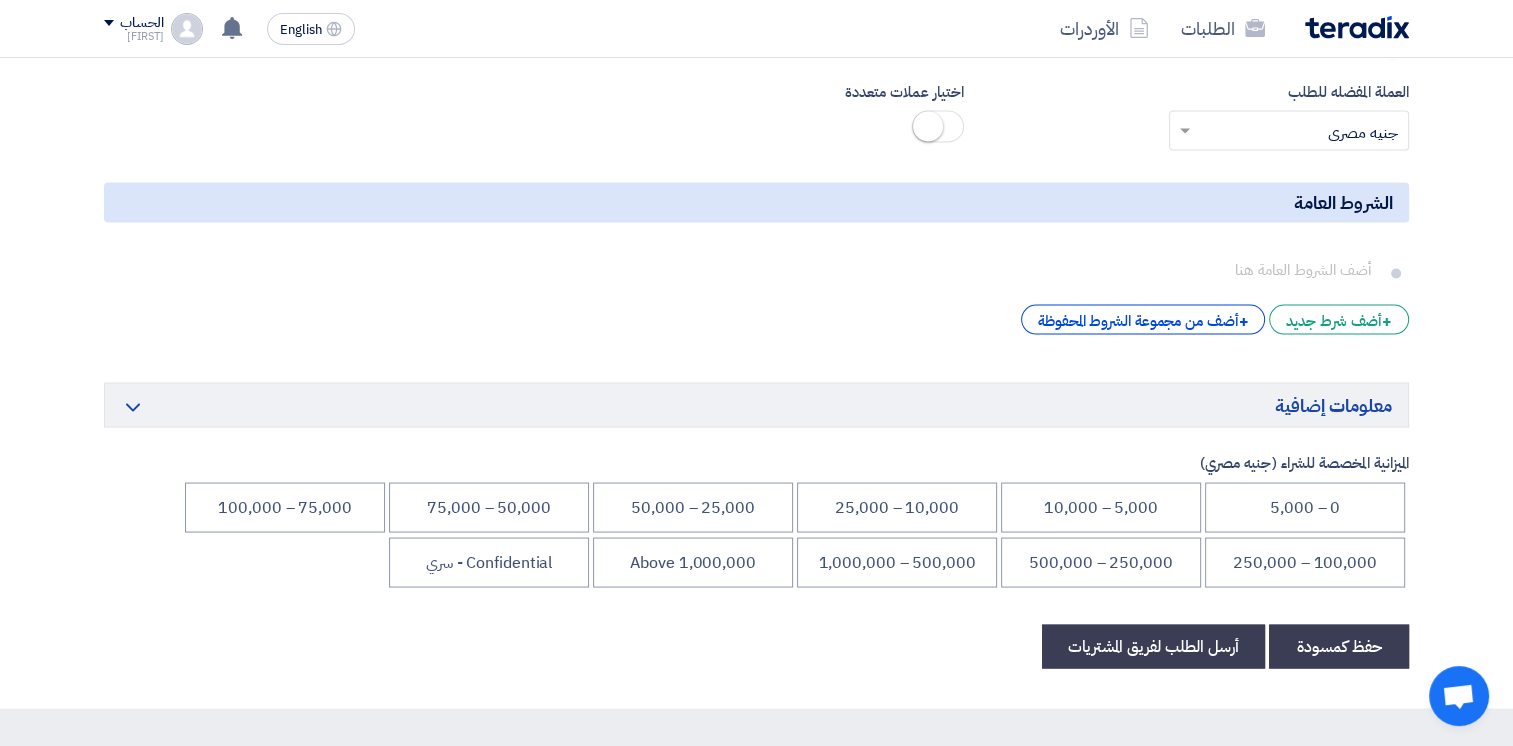 scroll, scrollTop: 3700, scrollLeft: 0, axis: vertical 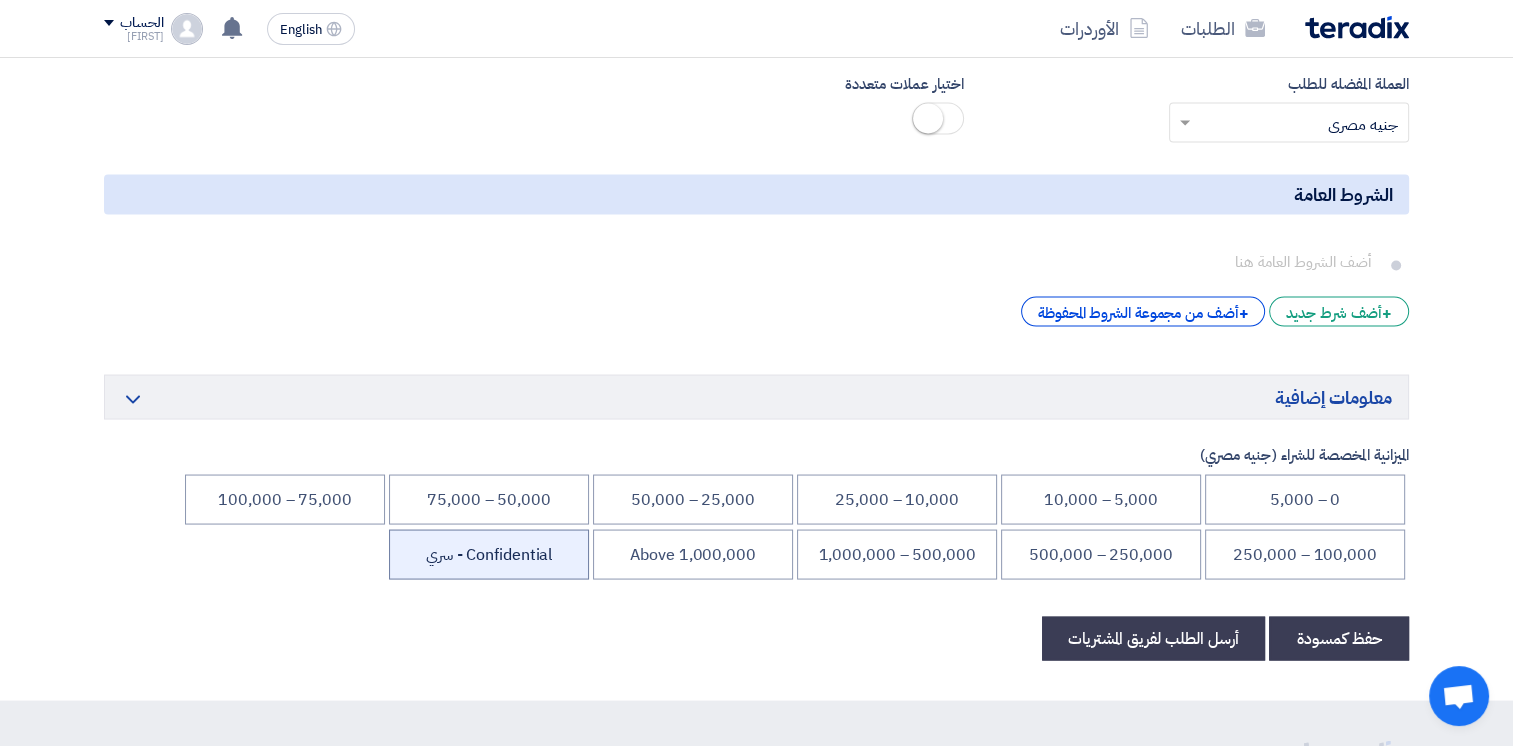 click on "Confidential - سري" at bounding box center [489, 554] 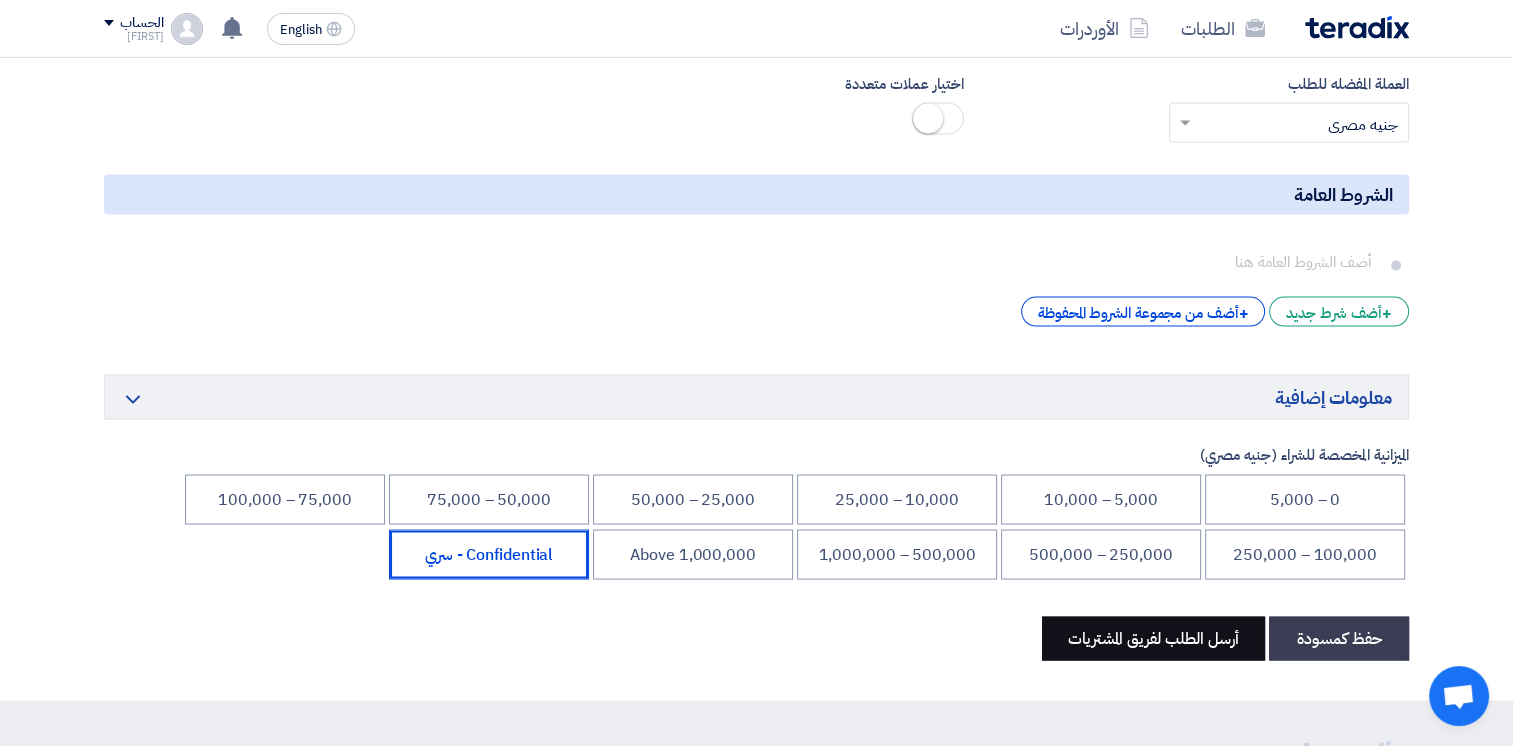 click on "أرسل الطلب لفريق المشتريات" 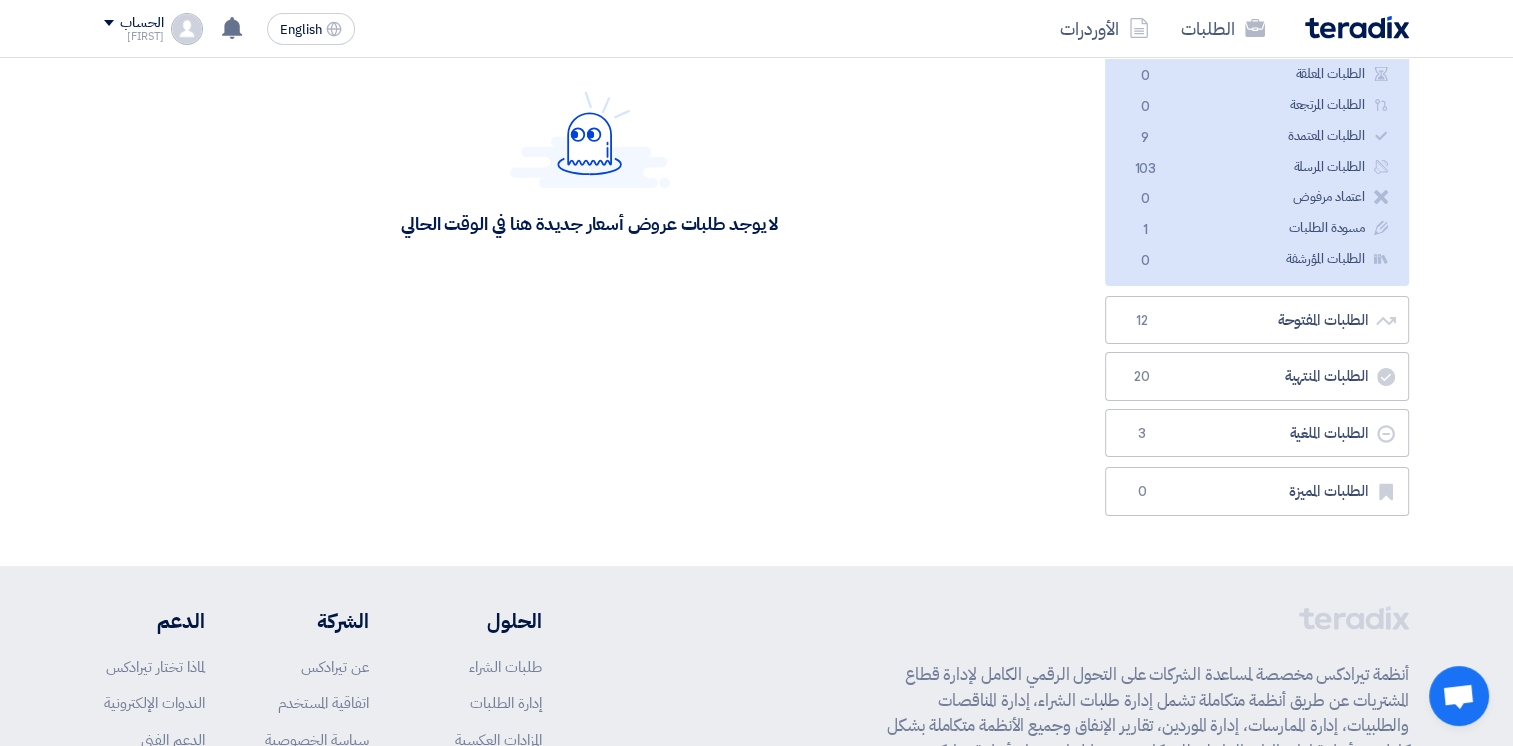 scroll, scrollTop: 0, scrollLeft: 0, axis: both 